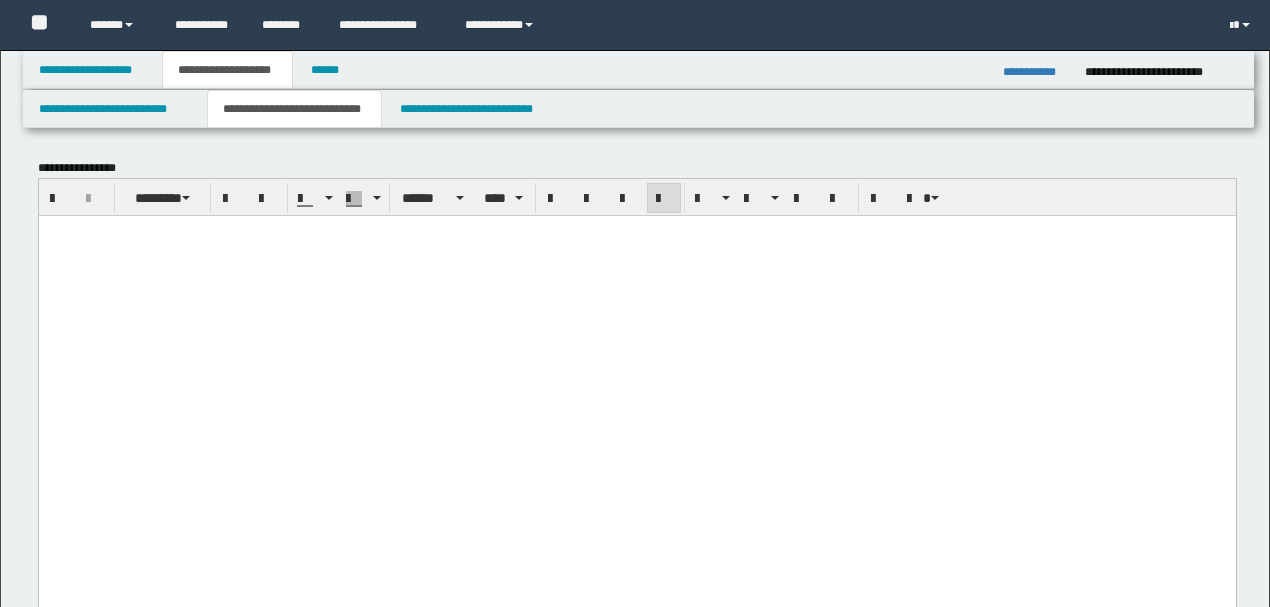 scroll, scrollTop: 800, scrollLeft: 0, axis: vertical 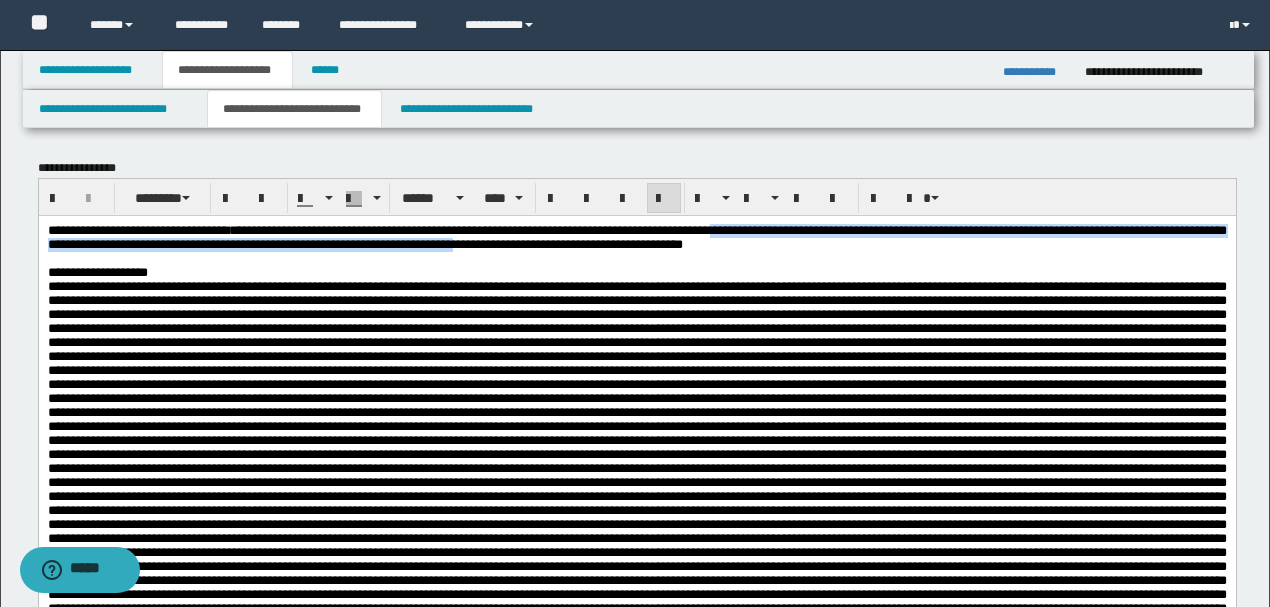 click on "**********" at bounding box center (636, 236) 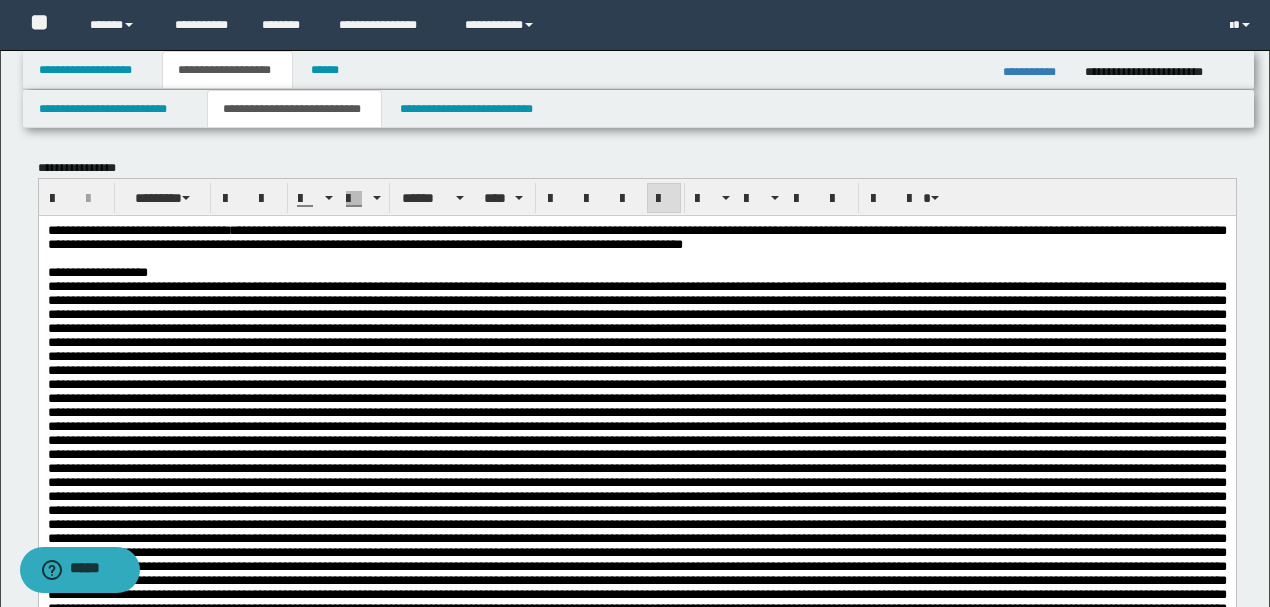 click on "**********" at bounding box center (192, 229) 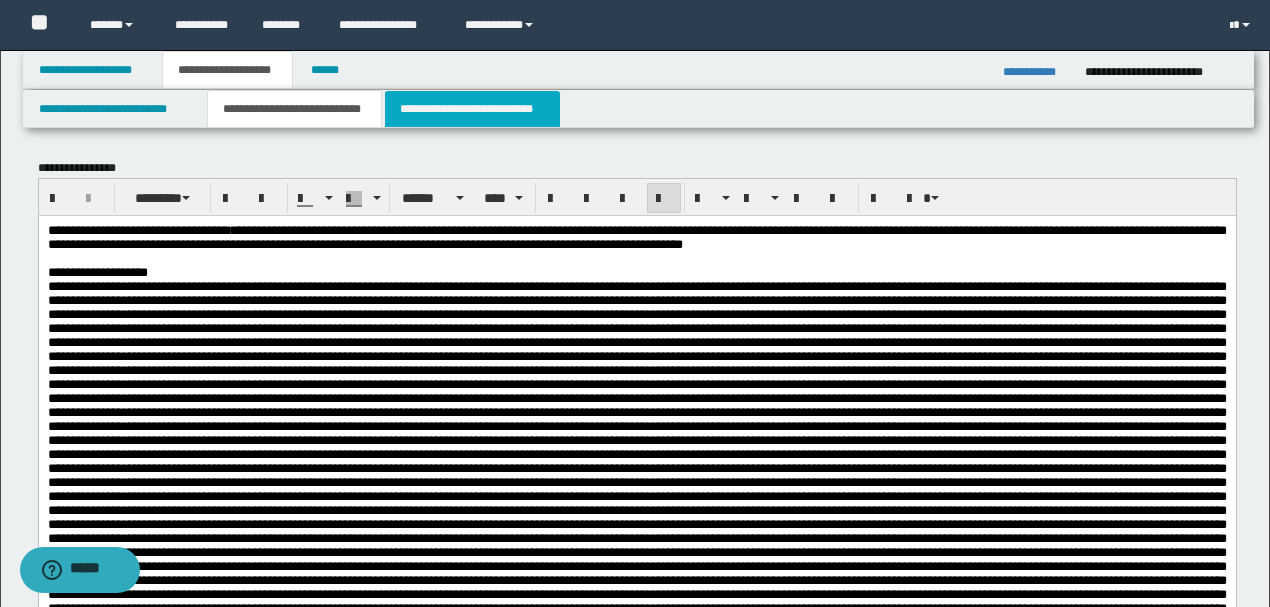 click on "**********" at bounding box center (472, 109) 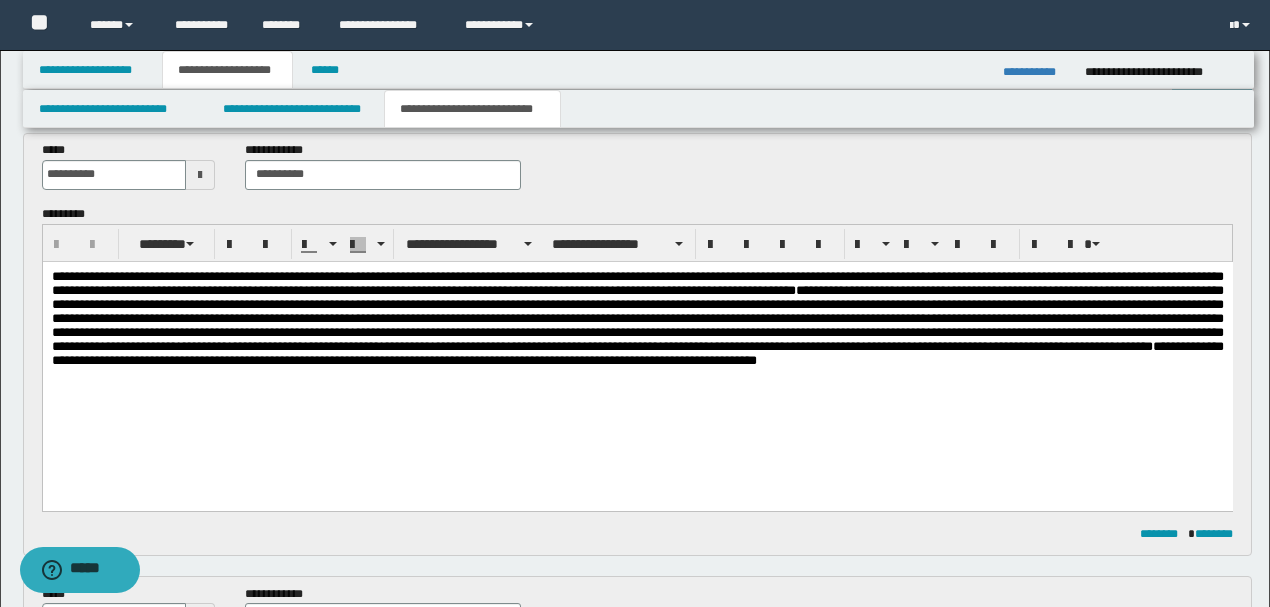 scroll, scrollTop: 266, scrollLeft: 0, axis: vertical 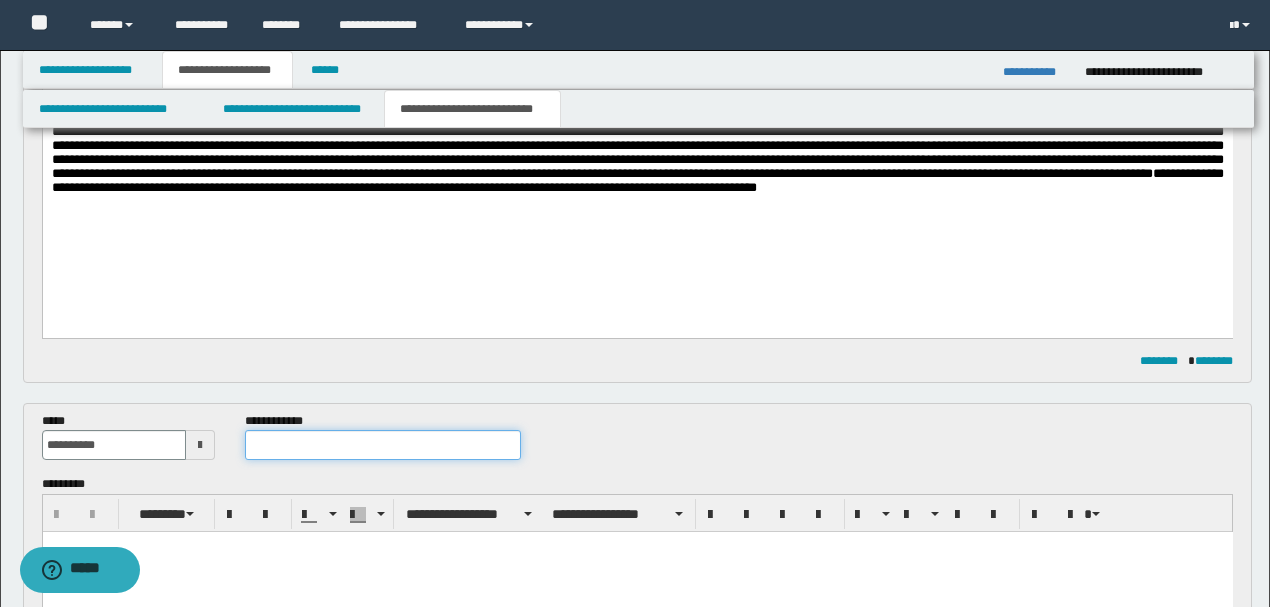 click at bounding box center [382, 445] 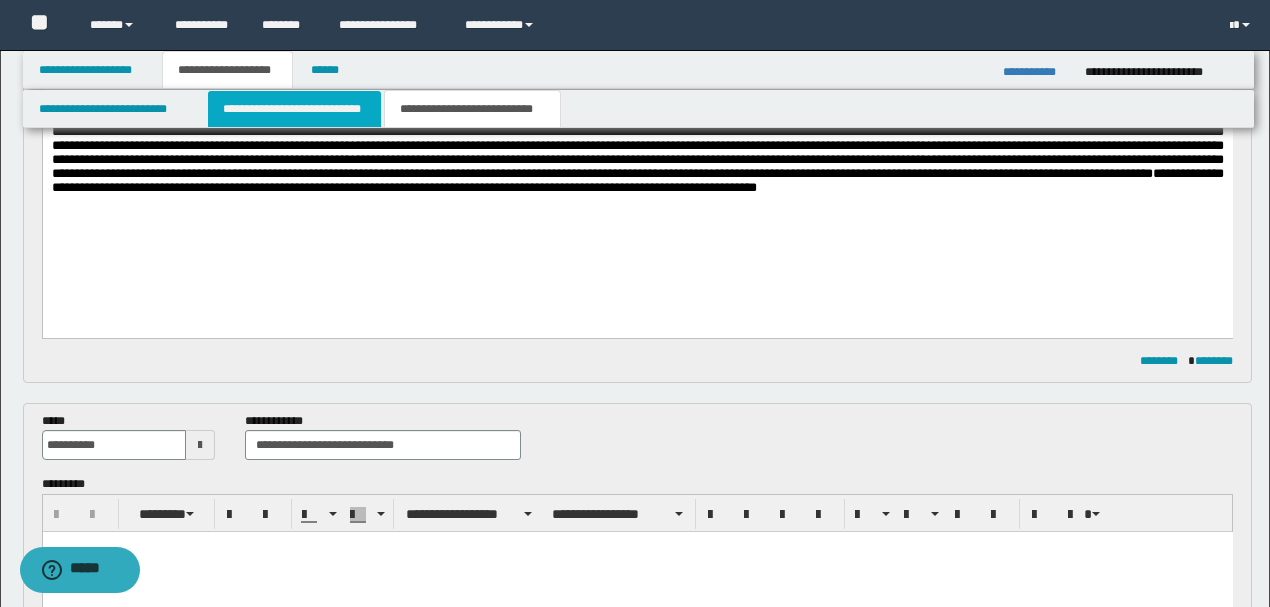 click on "**********" at bounding box center [294, 109] 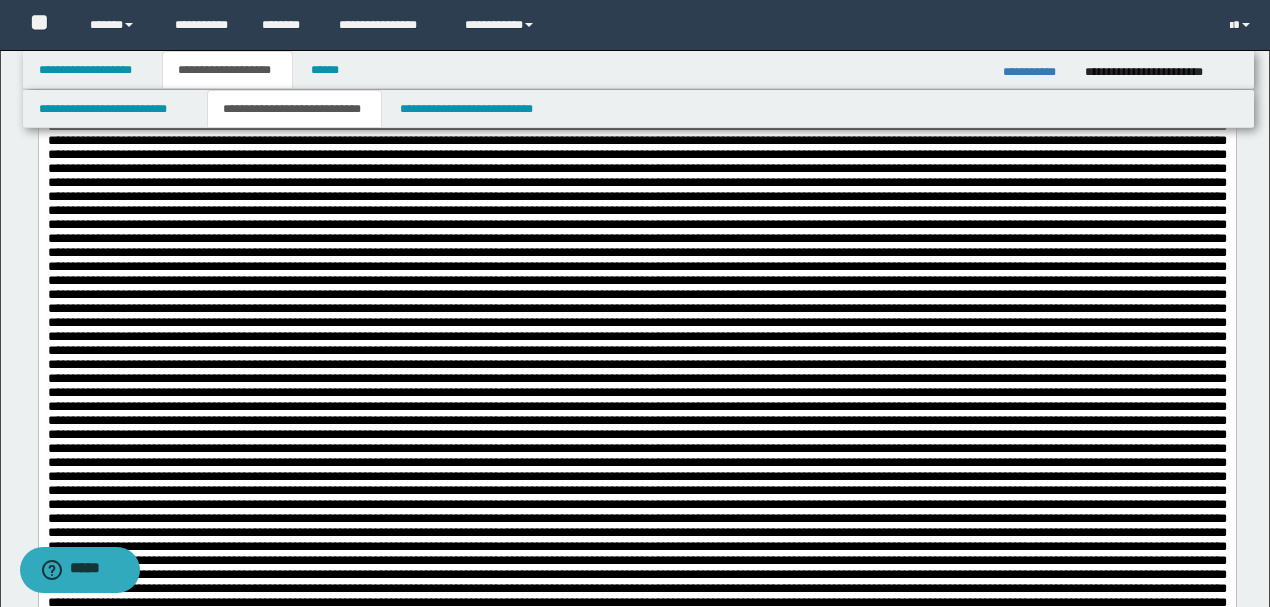 scroll, scrollTop: 0, scrollLeft: 0, axis: both 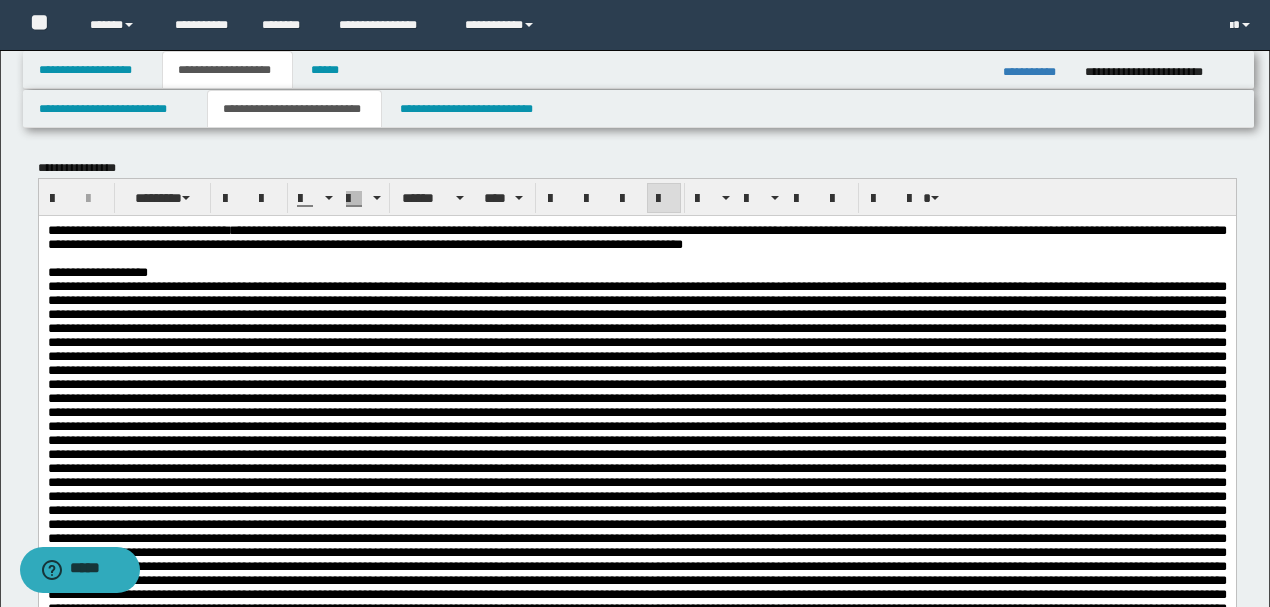 click at bounding box center (636, 628) 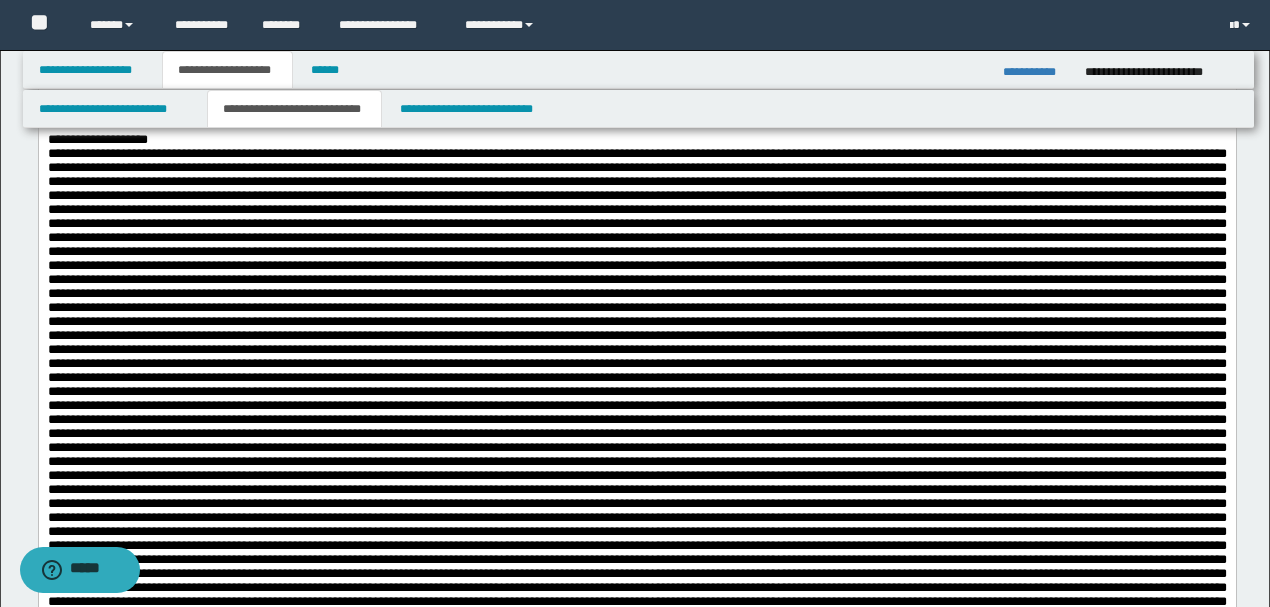scroll, scrollTop: 200, scrollLeft: 0, axis: vertical 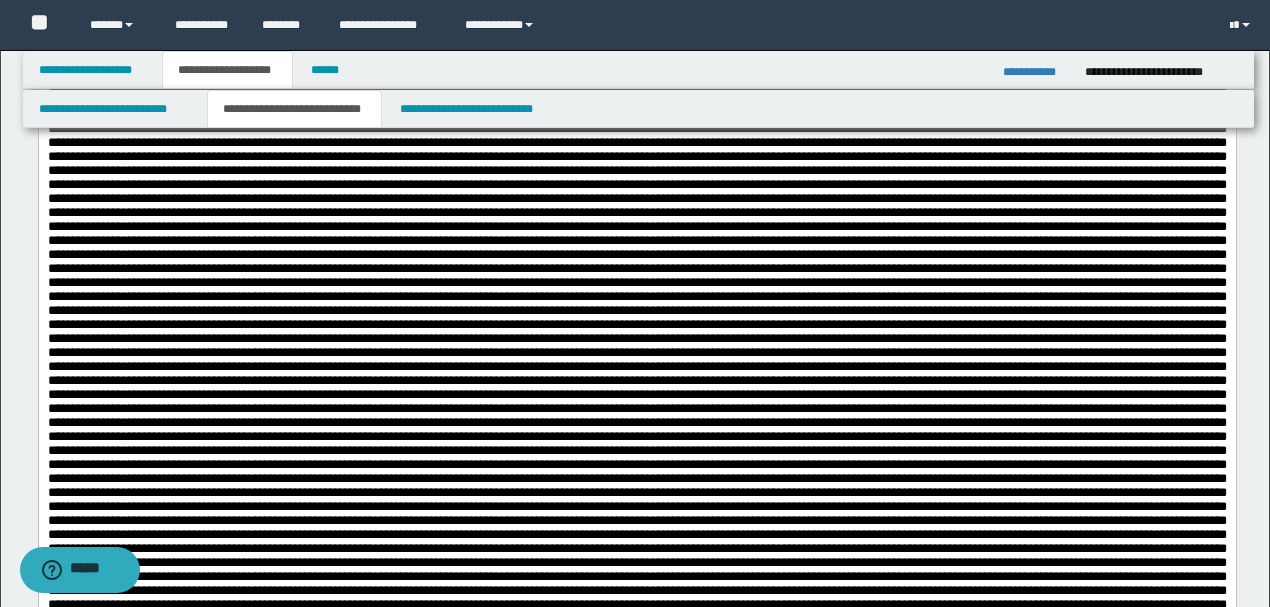 click at bounding box center (636, 428) 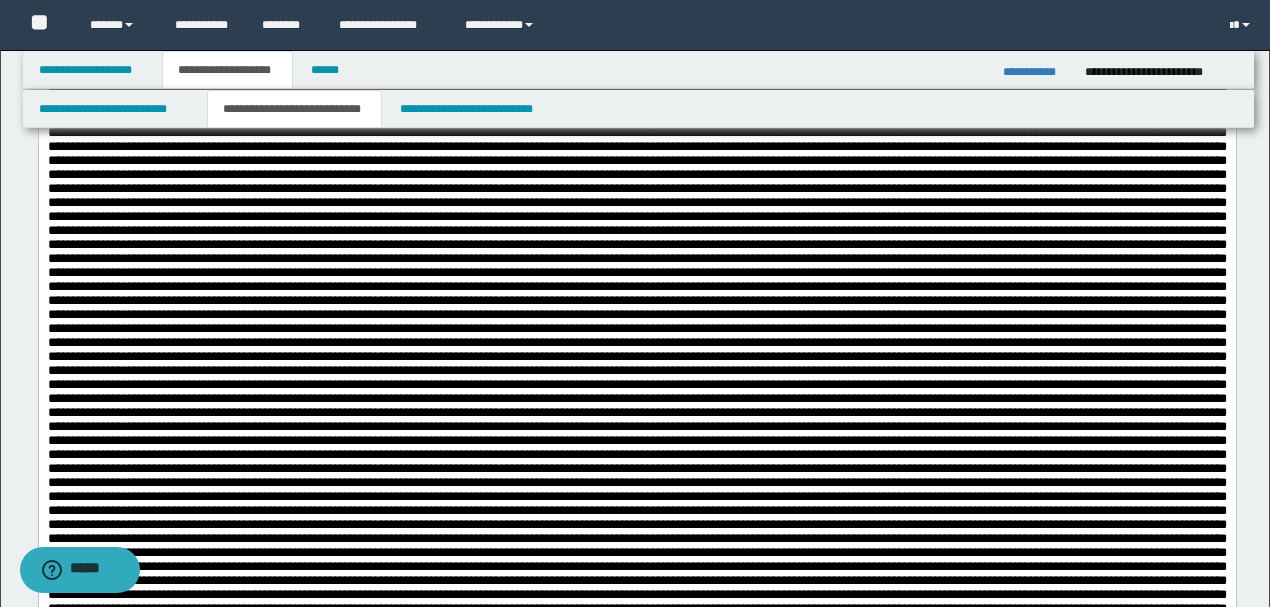 scroll, scrollTop: 266, scrollLeft: 0, axis: vertical 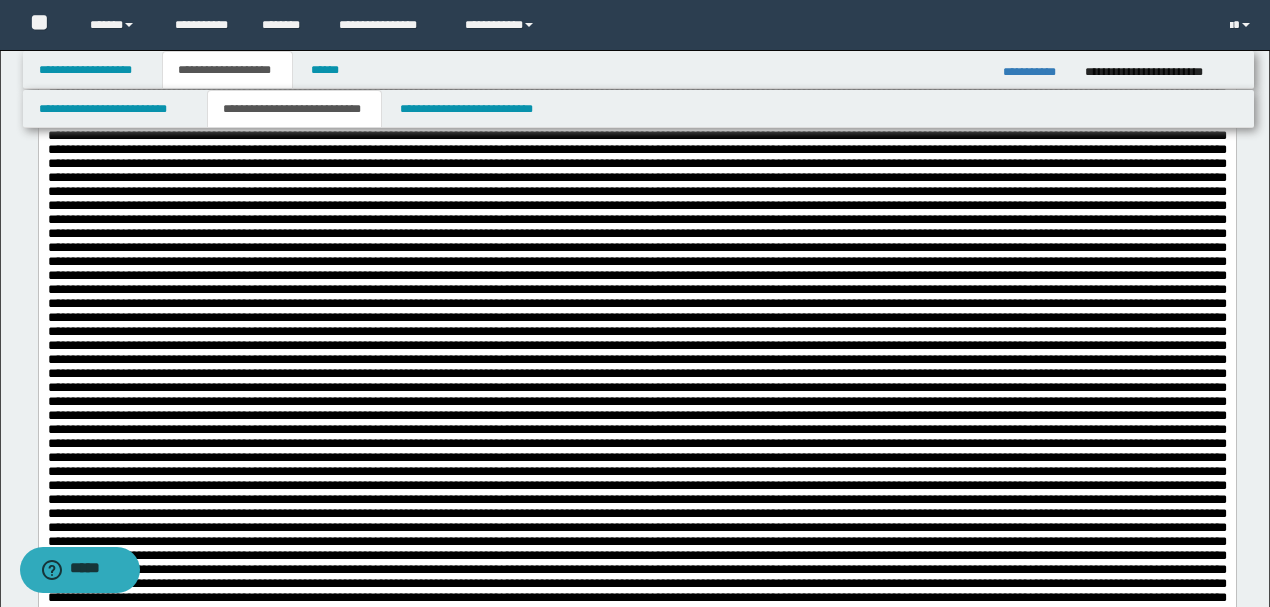 click at bounding box center (636, 296) 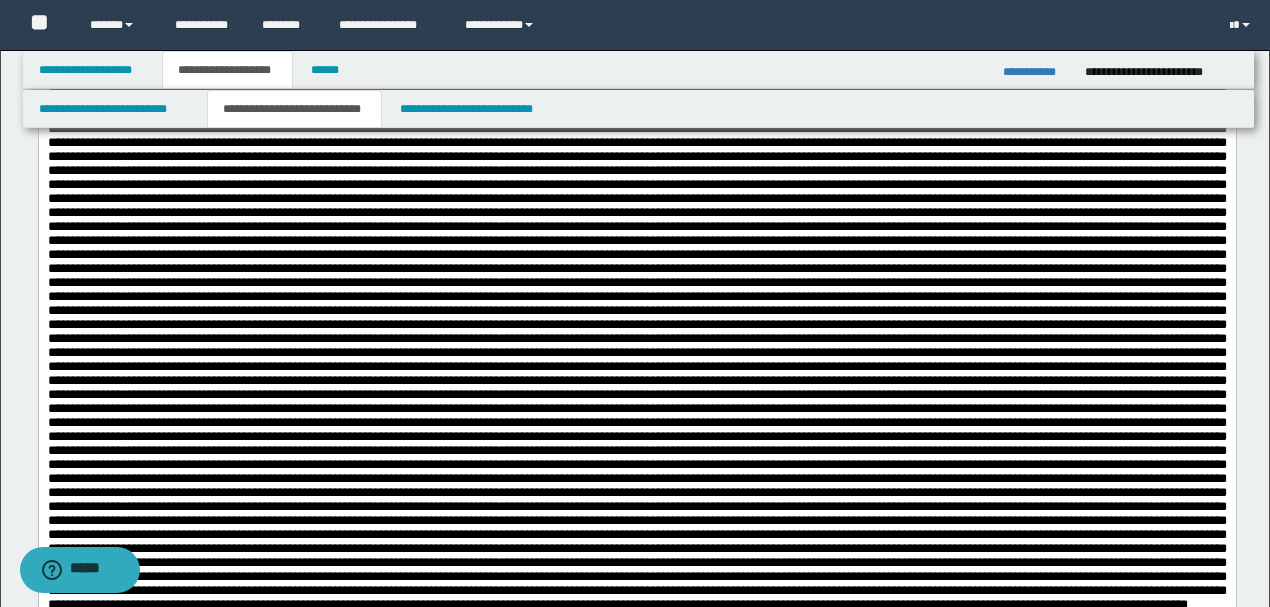 scroll, scrollTop: 400, scrollLeft: 0, axis: vertical 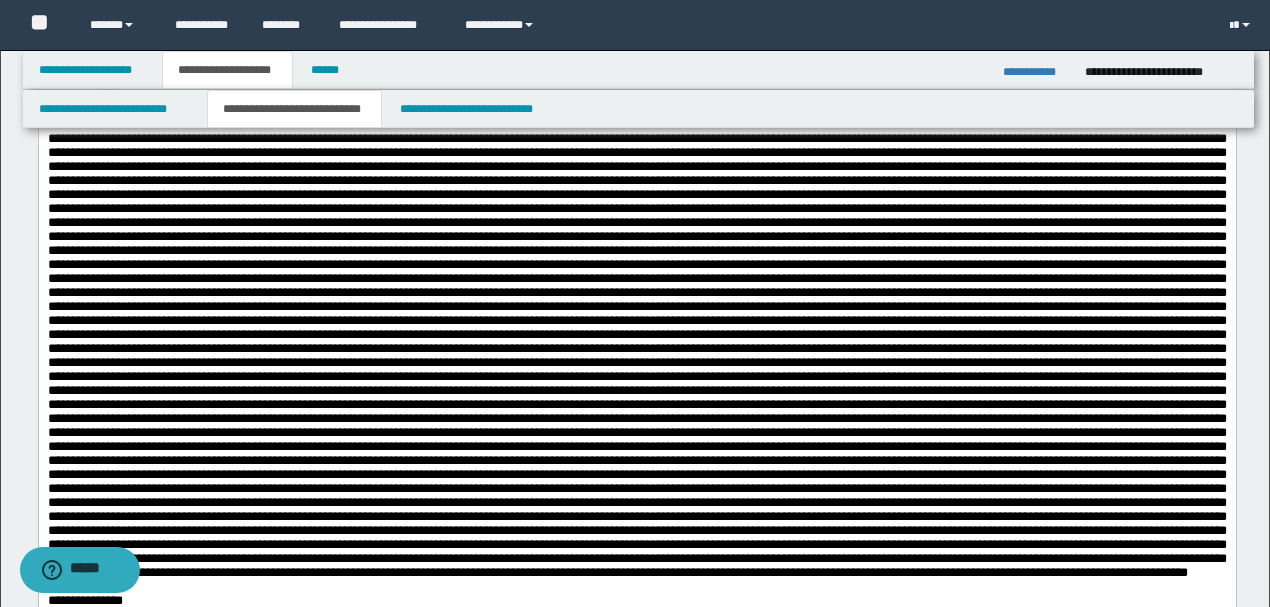 drag, startPoint x: 217, startPoint y: 181, endPoint x: 234, endPoint y: 180, distance: 17.029387 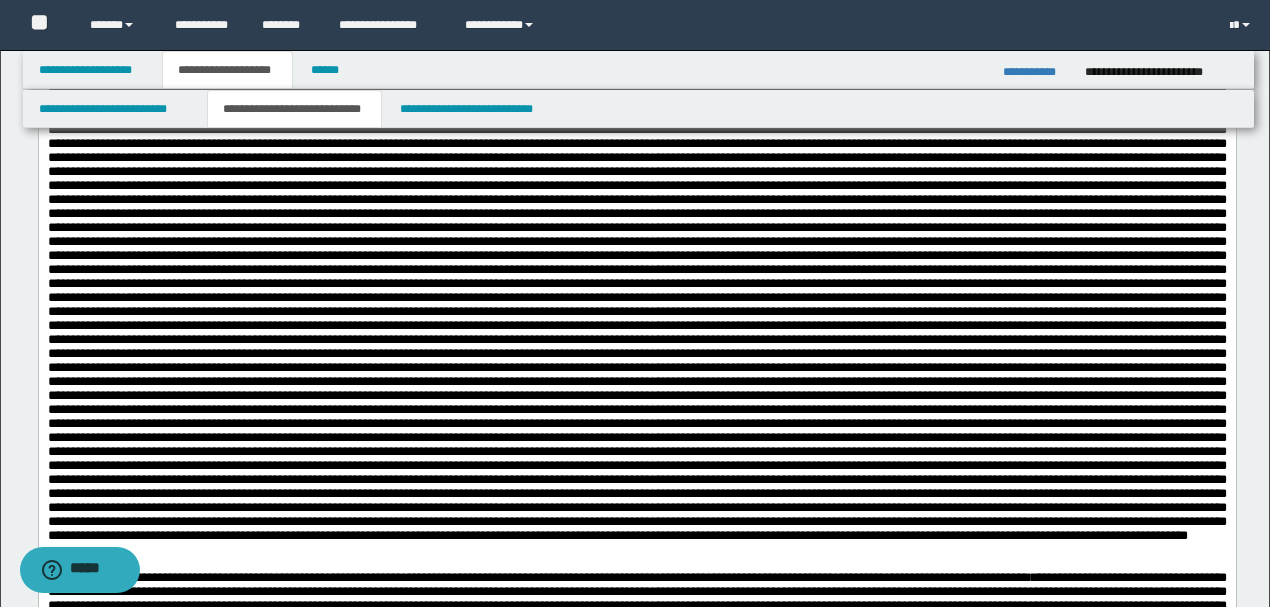 scroll, scrollTop: 466, scrollLeft: 0, axis: vertical 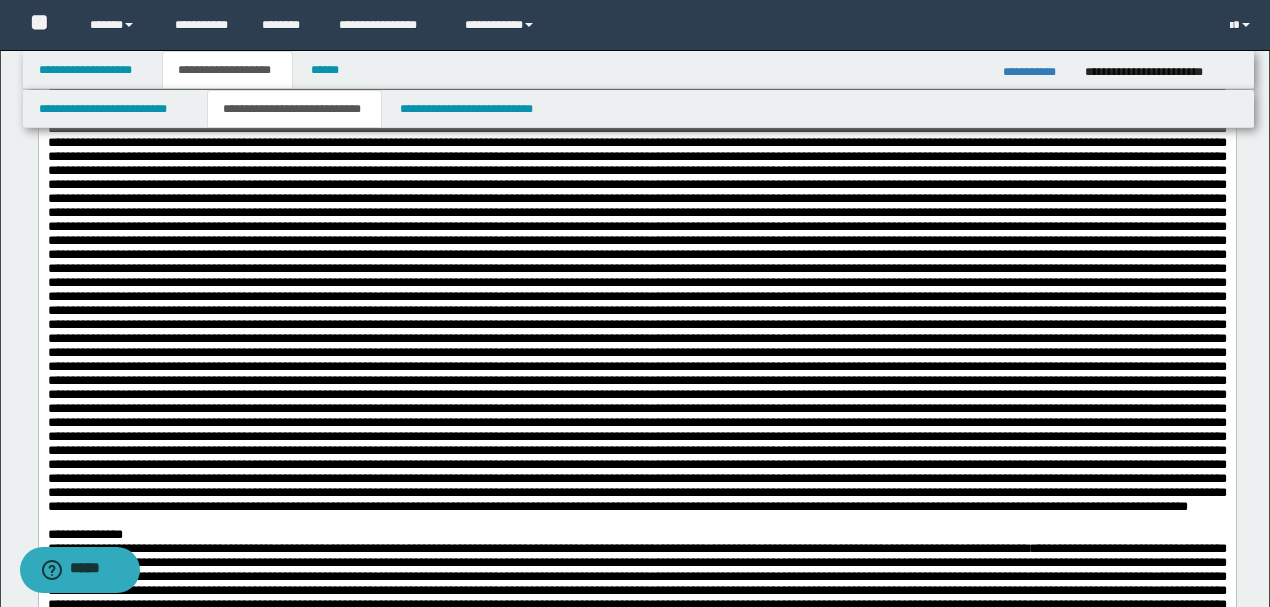 click at bounding box center [636, 163] 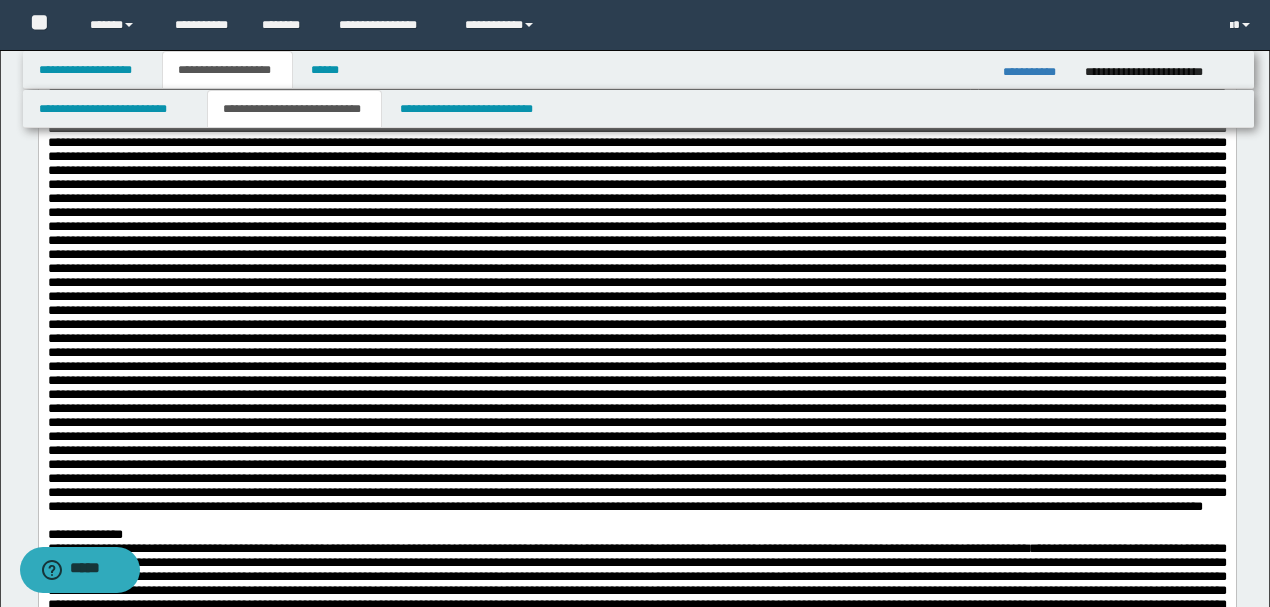 click on "*" at bounding box center (636, 163) 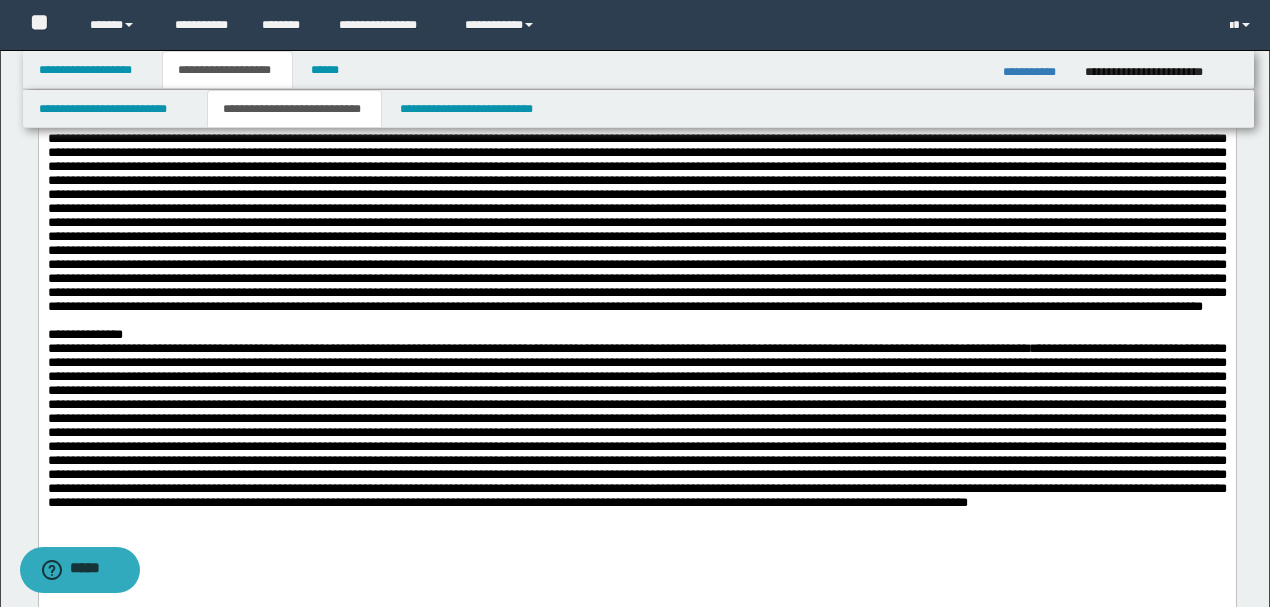 scroll, scrollTop: 600, scrollLeft: 0, axis: vertical 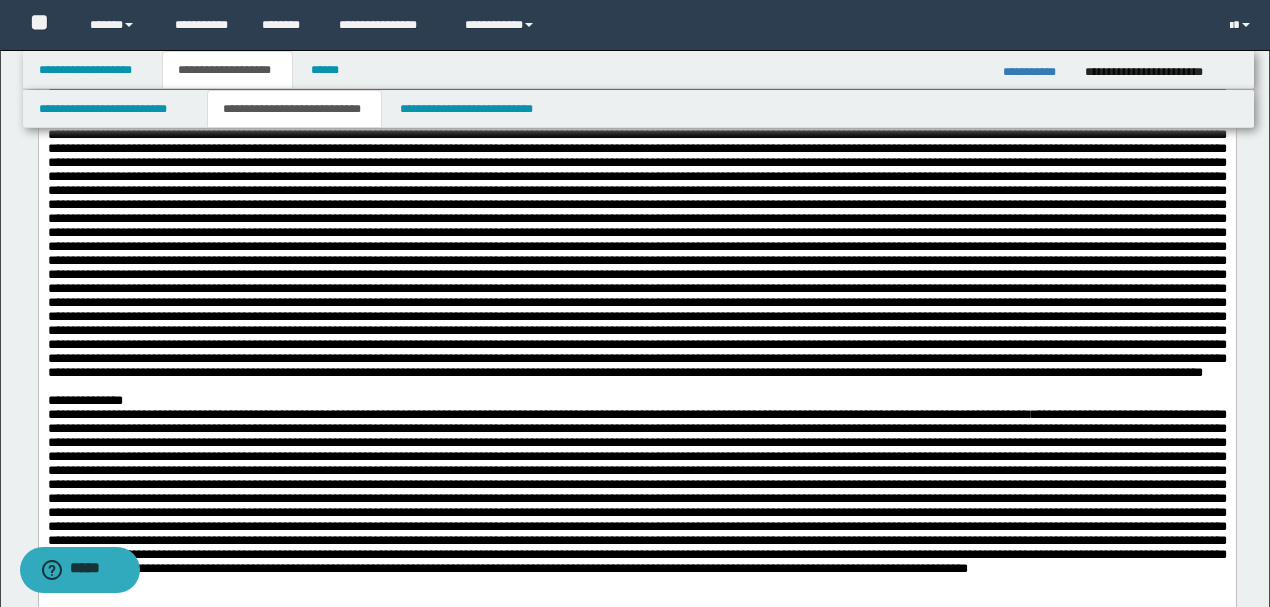 click on "*" at bounding box center (636, 29) 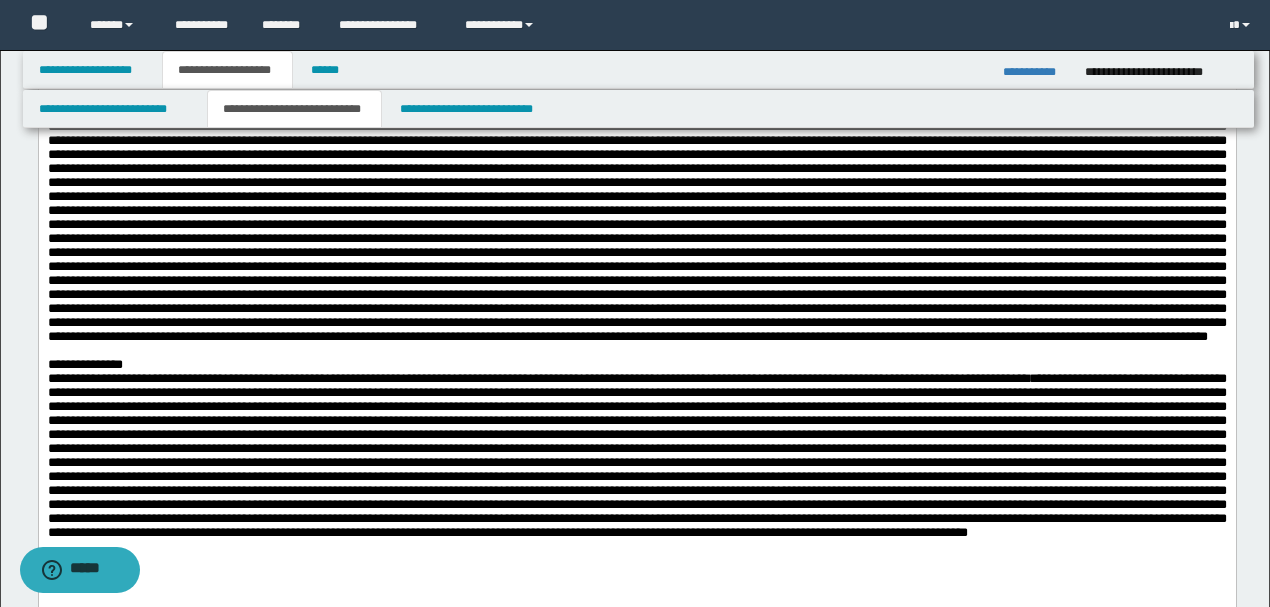 scroll, scrollTop: 666, scrollLeft: 0, axis: vertical 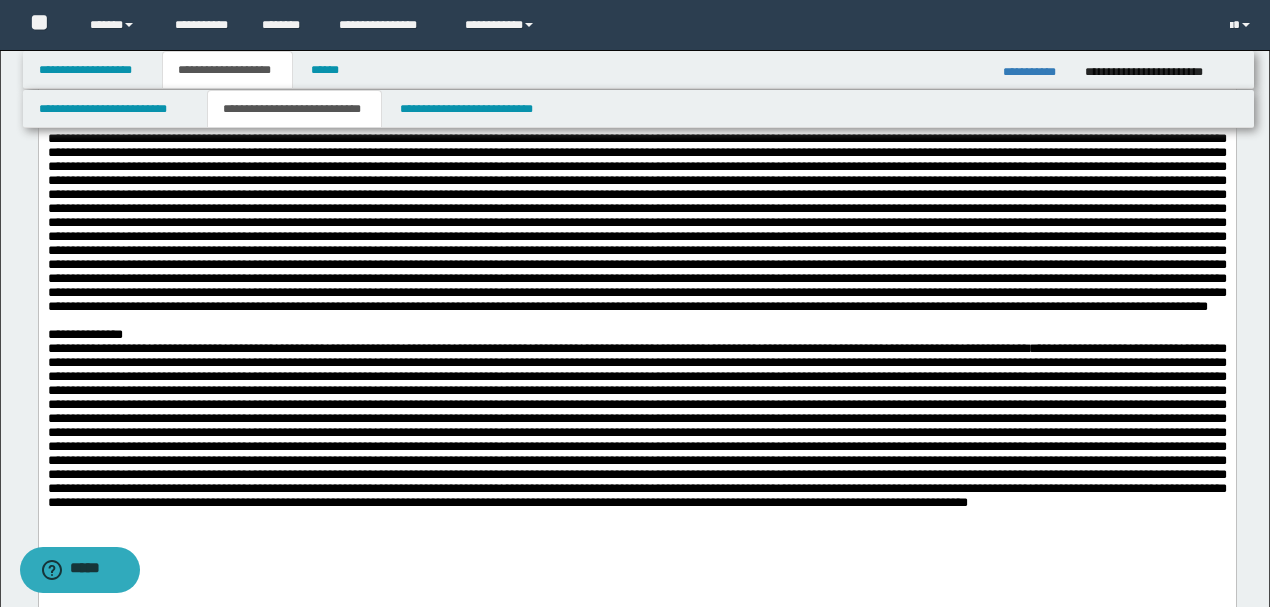 click on "*" at bounding box center (636, -37) 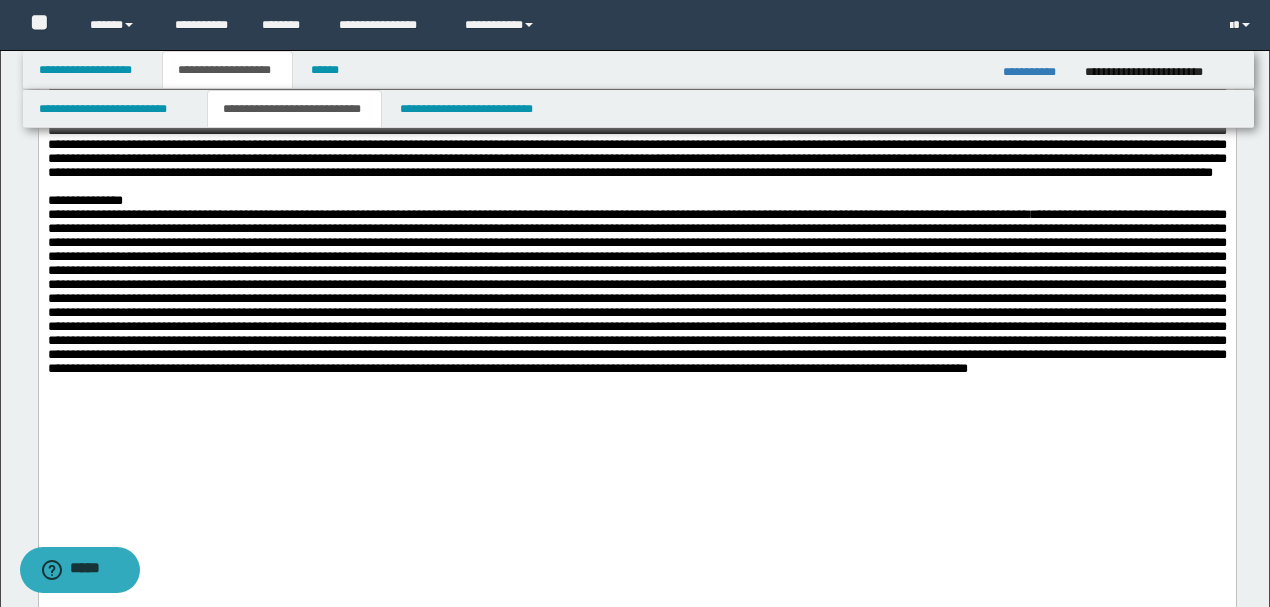 scroll, scrollTop: 733, scrollLeft: 0, axis: vertical 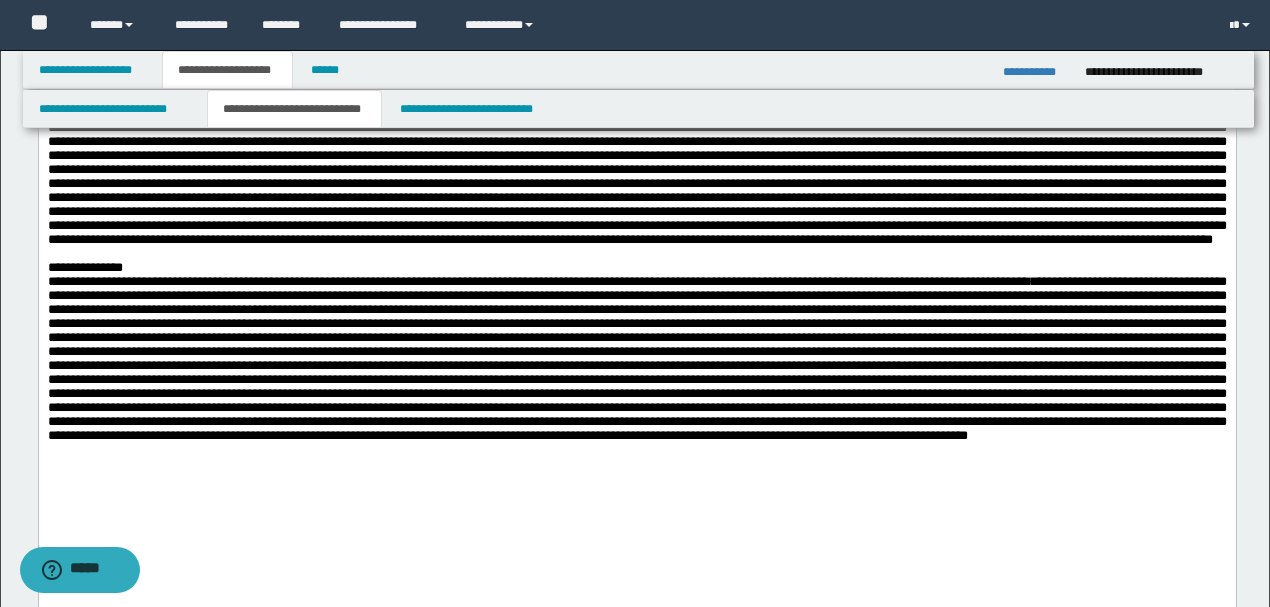 click on "*" at bounding box center [636, -104] 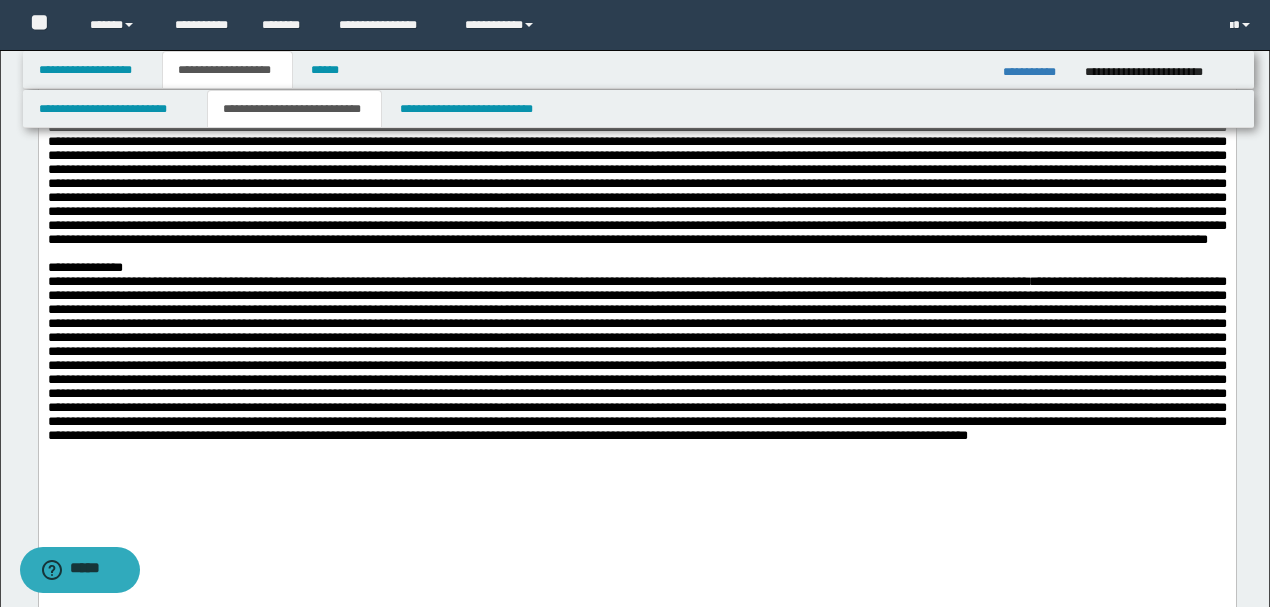 click on "*" at bounding box center (636, -104) 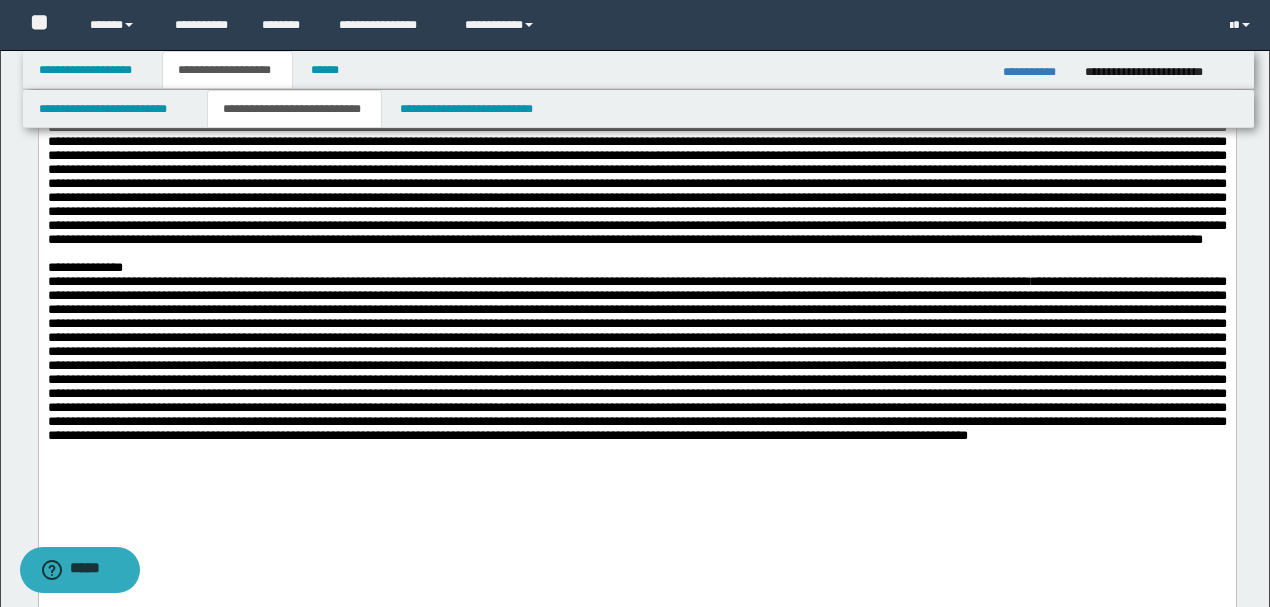 click on "*" at bounding box center [636, -104] 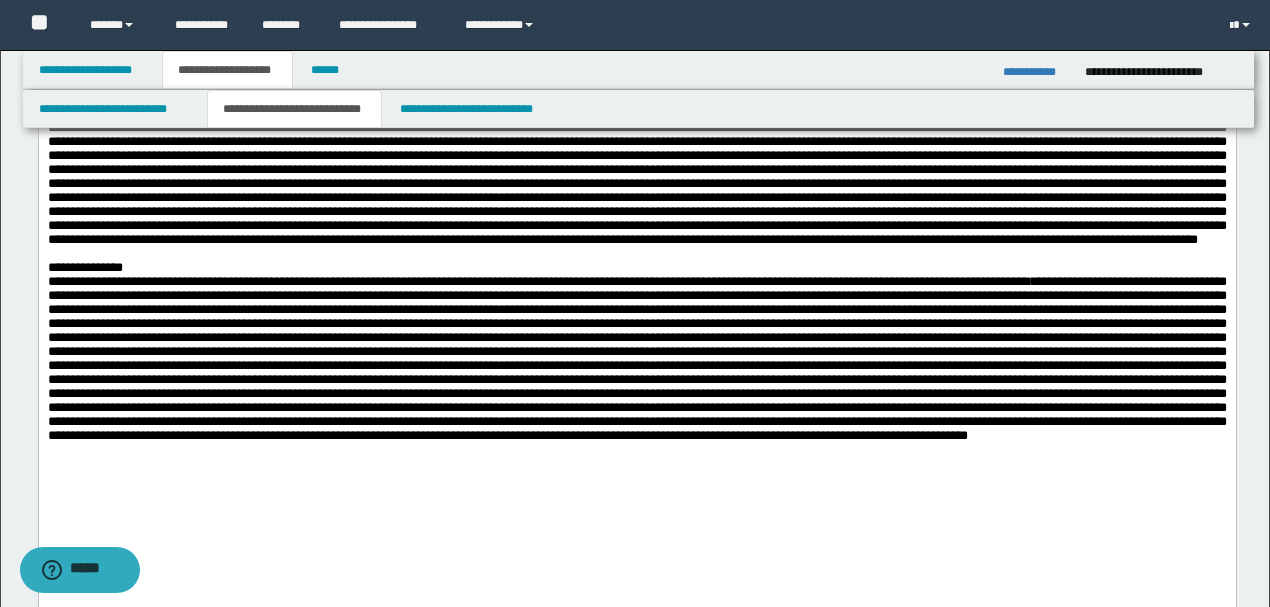 click on "*" at bounding box center [636, -104] 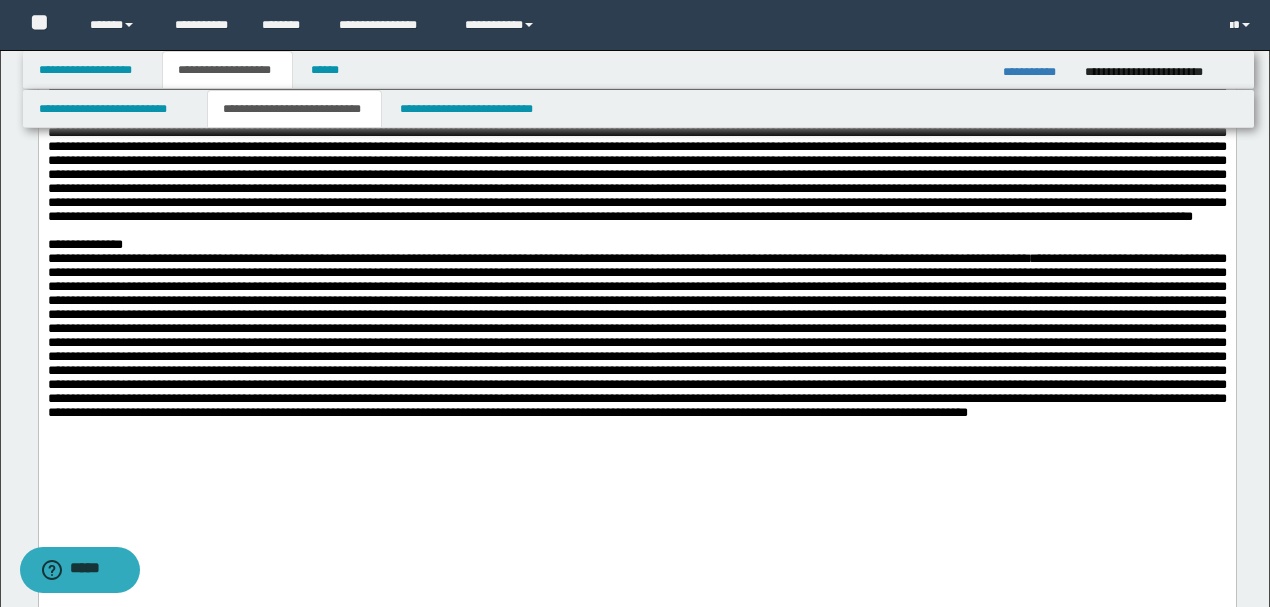 scroll, scrollTop: 800, scrollLeft: 0, axis: vertical 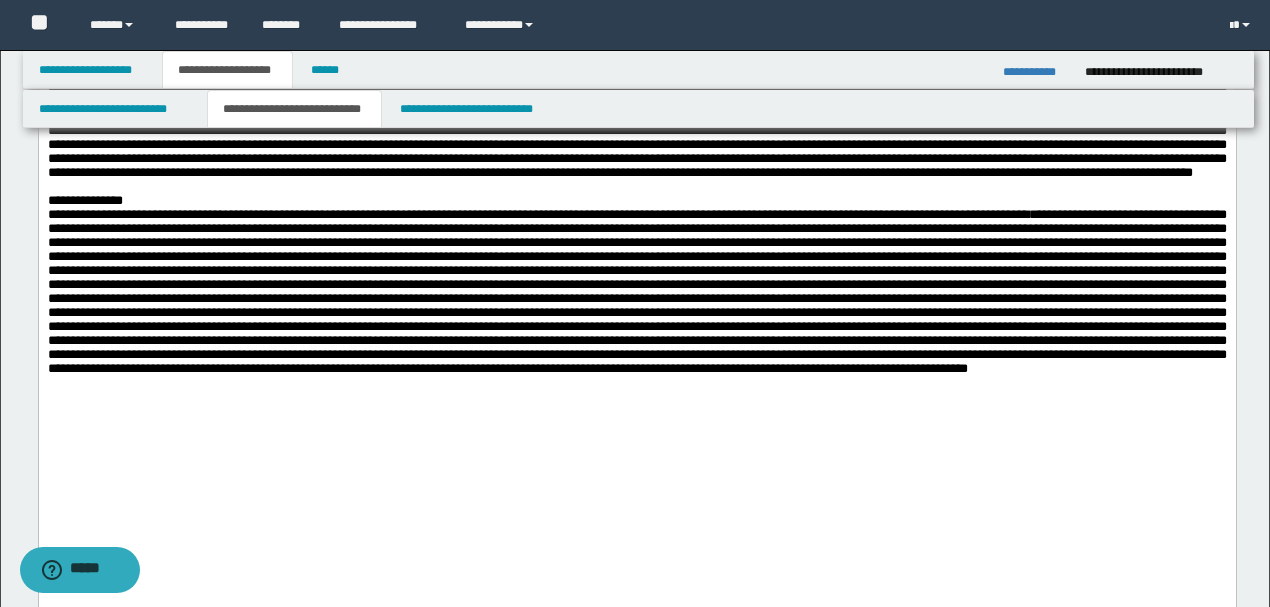 click on "*" at bounding box center (636, -171) 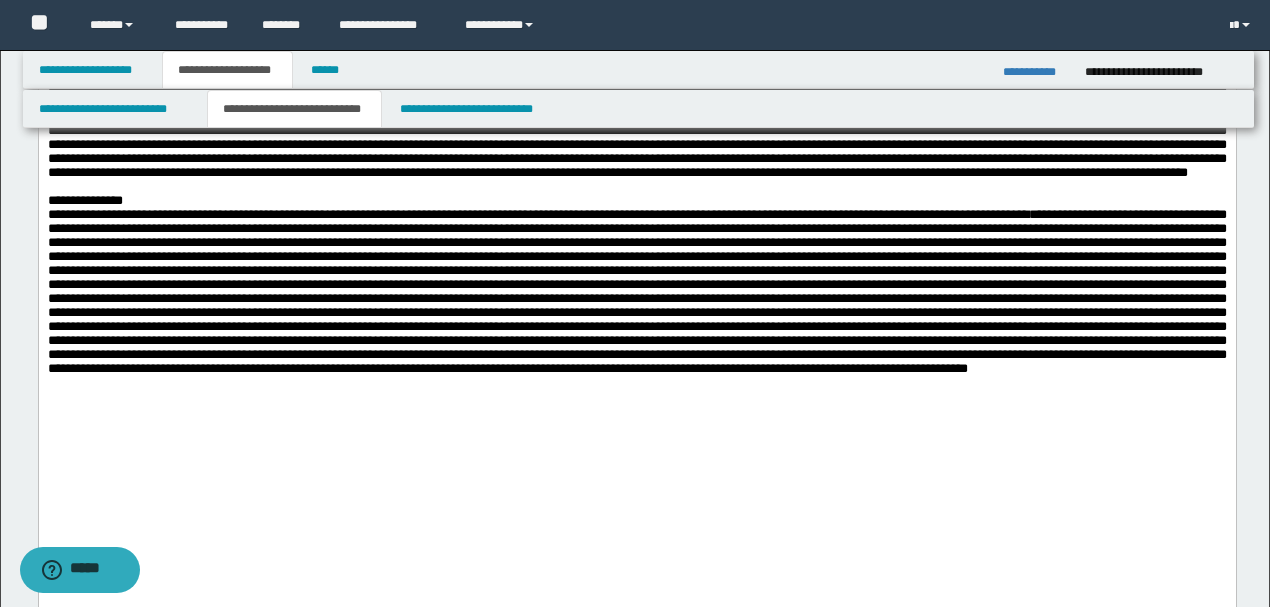 click on "*" at bounding box center [636, -171] 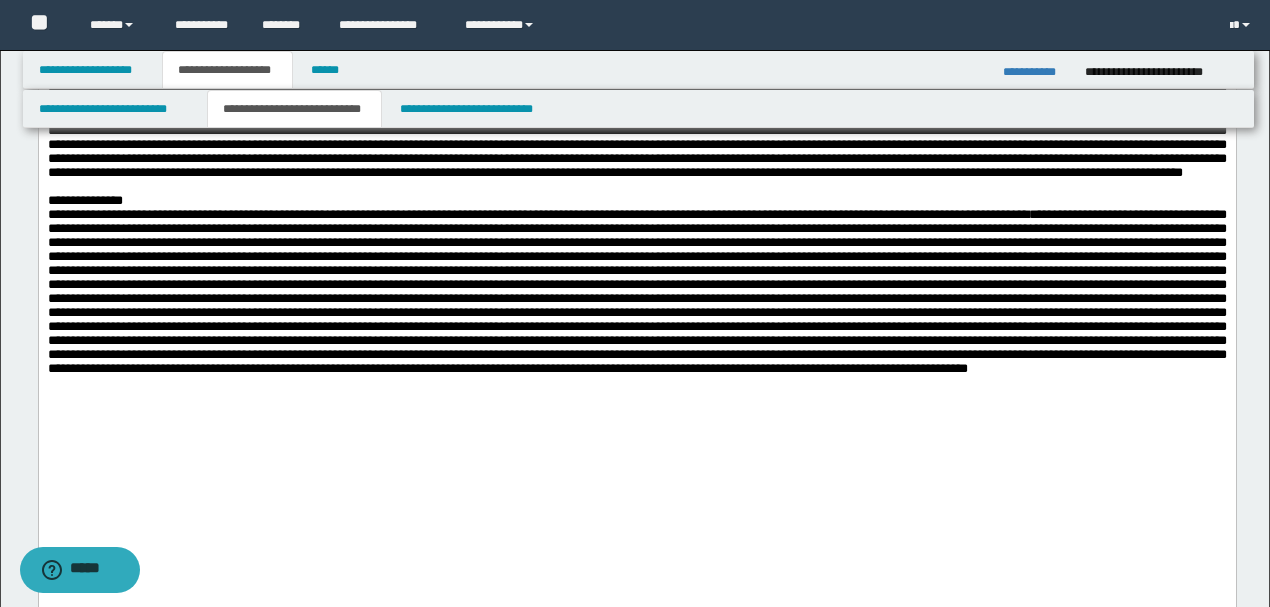 click on "*" at bounding box center (636, -171) 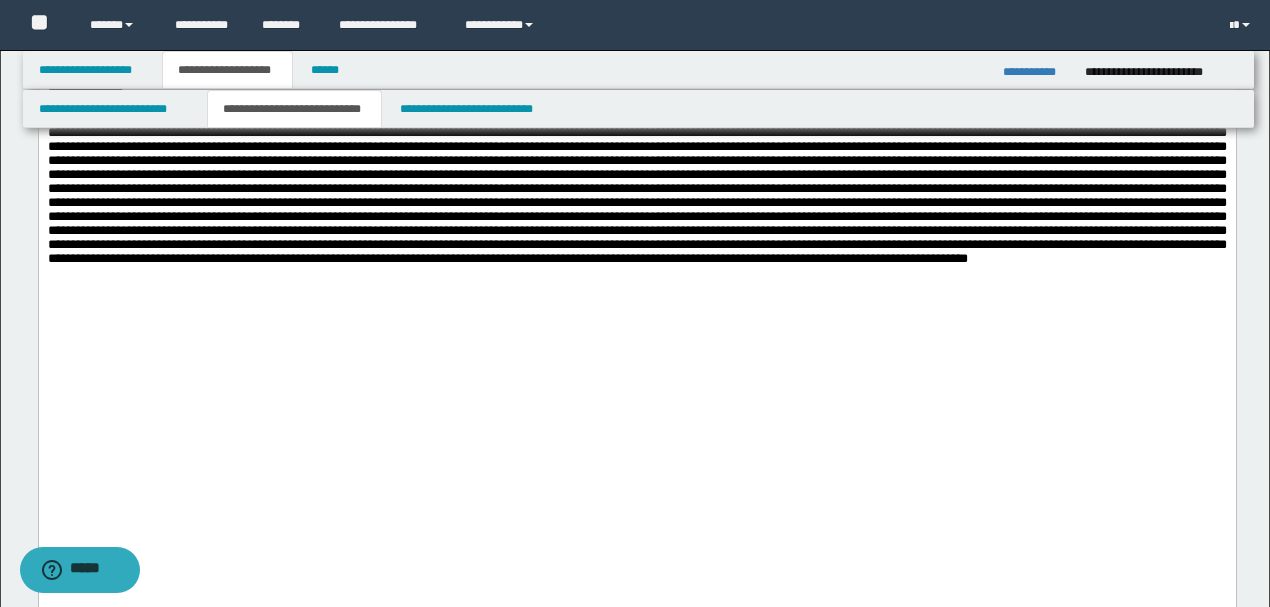 scroll, scrollTop: 933, scrollLeft: 0, axis: vertical 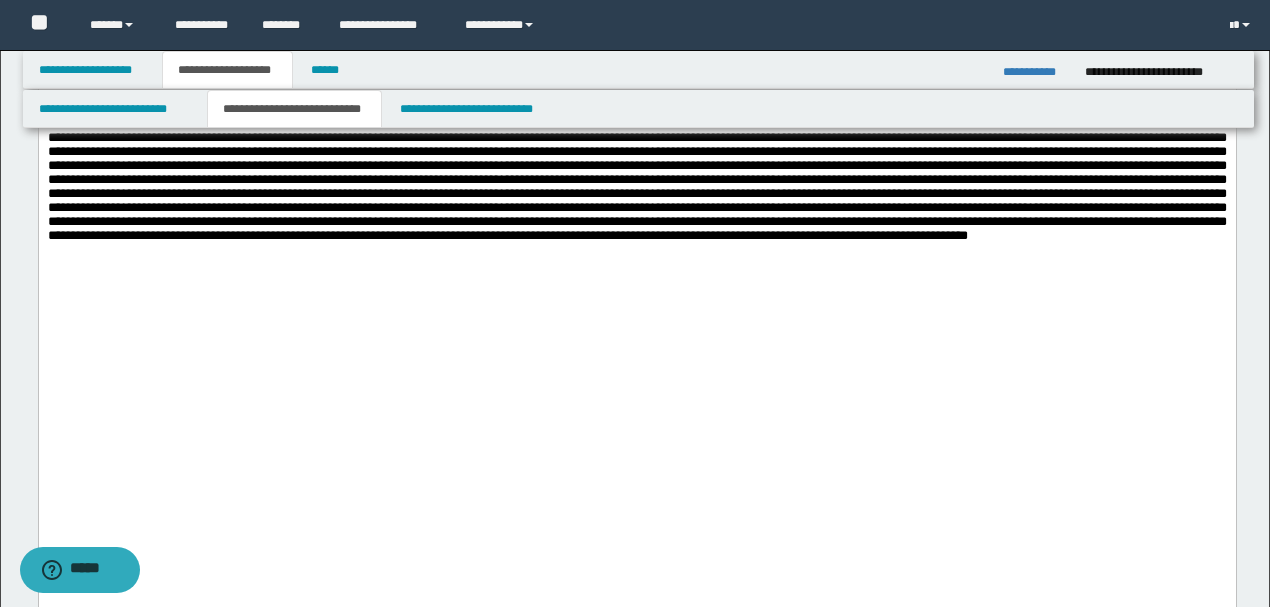 click on "*" at bounding box center [636, -304] 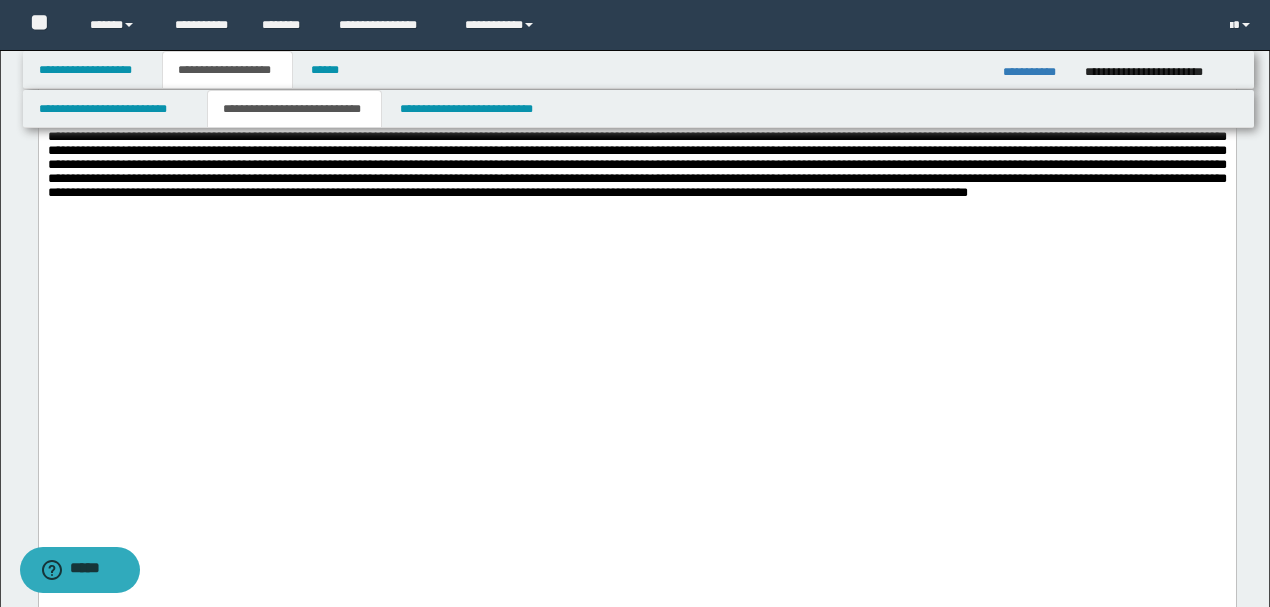 scroll, scrollTop: 1000, scrollLeft: 0, axis: vertical 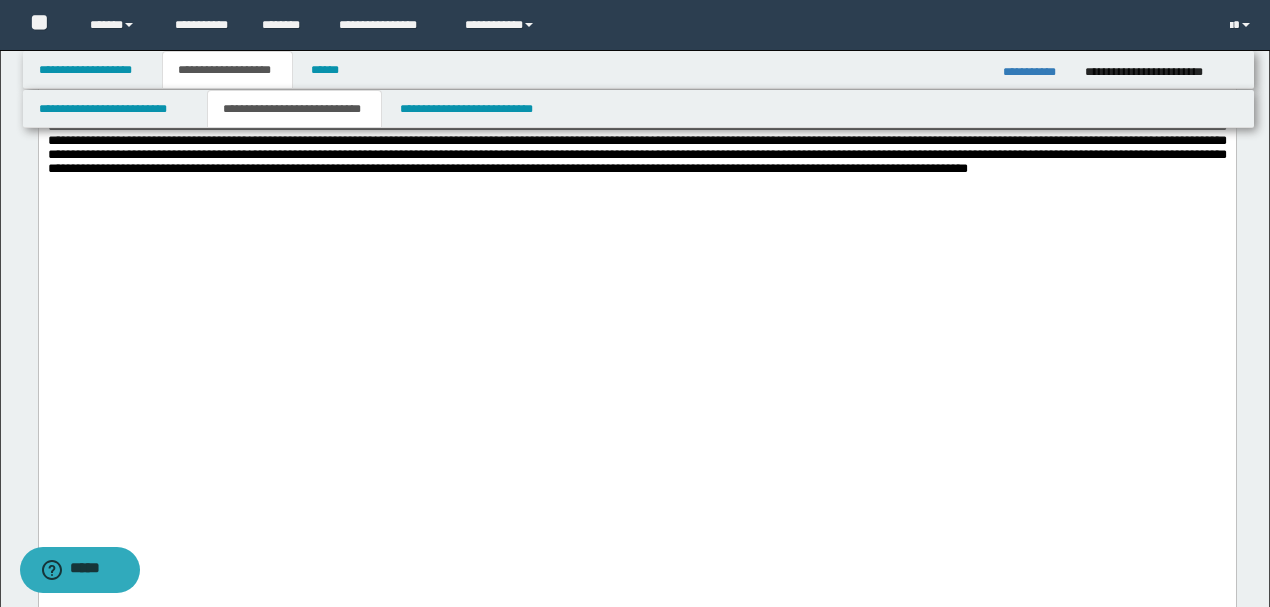 click on "[FIRST] [LAST]" at bounding box center (636, -371) 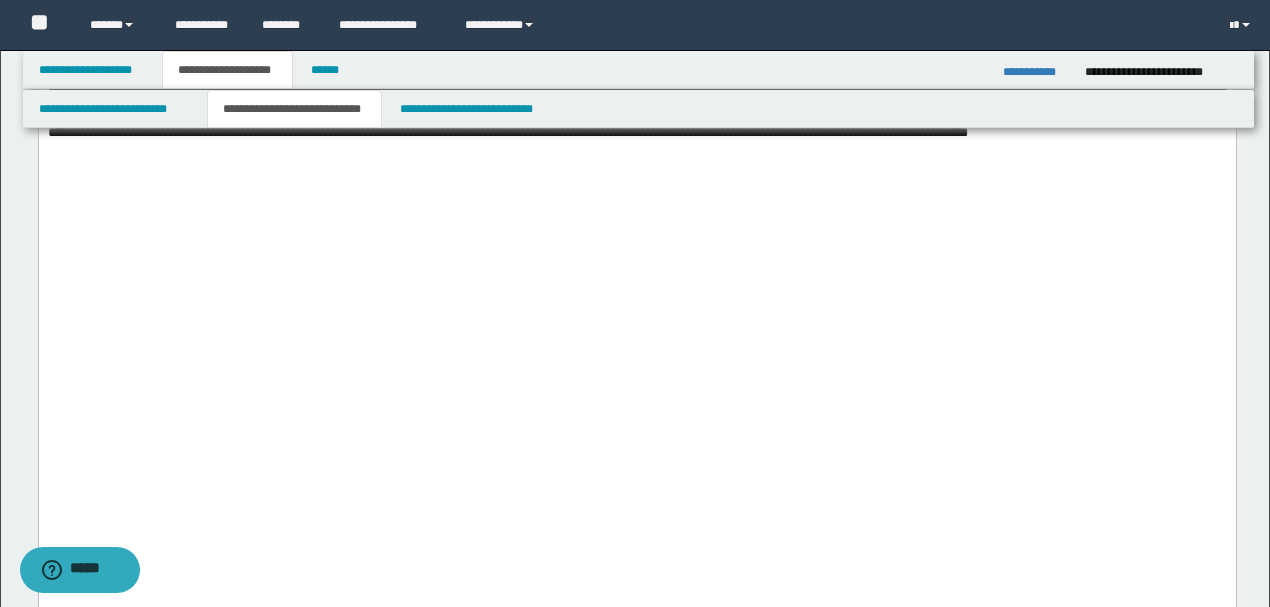 scroll, scrollTop: 1066, scrollLeft: 0, axis: vertical 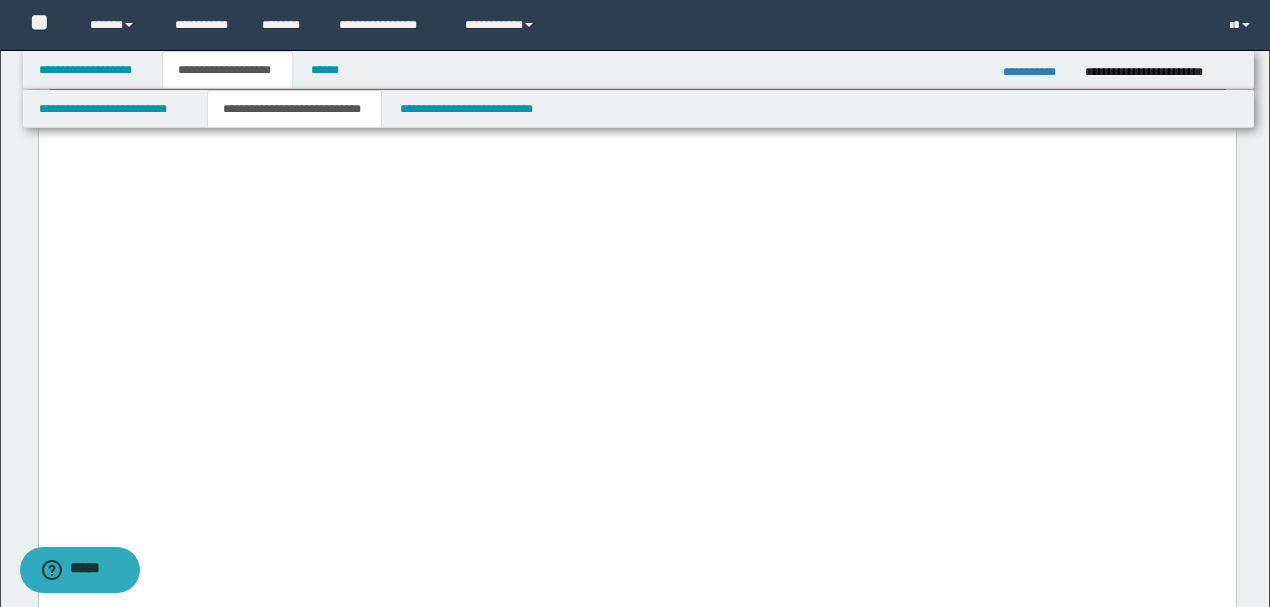 drag, startPoint x: 298, startPoint y: 165, endPoint x: 288, endPoint y: 167, distance: 10.198039 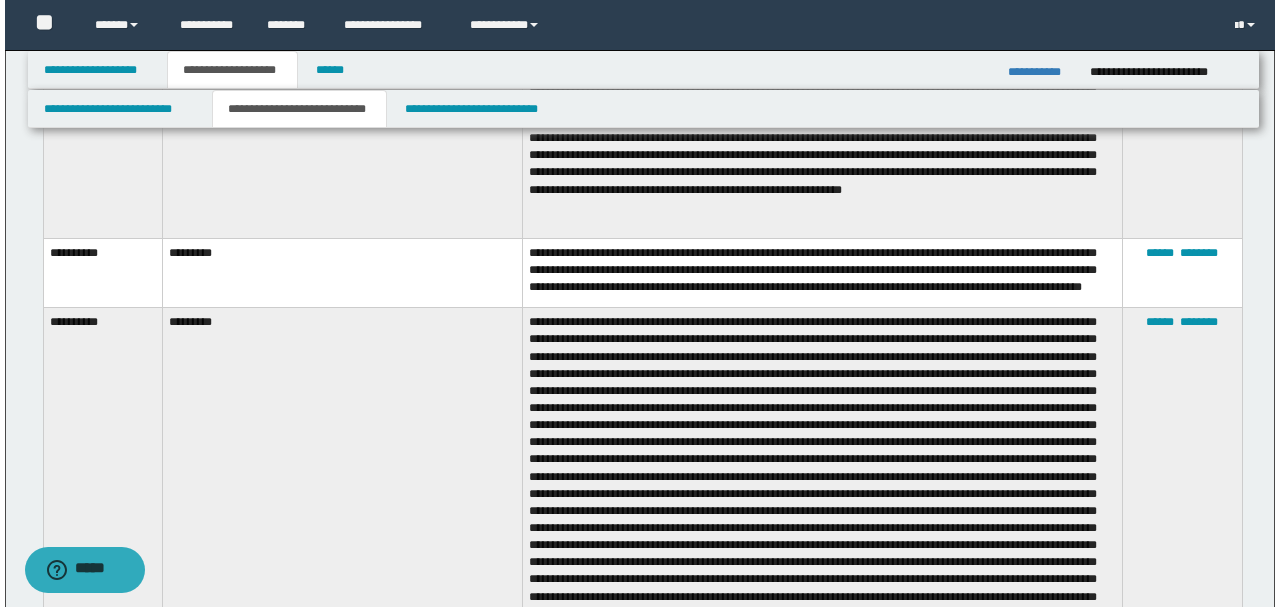 scroll, scrollTop: 4266, scrollLeft: 0, axis: vertical 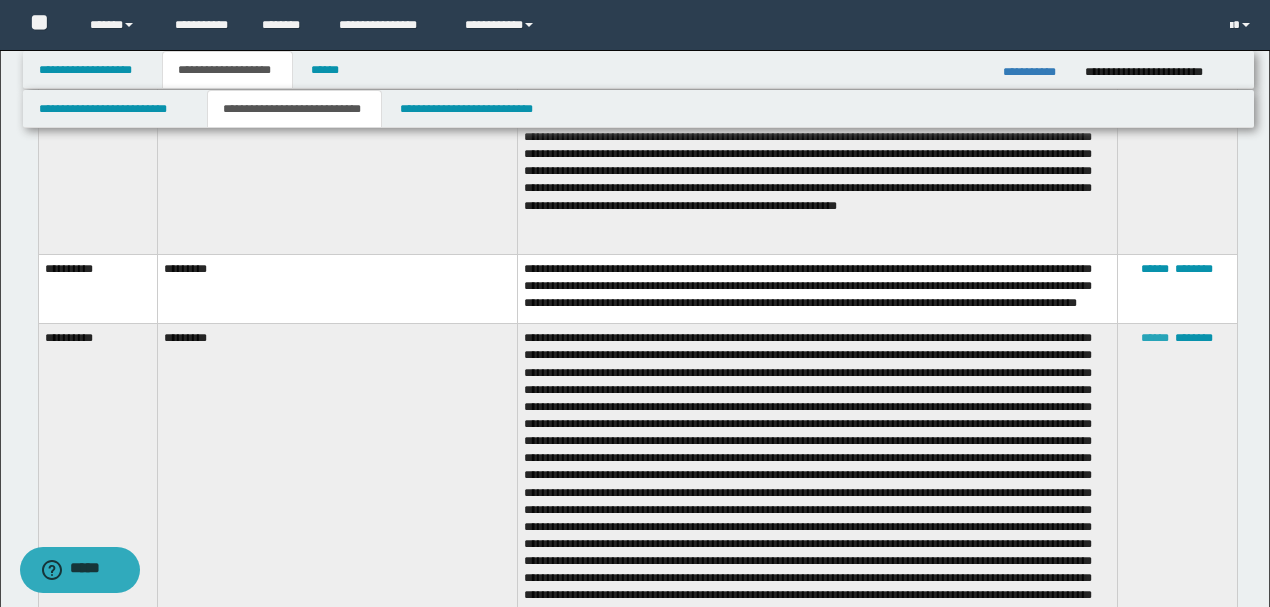 click on "******" at bounding box center (1155, 338) 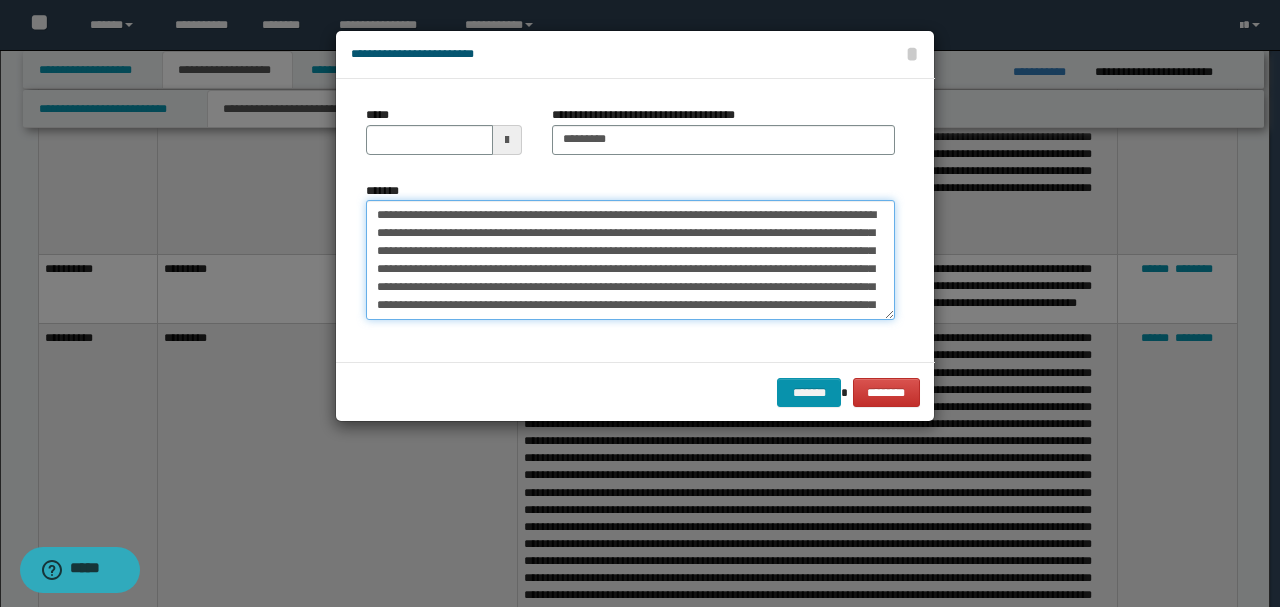 click on "*******" at bounding box center (630, 260) 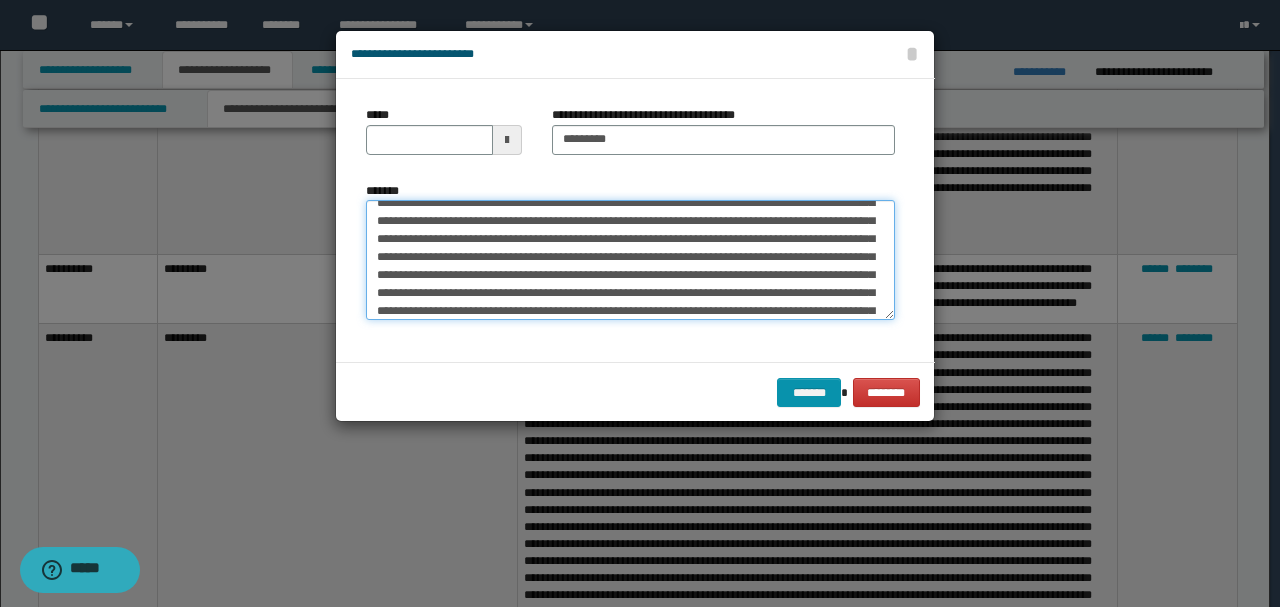 click on "*******" at bounding box center (630, 259) 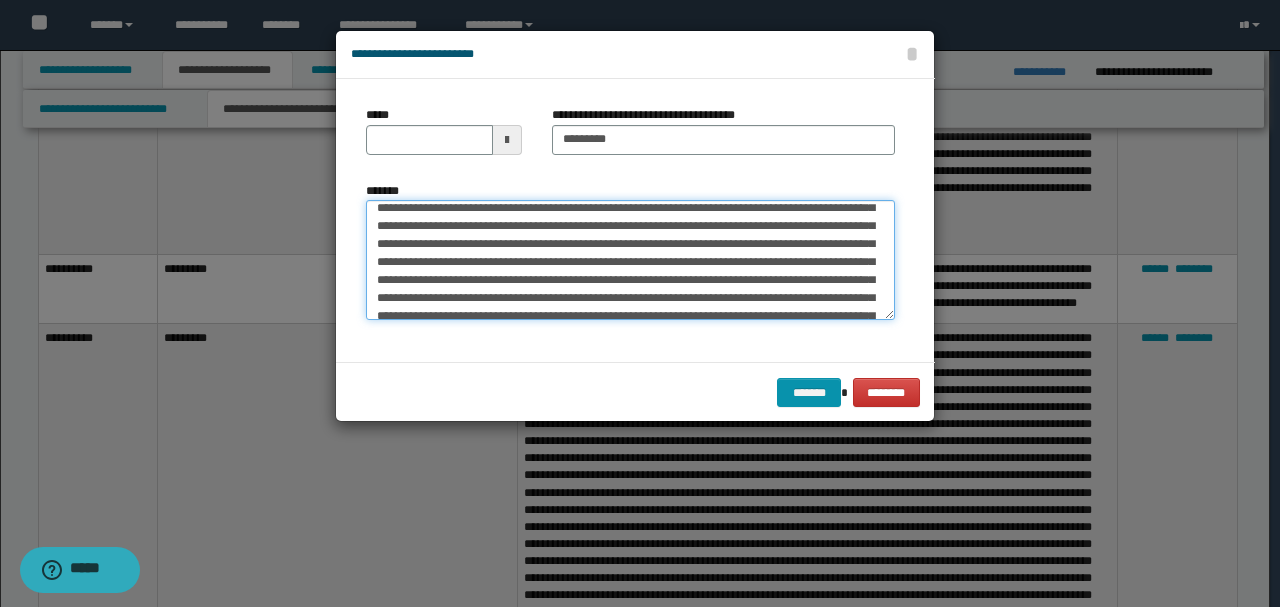 click on "*******" at bounding box center (630, 259) 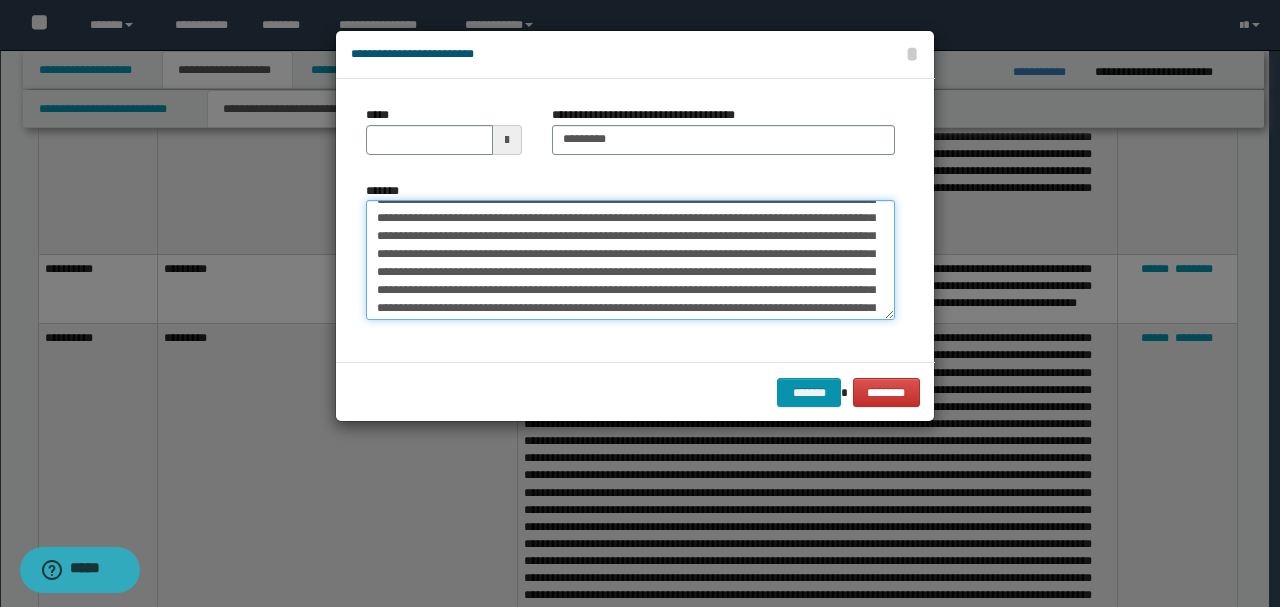 scroll, scrollTop: 533, scrollLeft: 0, axis: vertical 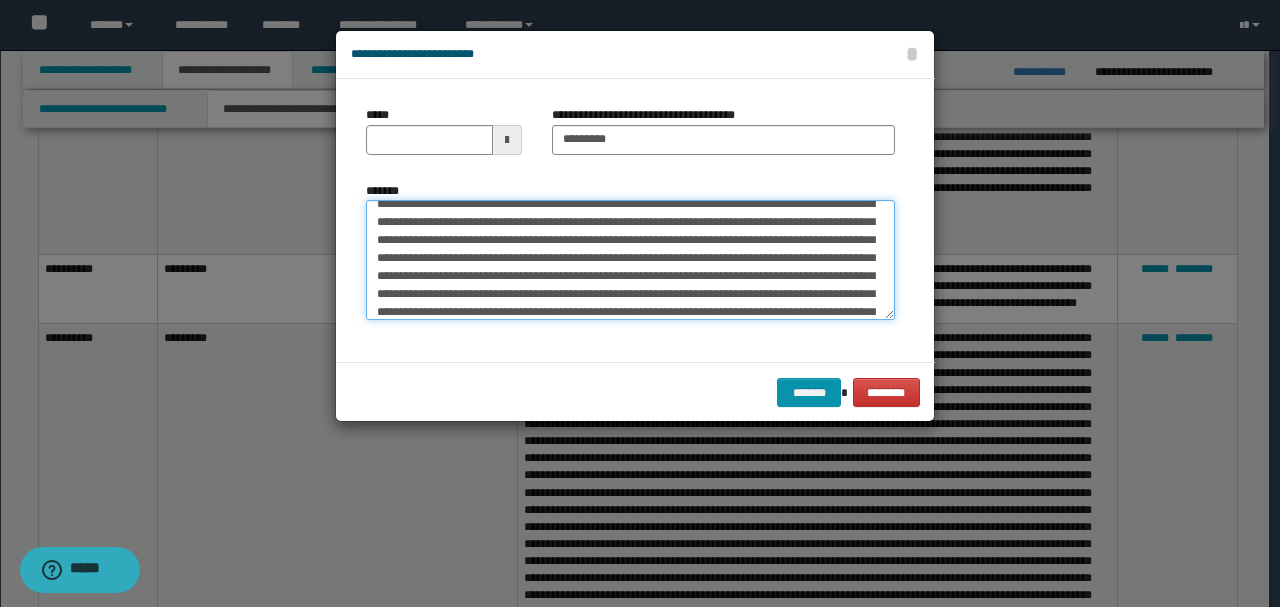 click on "*******" at bounding box center (630, 259) 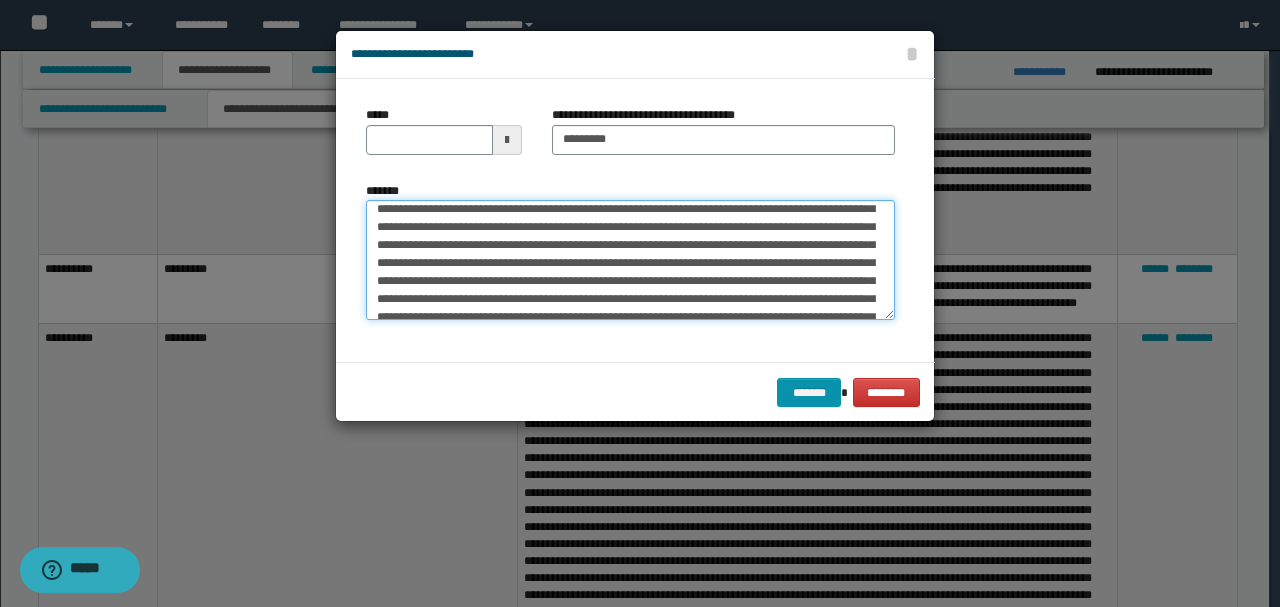click on "*******" at bounding box center (630, 259) 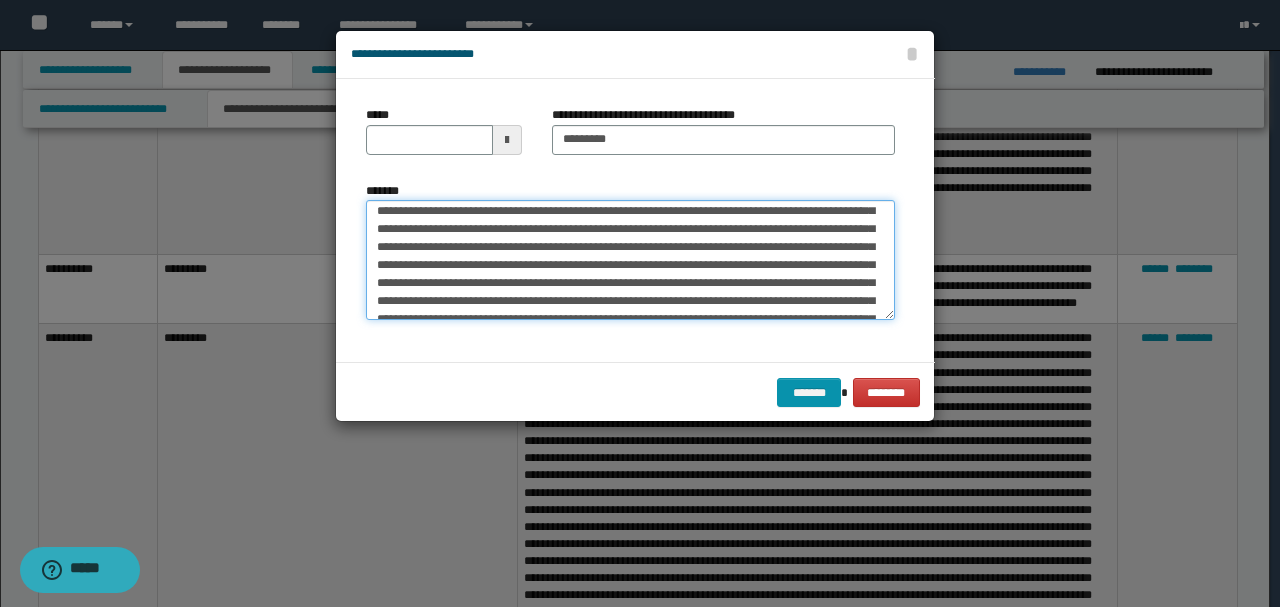 scroll, scrollTop: 666, scrollLeft: 0, axis: vertical 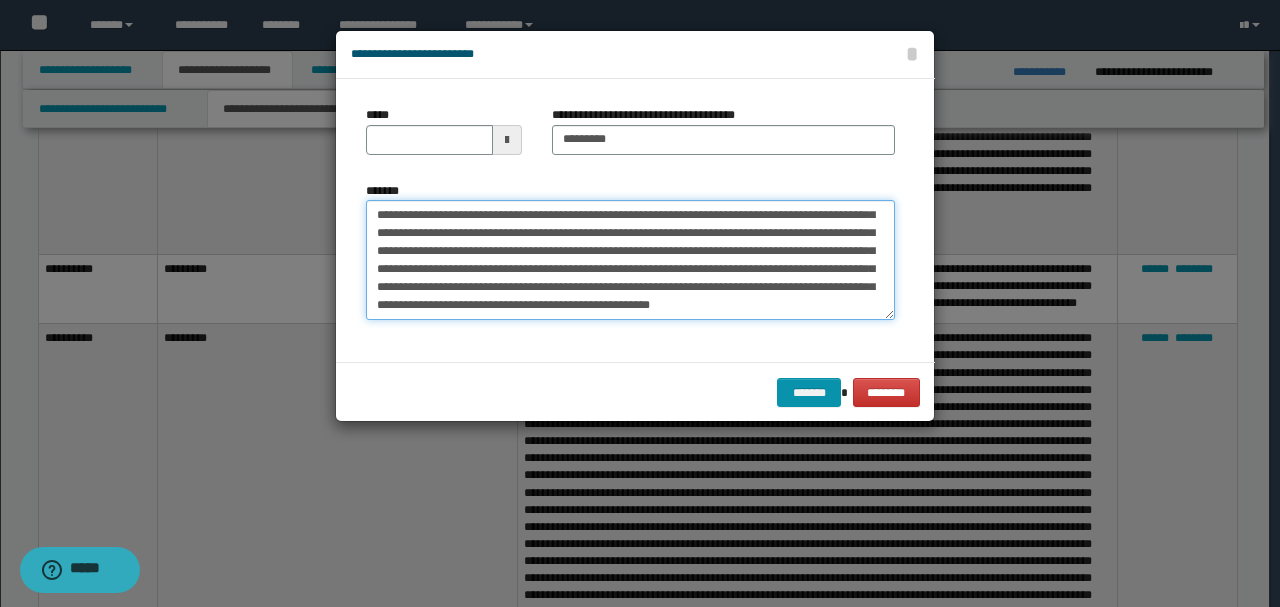 click on "*******" at bounding box center [630, 259] 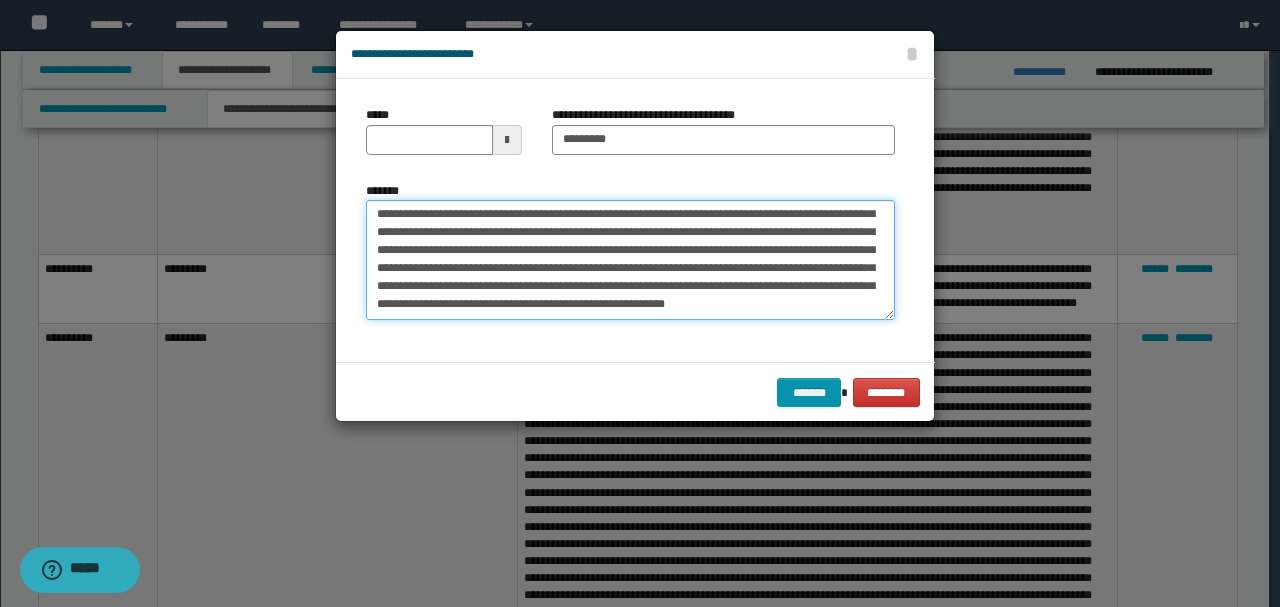 scroll, scrollTop: 733, scrollLeft: 0, axis: vertical 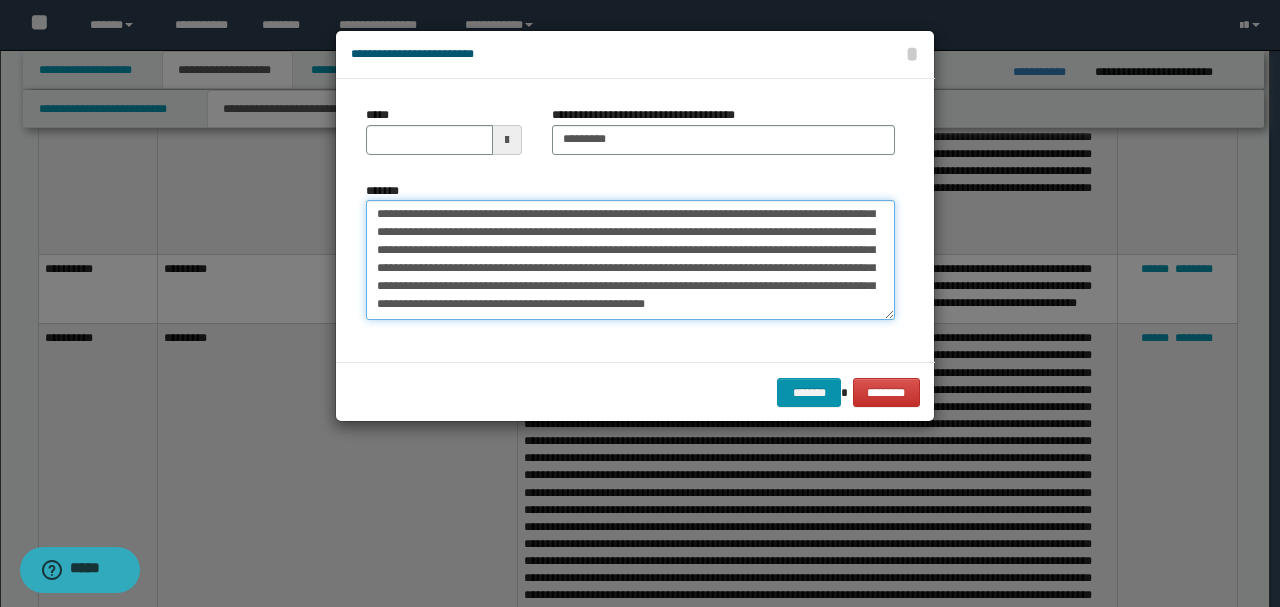type on "**********" 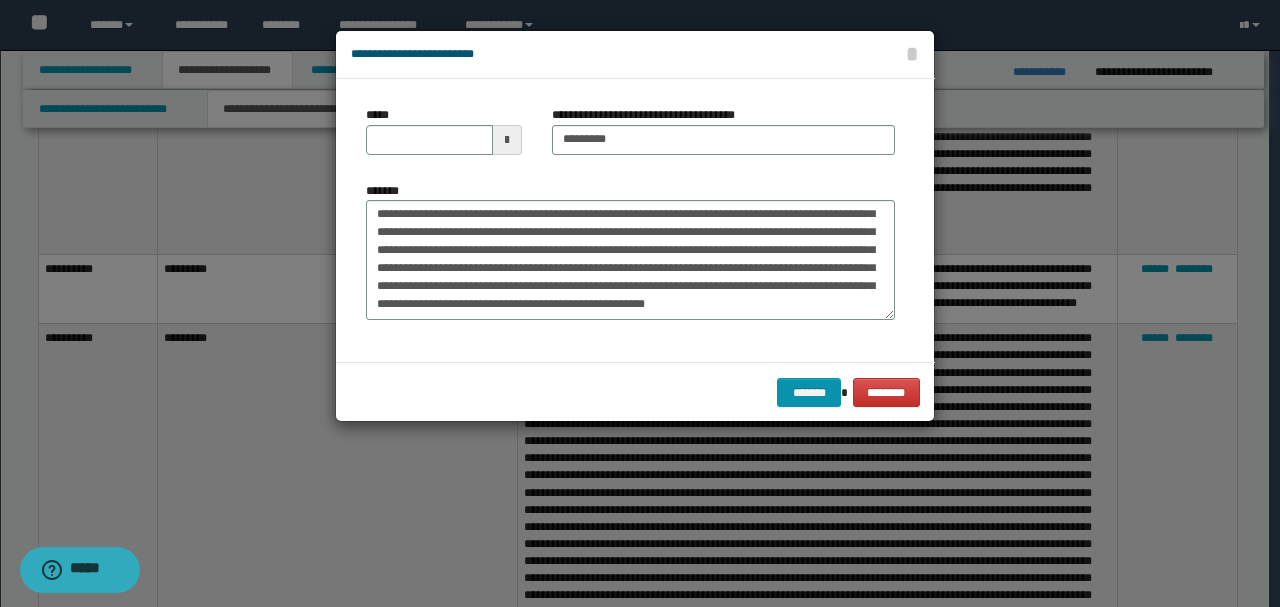 click on "*******
********" at bounding box center [635, 392] 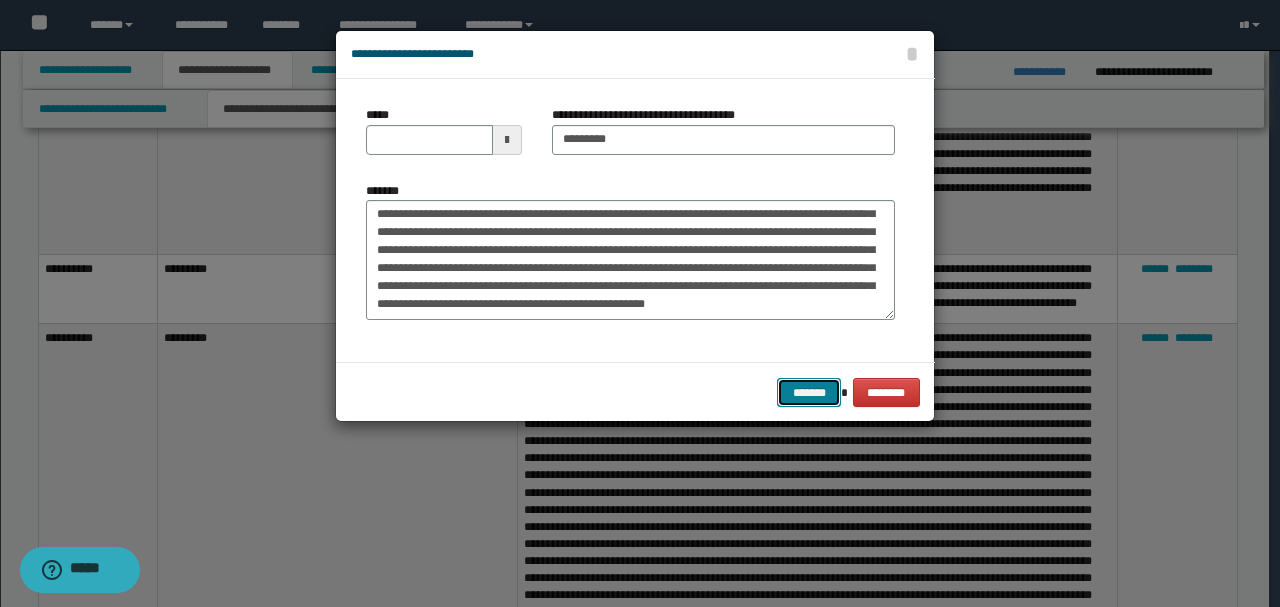 click on "*******" at bounding box center (809, 392) 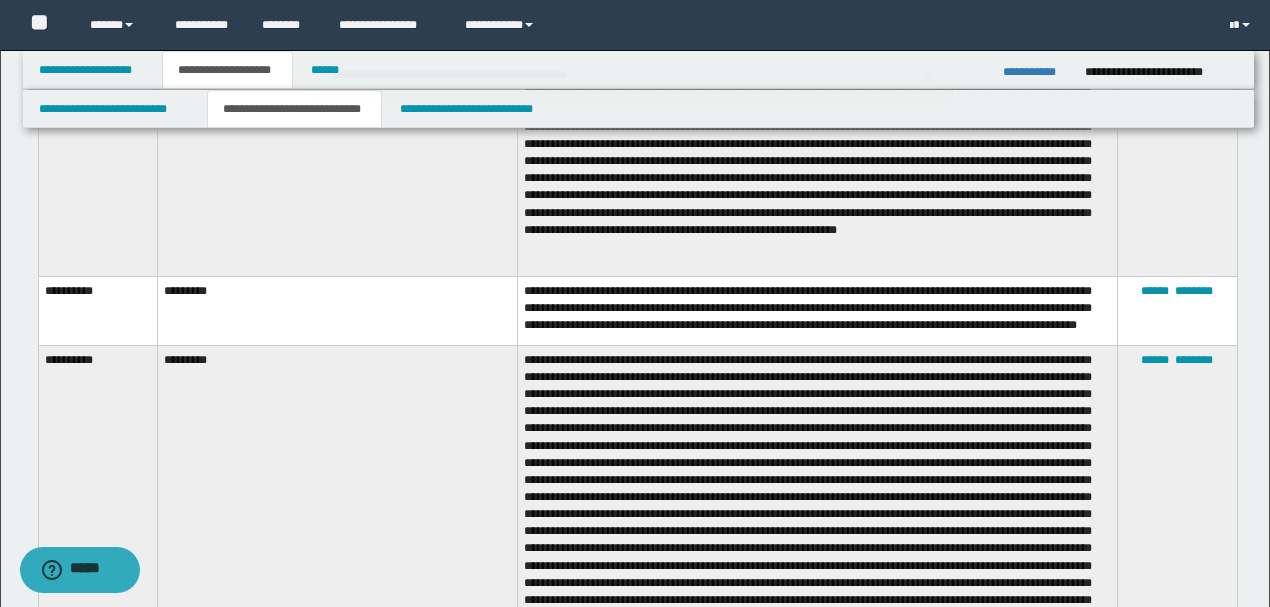 scroll, scrollTop: 4200, scrollLeft: 0, axis: vertical 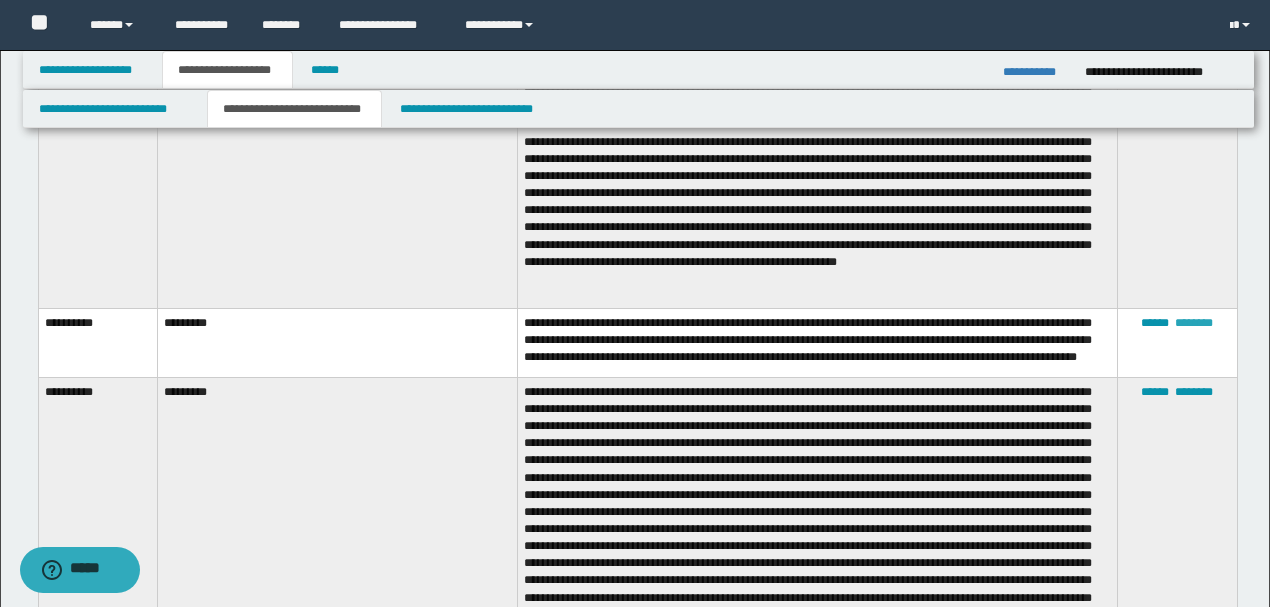 click on "********" at bounding box center [1194, 323] 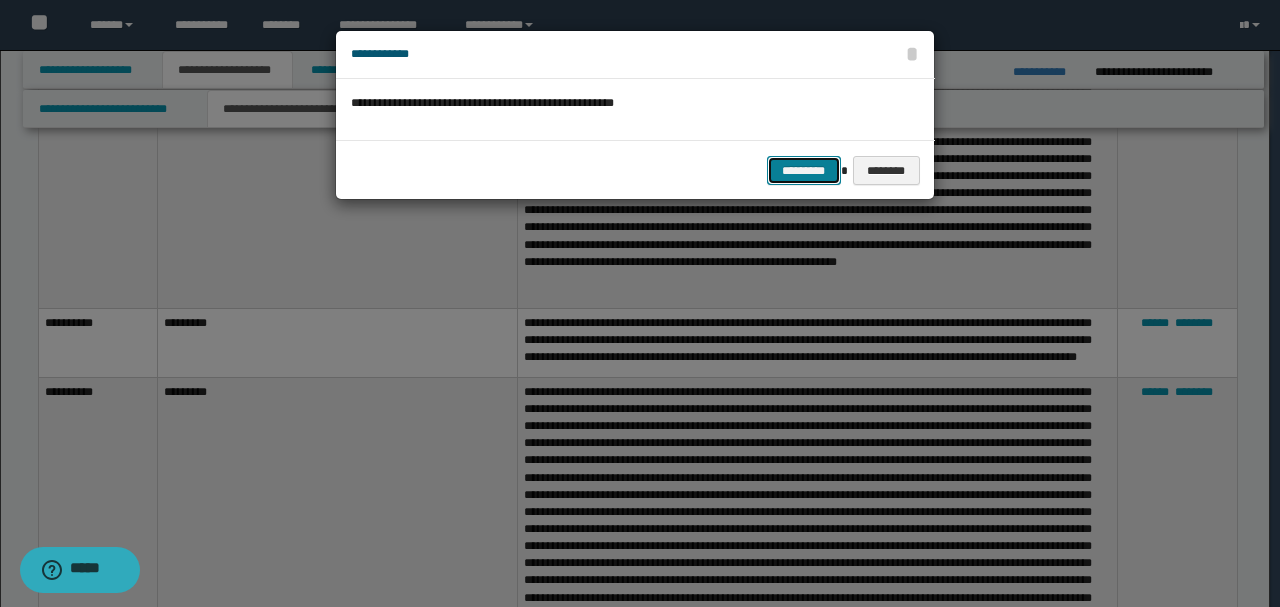 click on "*********" at bounding box center [804, 170] 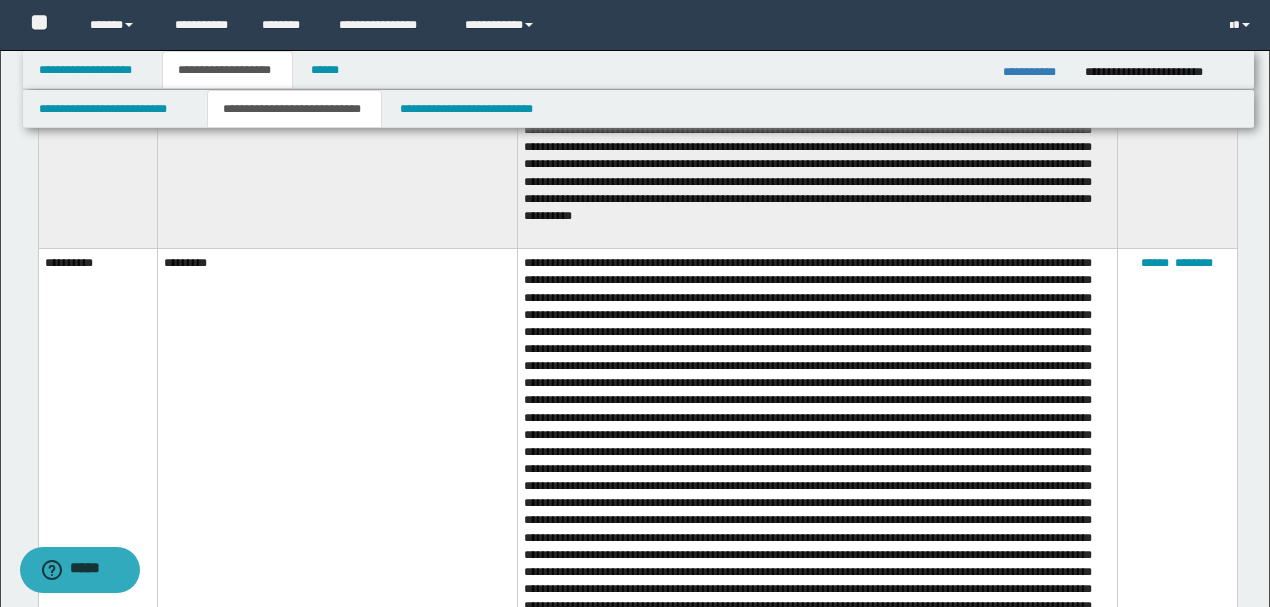 scroll, scrollTop: 3333, scrollLeft: 0, axis: vertical 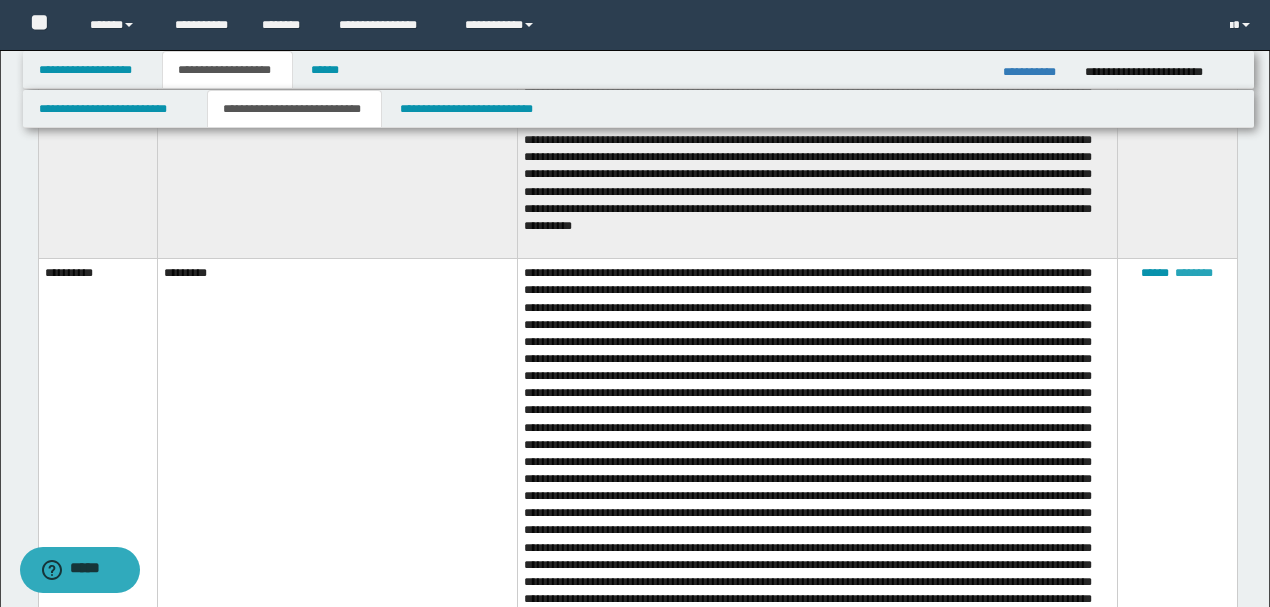 click on "********" at bounding box center [1194, 273] 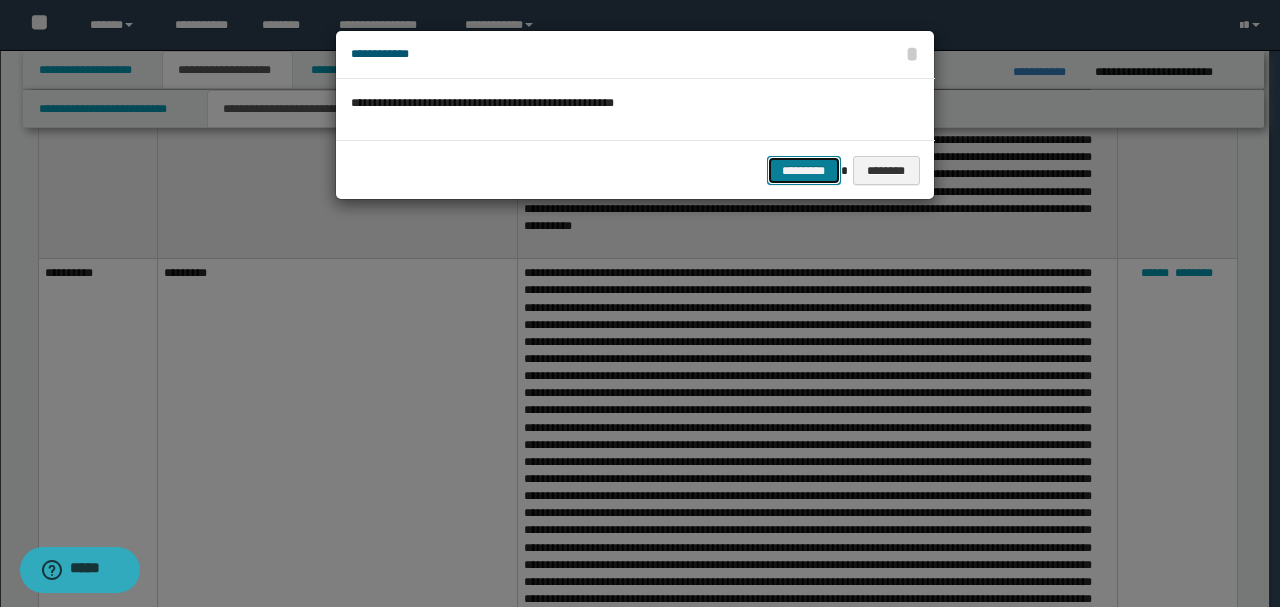 click on "*********" at bounding box center [804, 170] 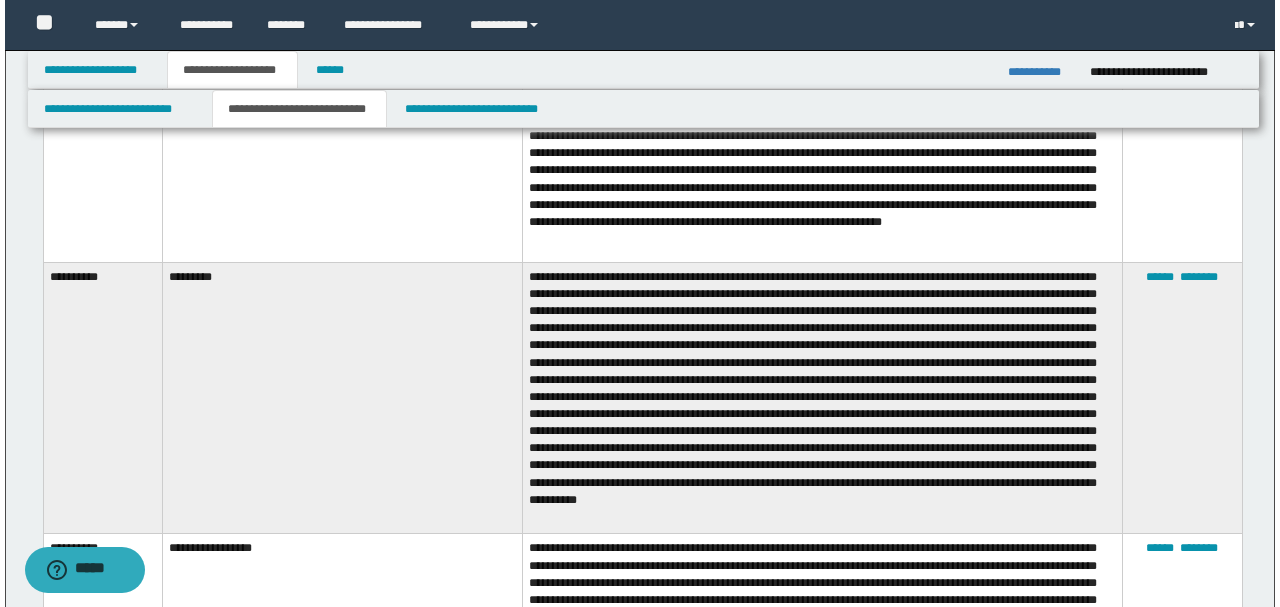 scroll, scrollTop: 3066, scrollLeft: 0, axis: vertical 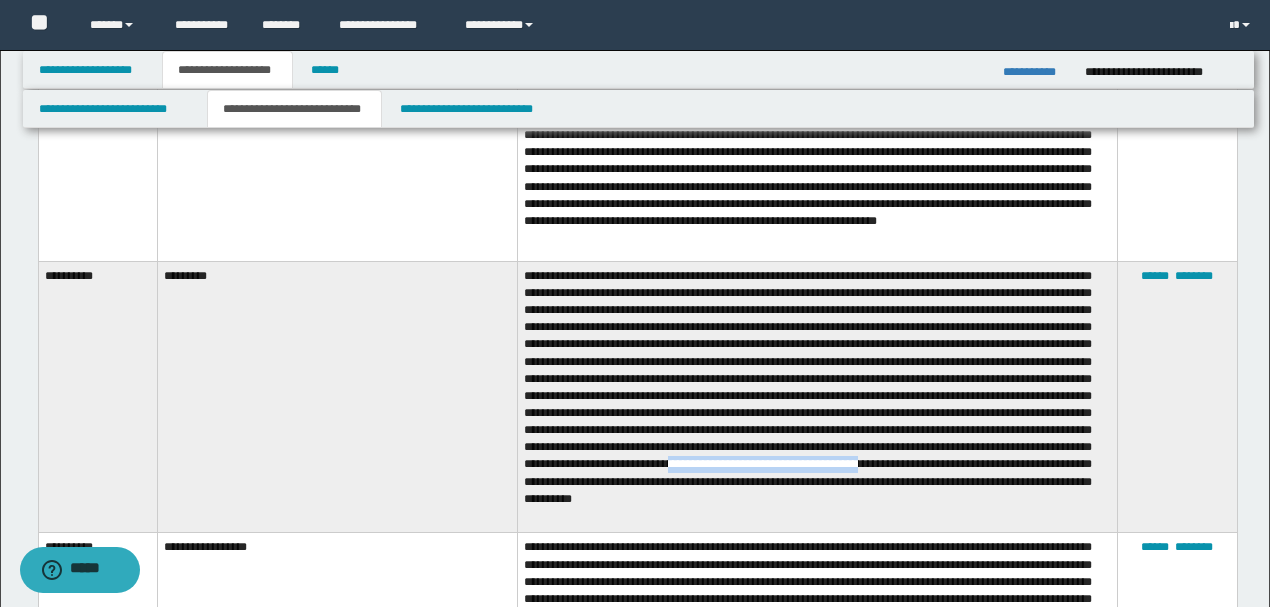 drag, startPoint x: 526, startPoint y: 492, endPoint x: 740, endPoint y: 500, distance: 214.14948 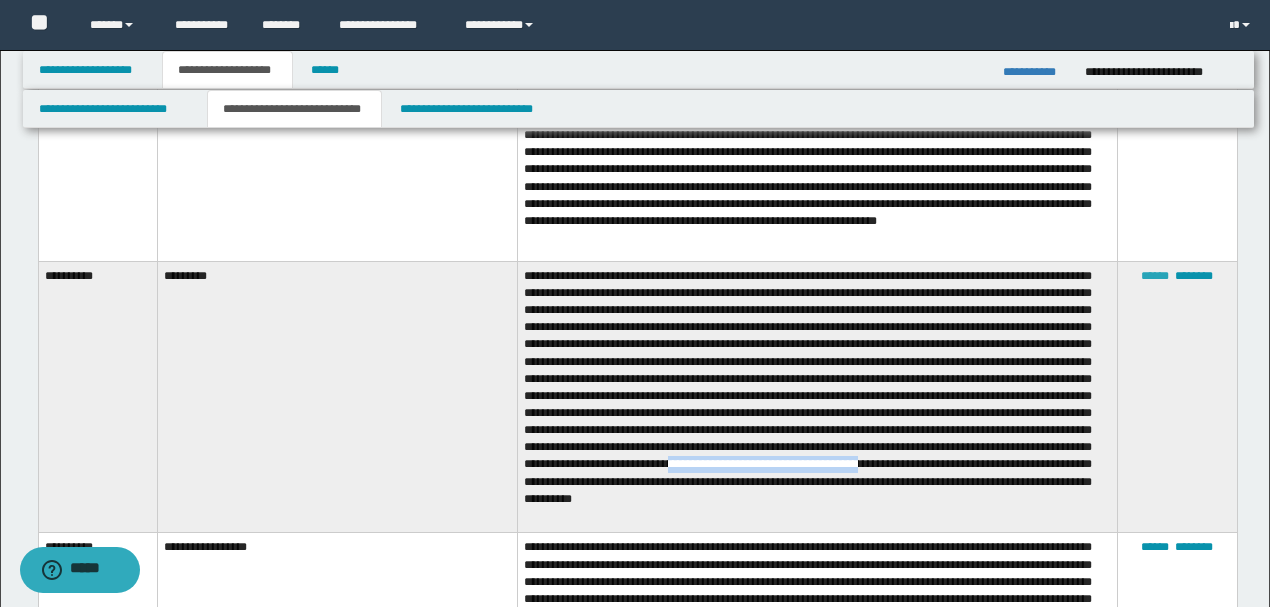 click on "******" at bounding box center (1155, 276) 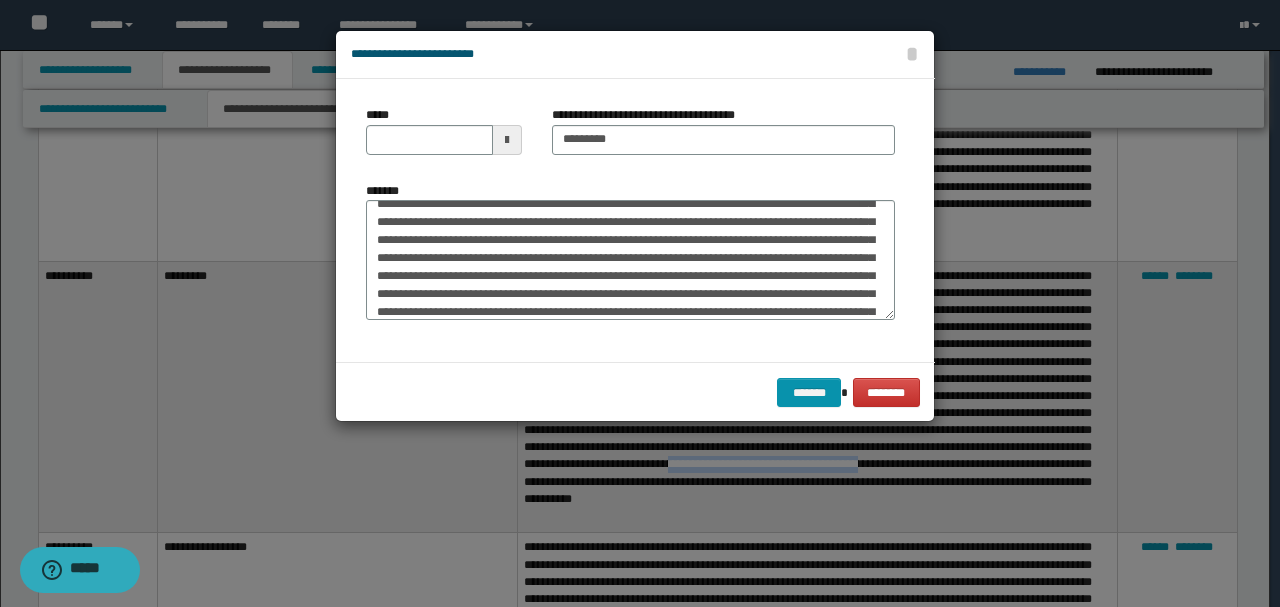 scroll, scrollTop: 0, scrollLeft: 0, axis: both 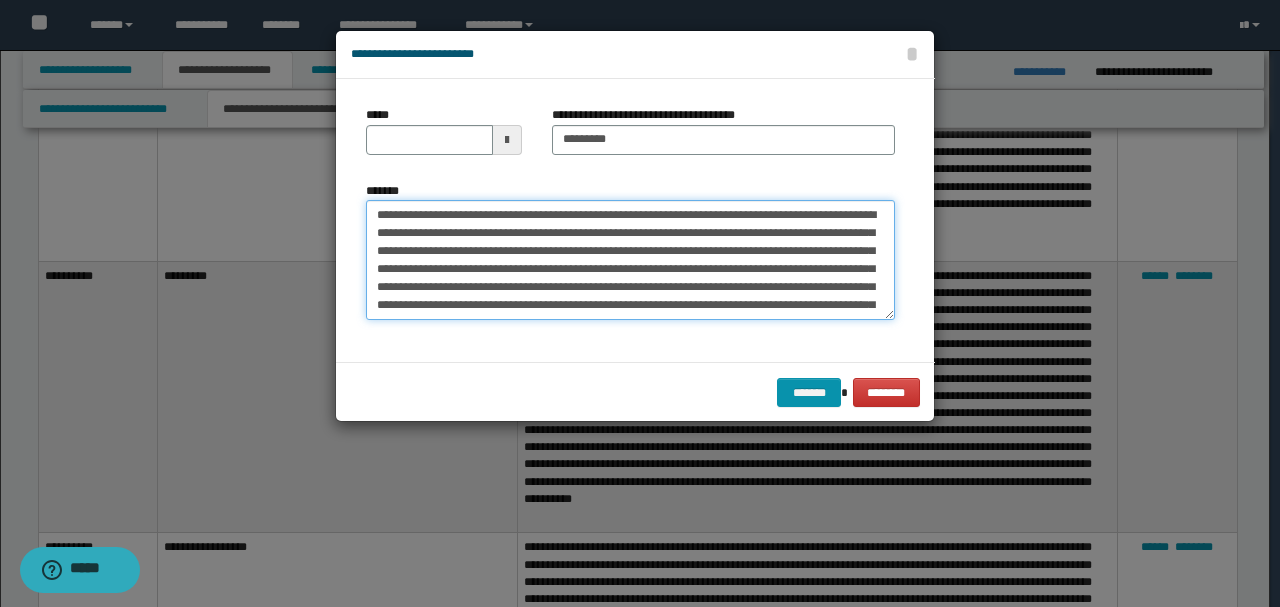 click on "*******" at bounding box center (630, 259) 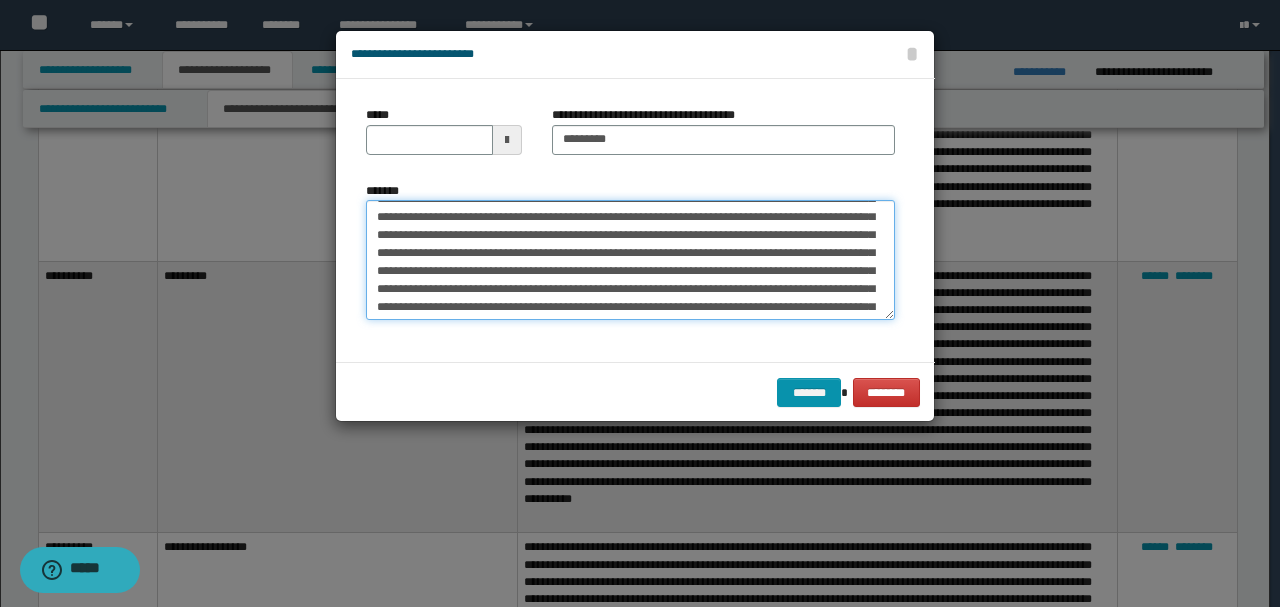 scroll, scrollTop: 66, scrollLeft: 0, axis: vertical 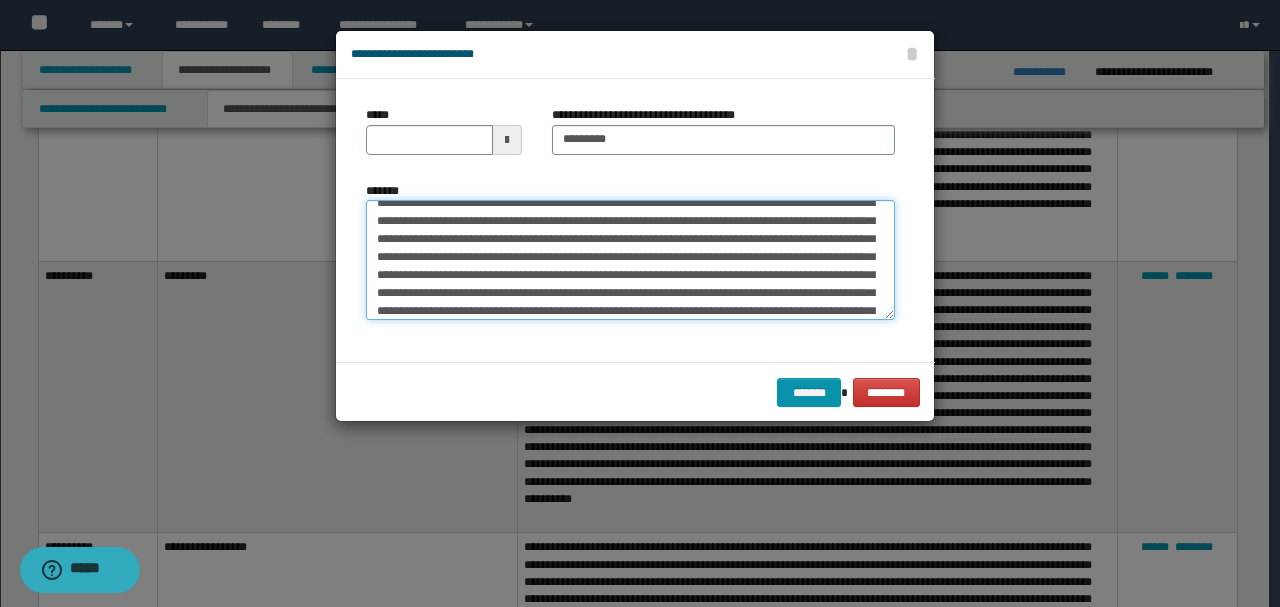 click on "*******" at bounding box center [630, 259] 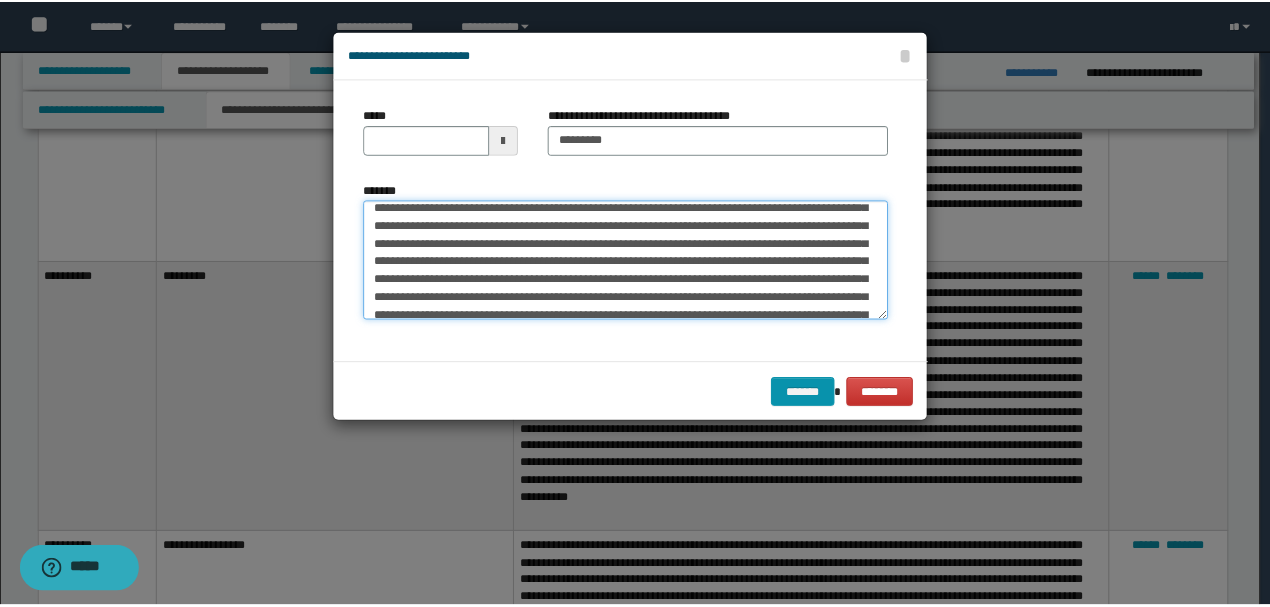 scroll, scrollTop: 198, scrollLeft: 0, axis: vertical 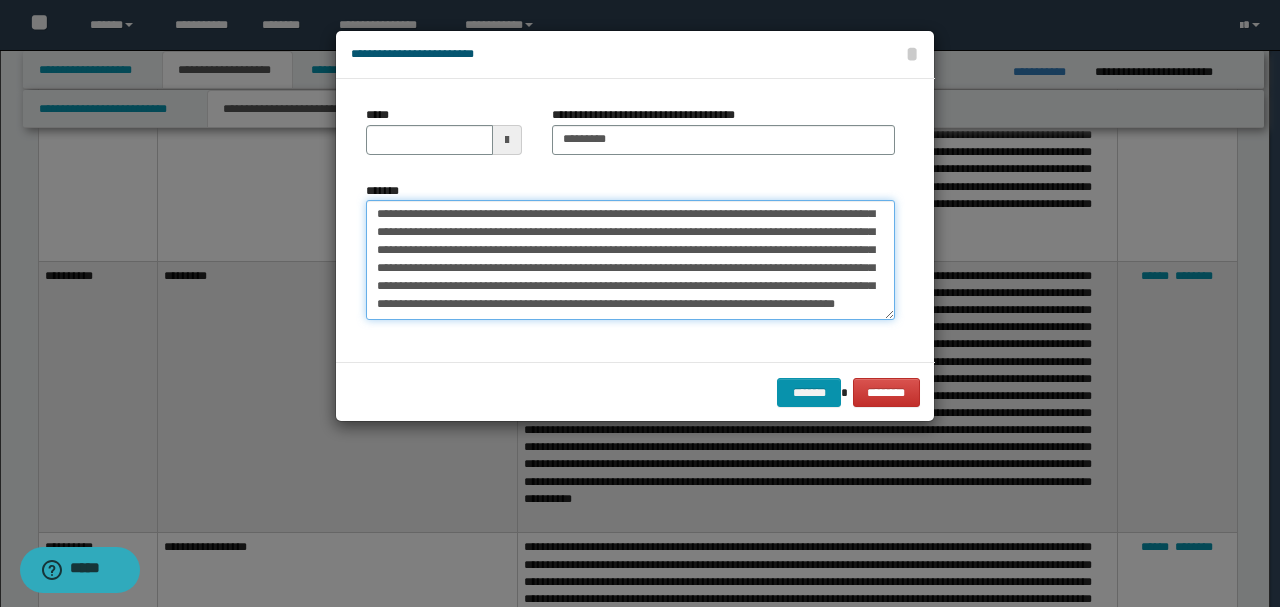 drag, startPoint x: 456, startPoint y: 270, endPoint x: 430, endPoint y: 270, distance: 26 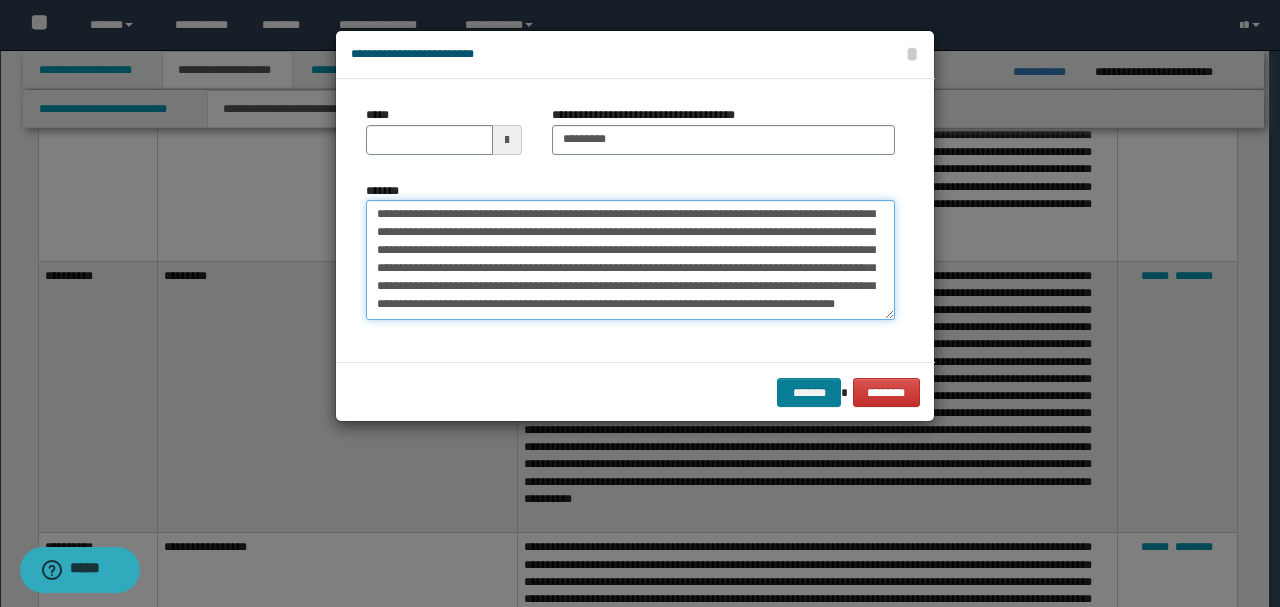 type on "**********" 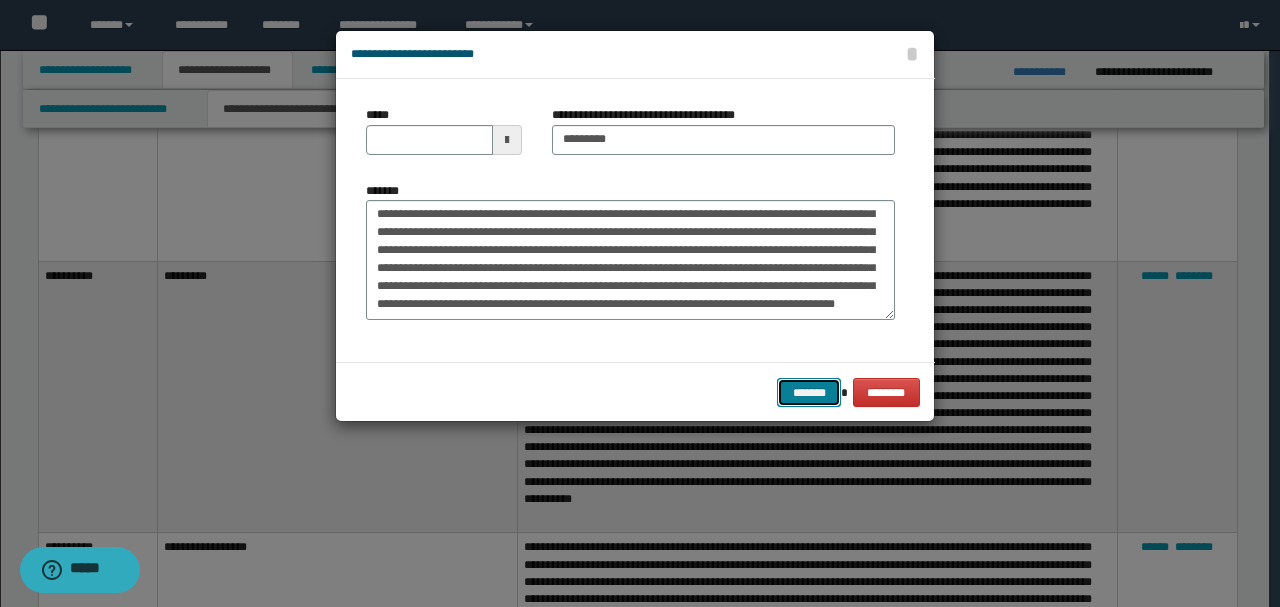 click on "*******" at bounding box center [809, 392] 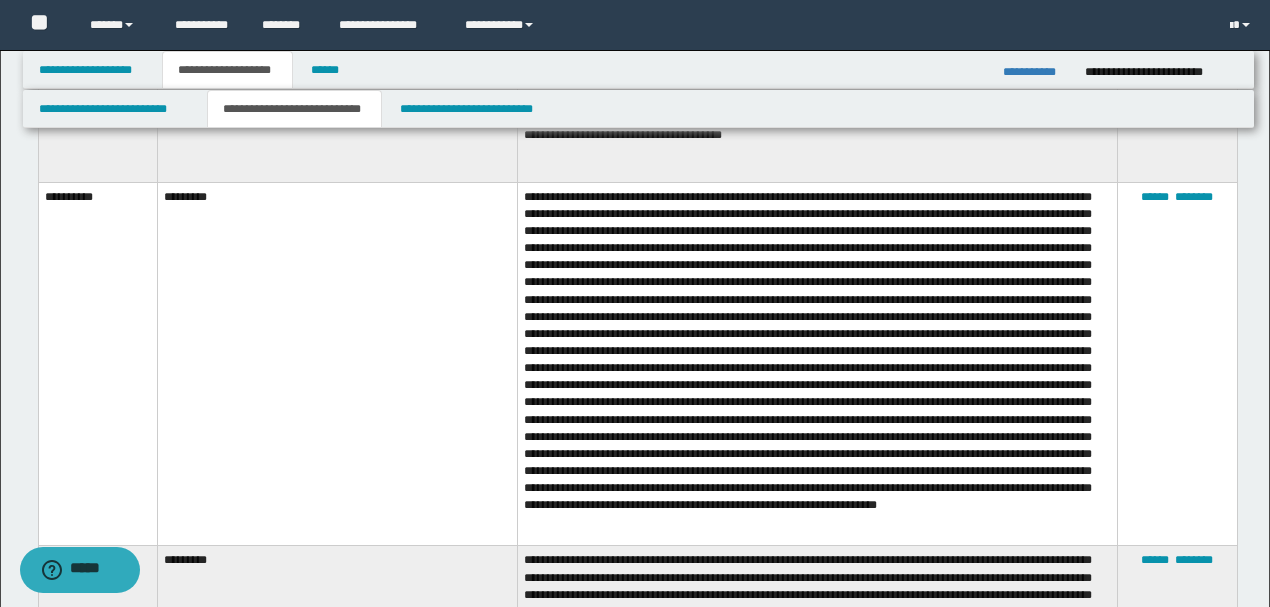 scroll, scrollTop: 2733, scrollLeft: 0, axis: vertical 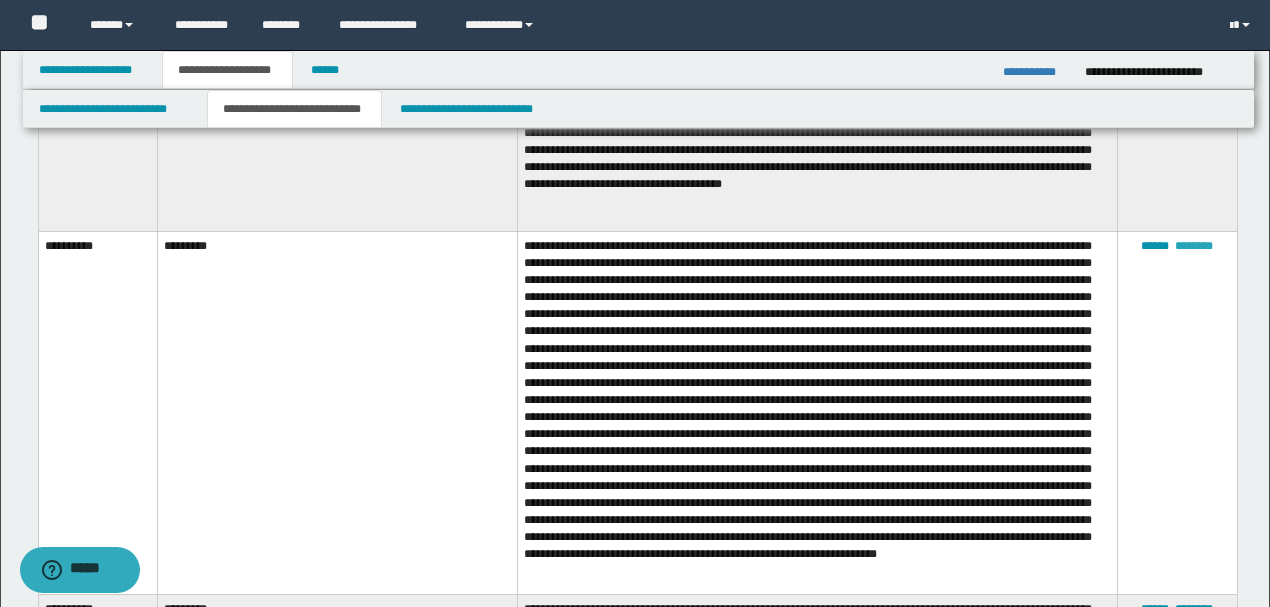 click on "********" at bounding box center (1194, 246) 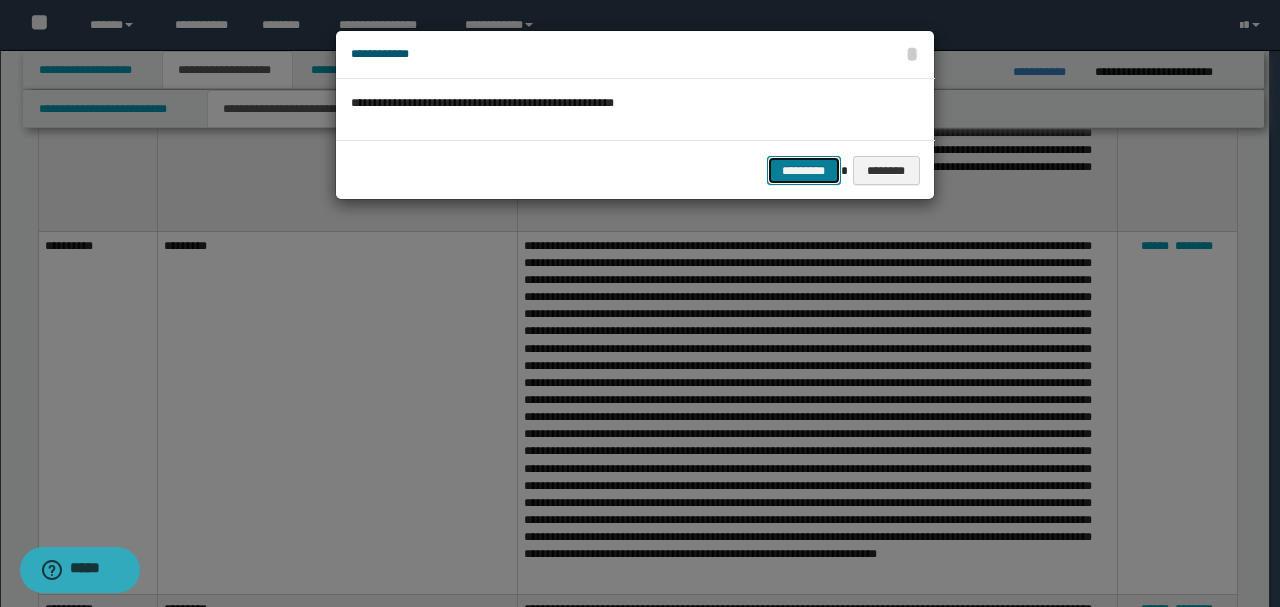 click on "*********" at bounding box center (804, 170) 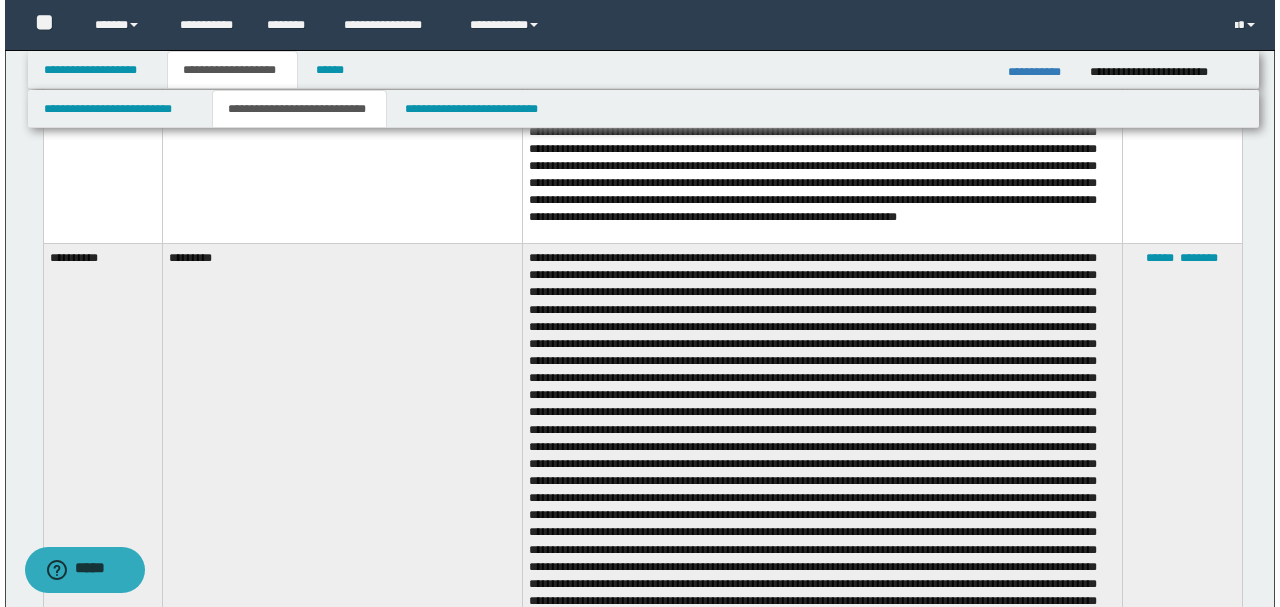 scroll, scrollTop: 2266, scrollLeft: 0, axis: vertical 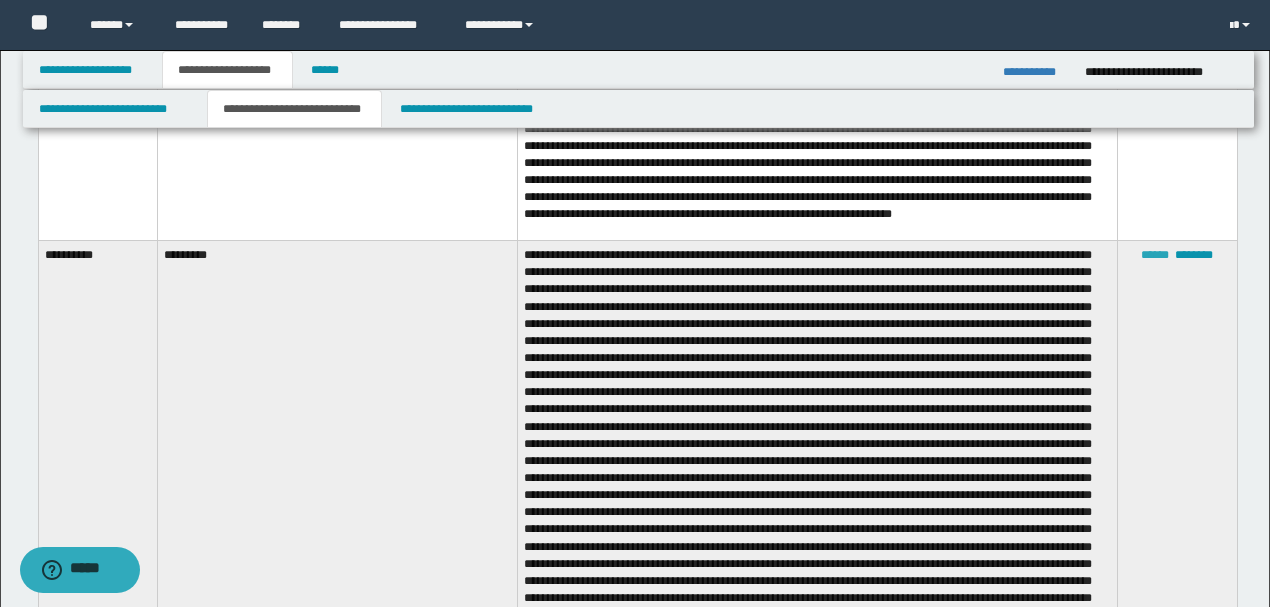 click on "******" at bounding box center [1155, 255] 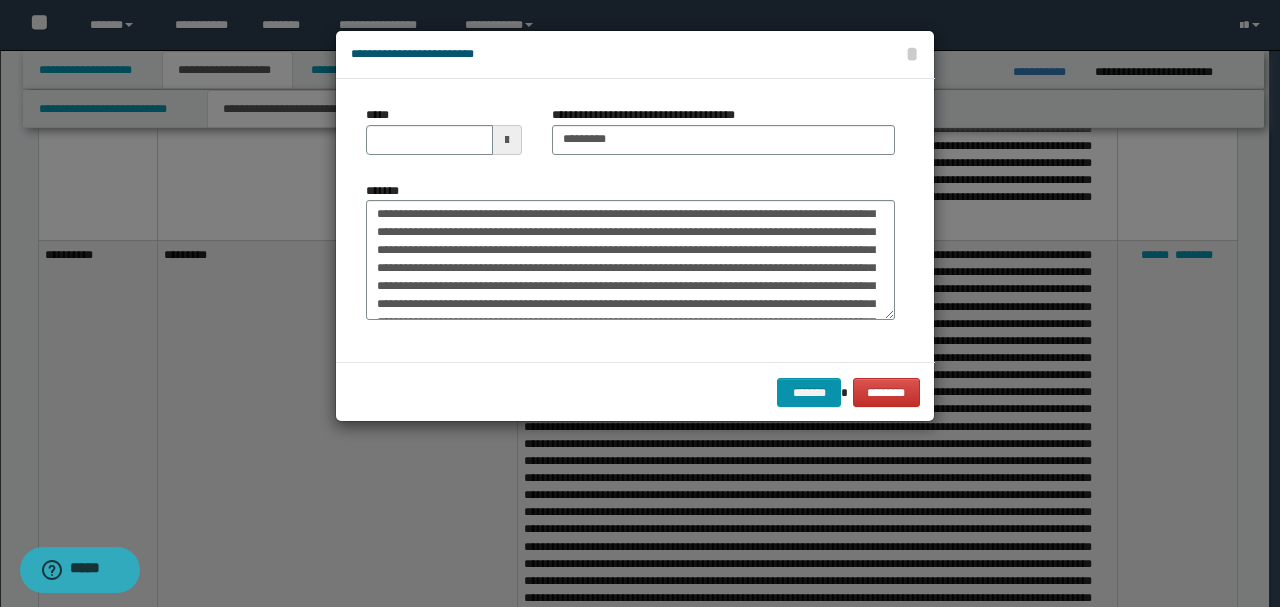 scroll, scrollTop: 0, scrollLeft: 0, axis: both 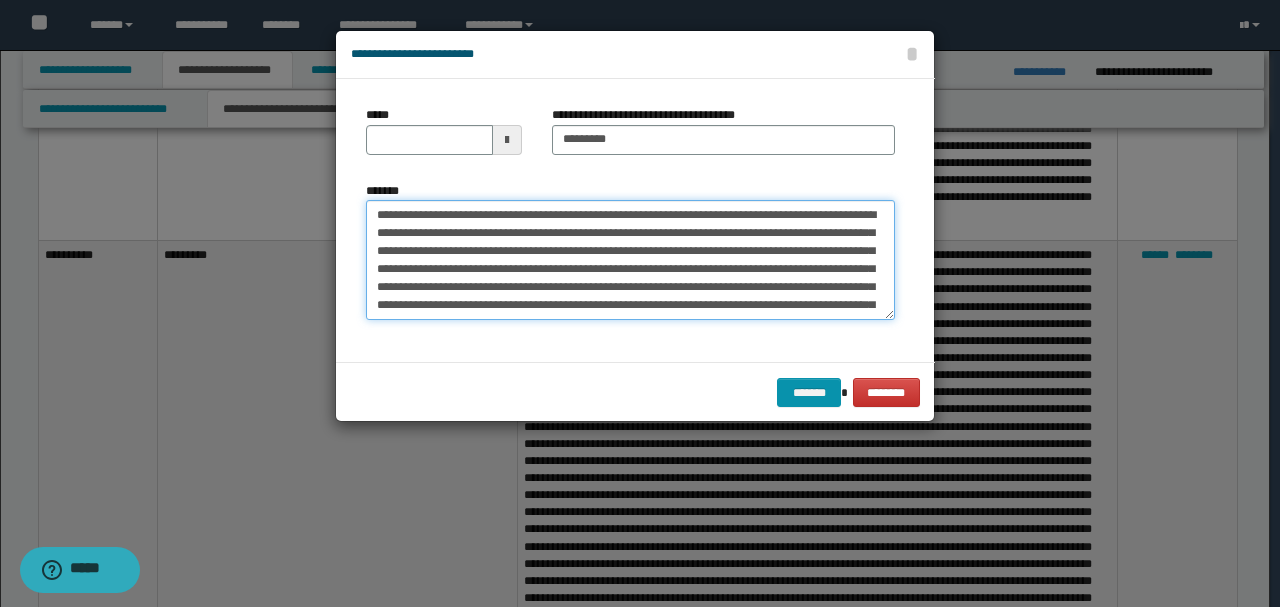 click on "*******" at bounding box center (630, 259) 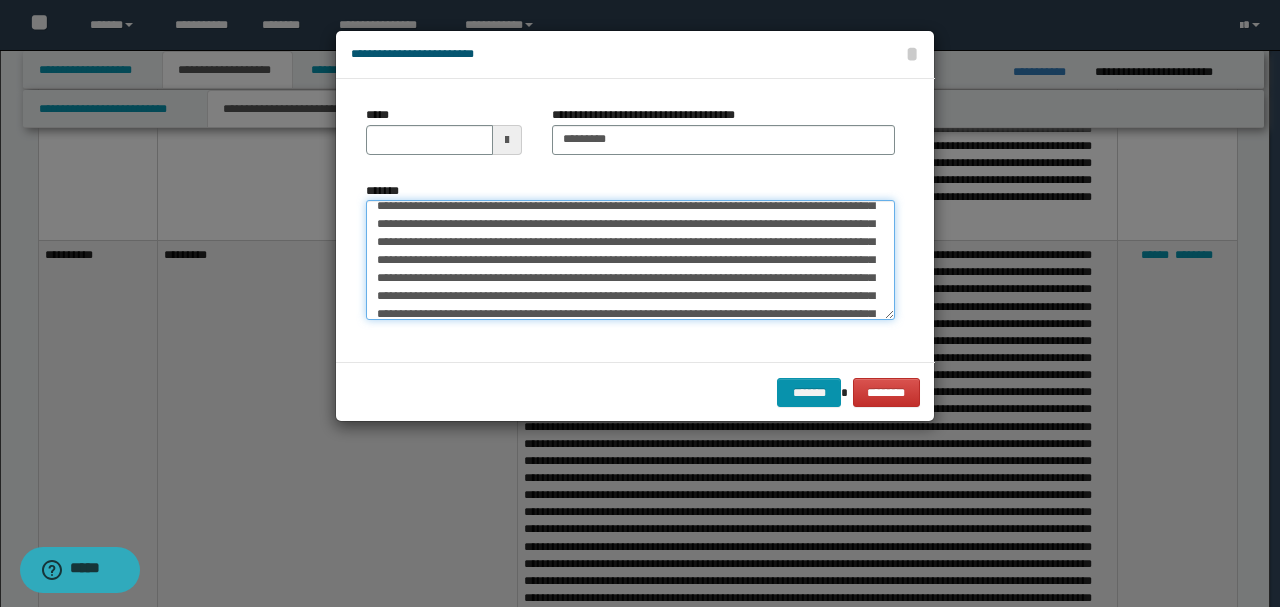 scroll, scrollTop: 266, scrollLeft: 0, axis: vertical 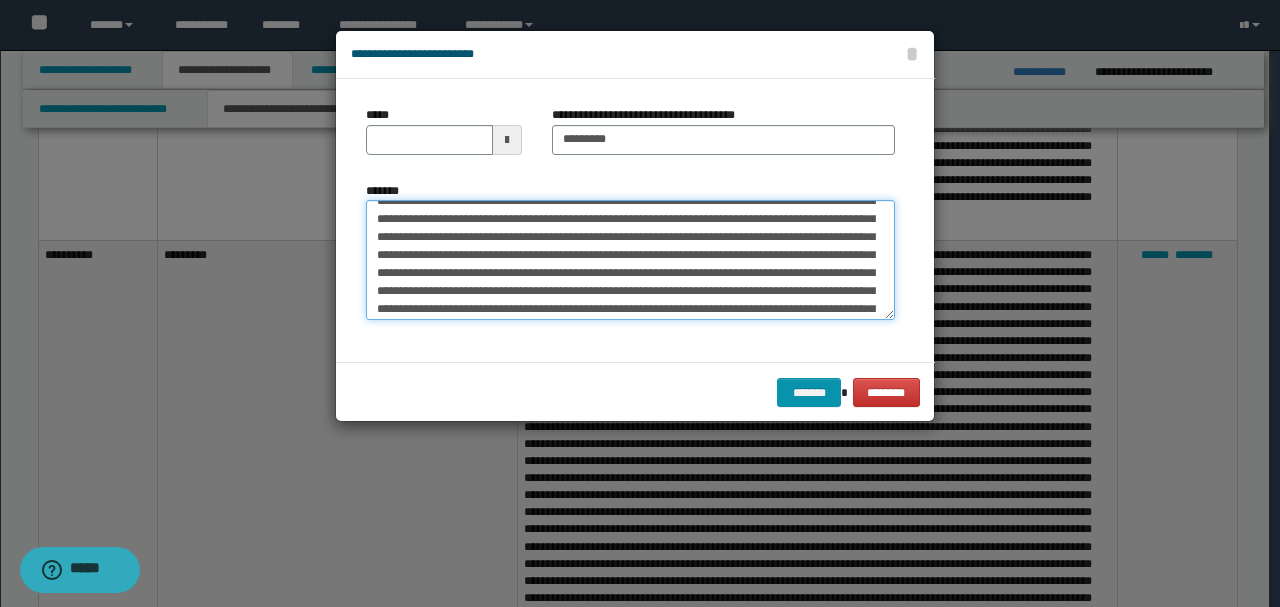 click on "*******" at bounding box center (630, 259) 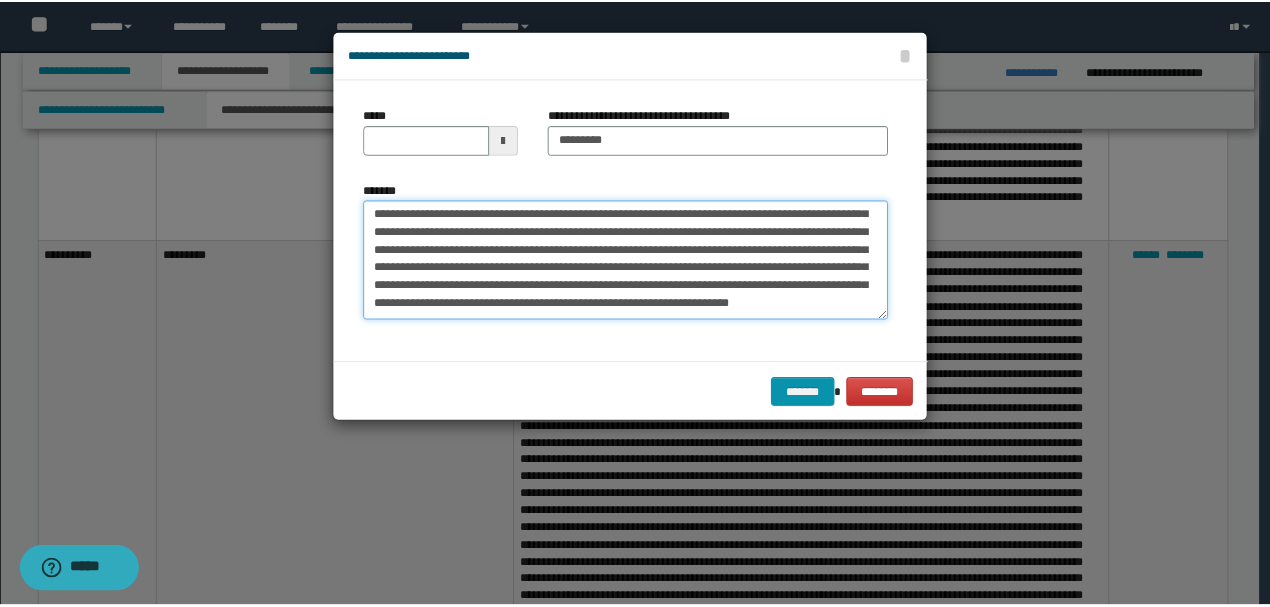 scroll, scrollTop: 432, scrollLeft: 0, axis: vertical 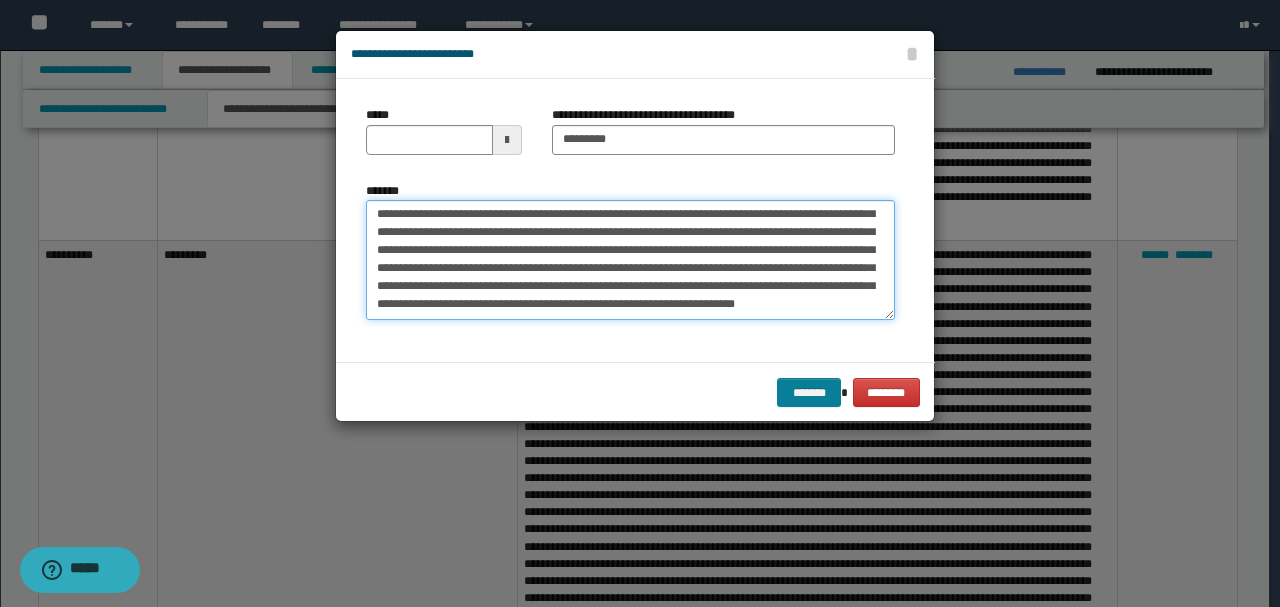 type on "**********" 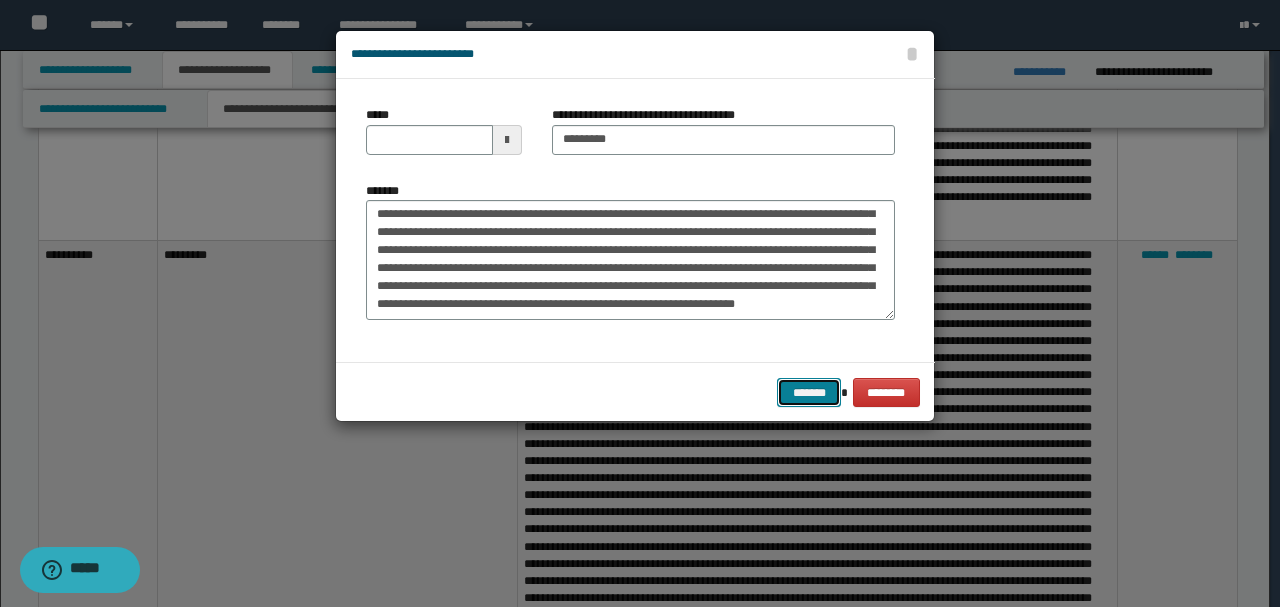 click on "*******" at bounding box center (809, 392) 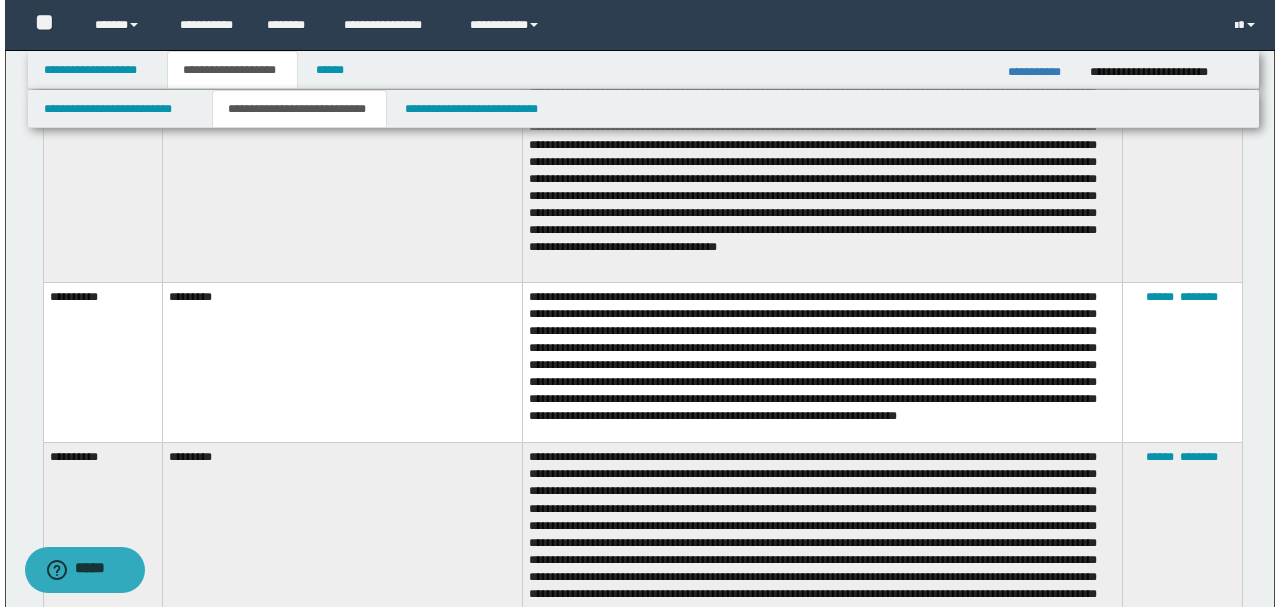 scroll, scrollTop: 2066, scrollLeft: 0, axis: vertical 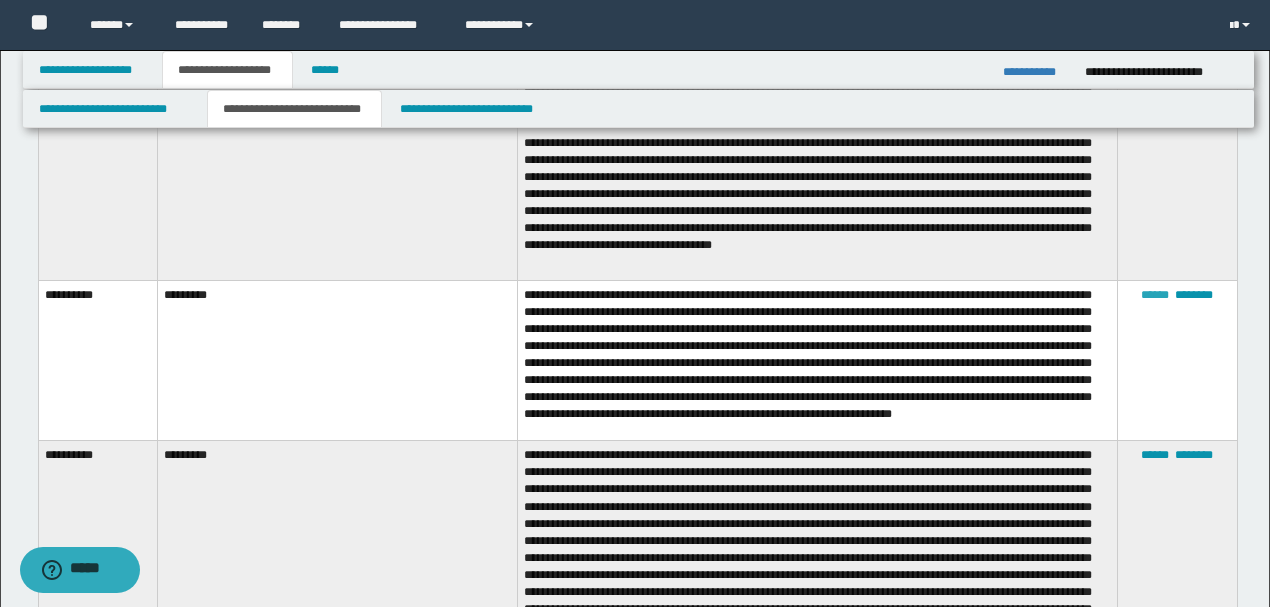 click on "******" at bounding box center [1155, 295] 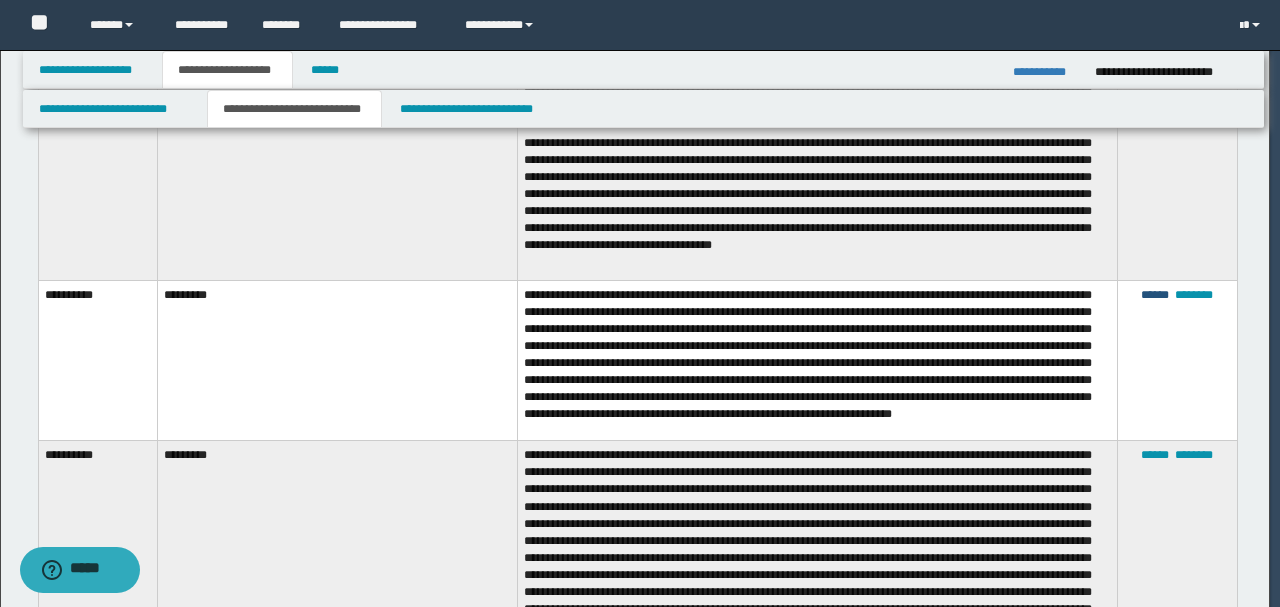scroll, scrollTop: 72, scrollLeft: 0, axis: vertical 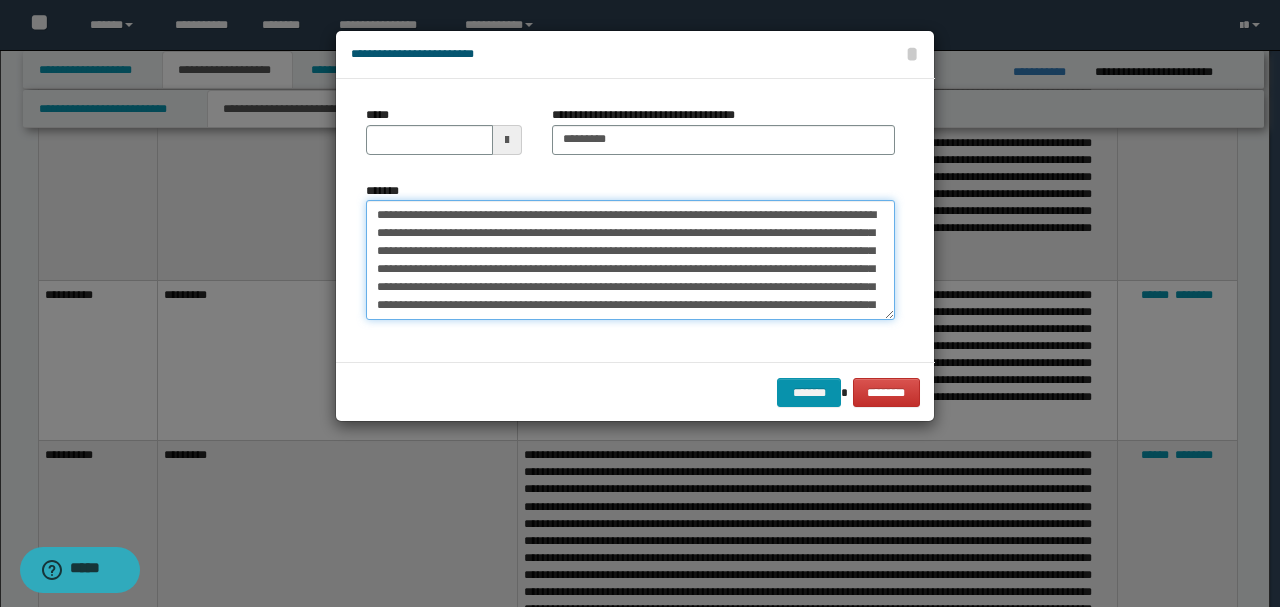 click on "**********" at bounding box center [630, 259] 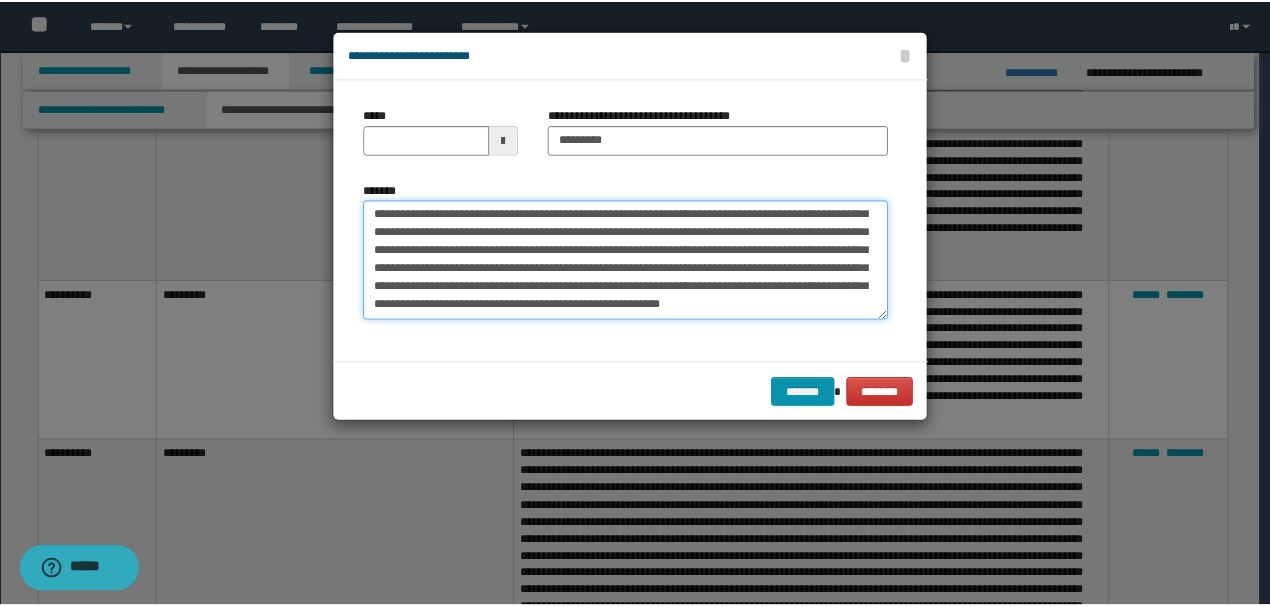 scroll, scrollTop: 72, scrollLeft: 0, axis: vertical 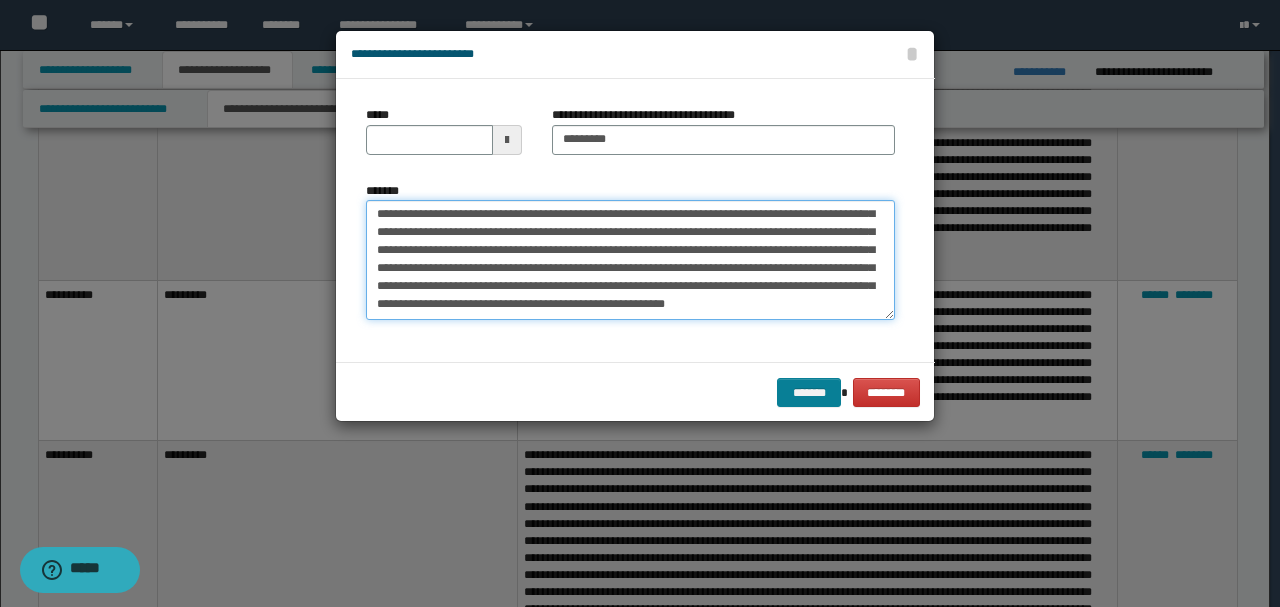 type on "**********" 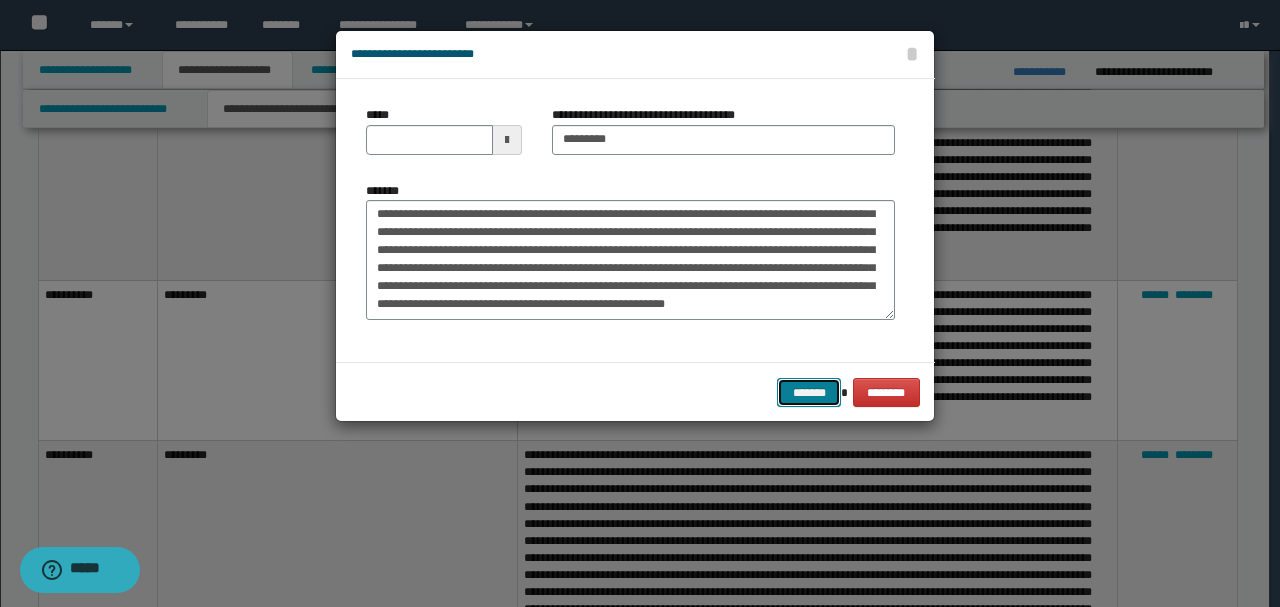 click on "*******" at bounding box center [809, 392] 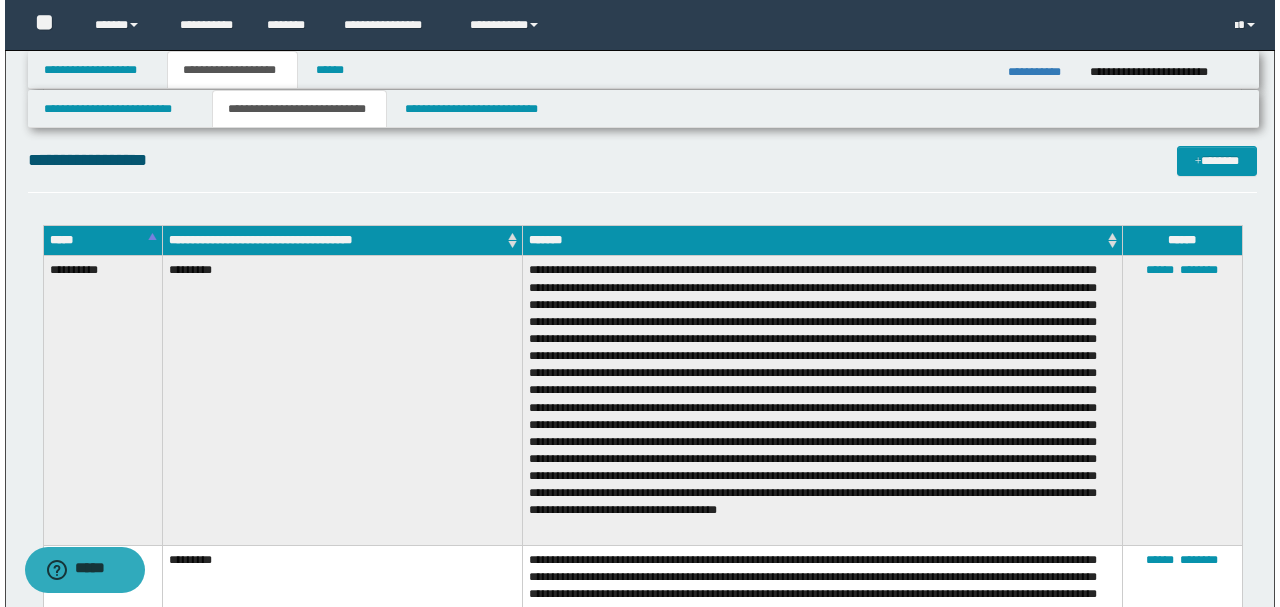 scroll, scrollTop: 1800, scrollLeft: 0, axis: vertical 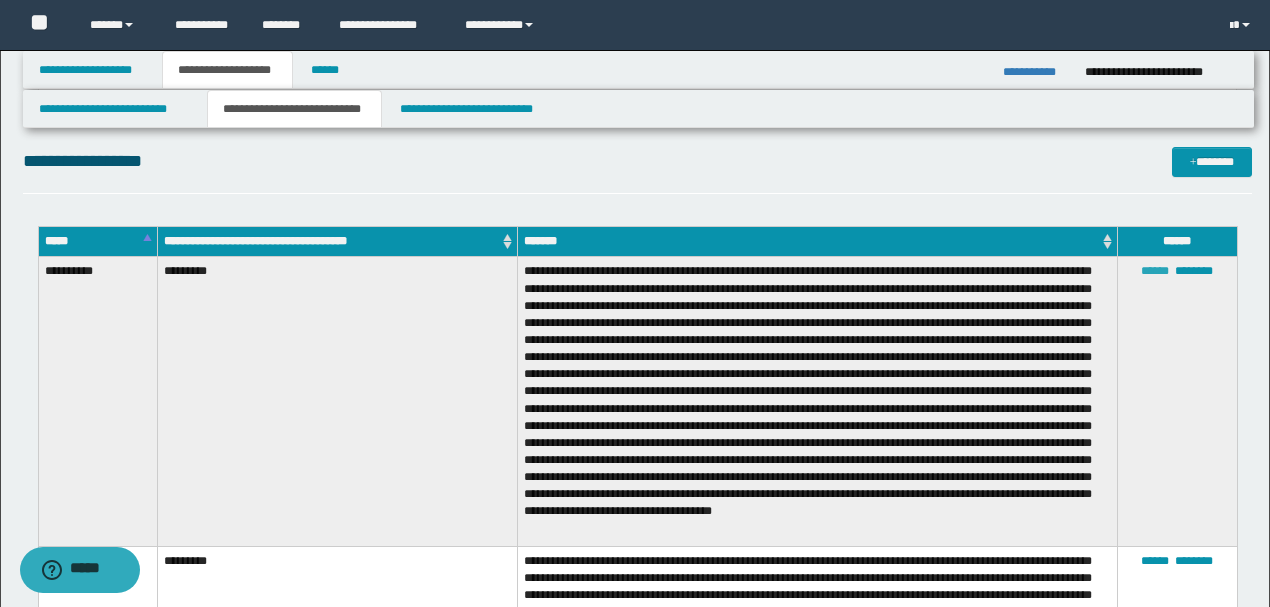 click on "******" at bounding box center [1155, 271] 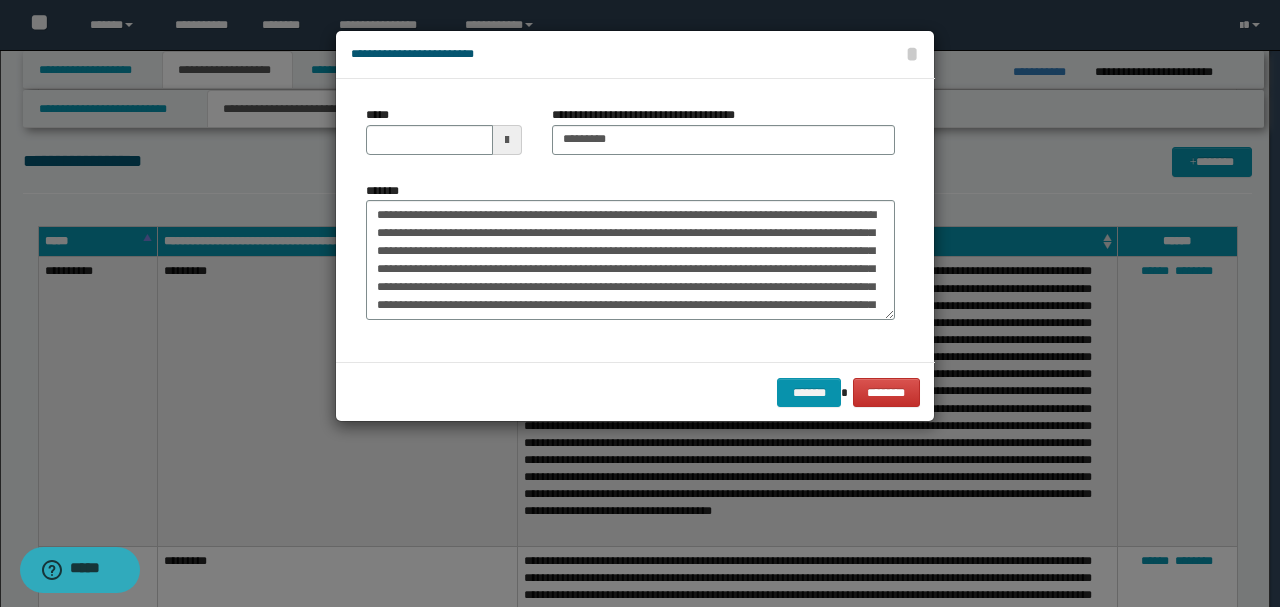 scroll, scrollTop: 0, scrollLeft: 0, axis: both 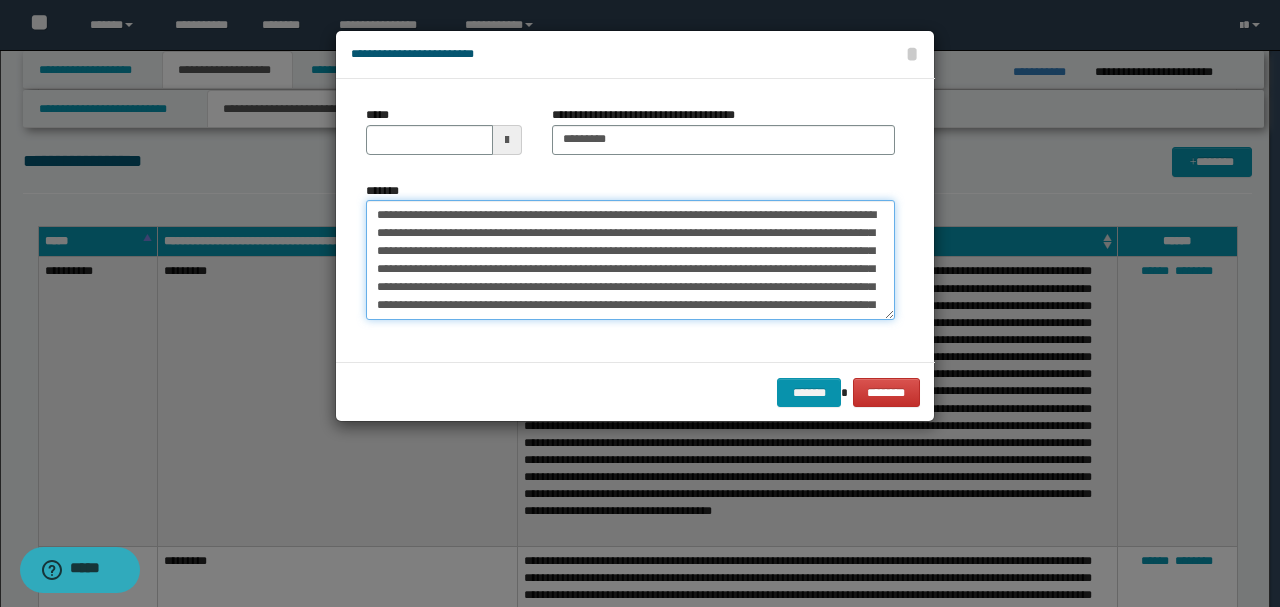 drag, startPoint x: 383, startPoint y: 219, endPoint x: 460, endPoint y: 229, distance: 77.64664 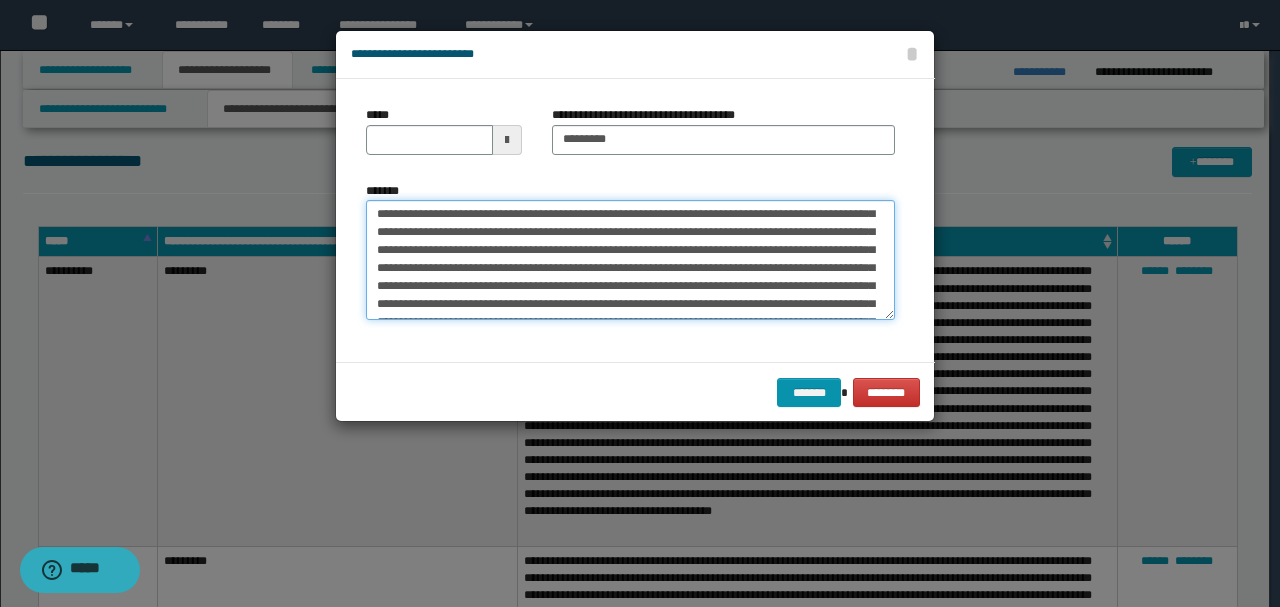 scroll, scrollTop: 133, scrollLeft: 0, axis: vertical 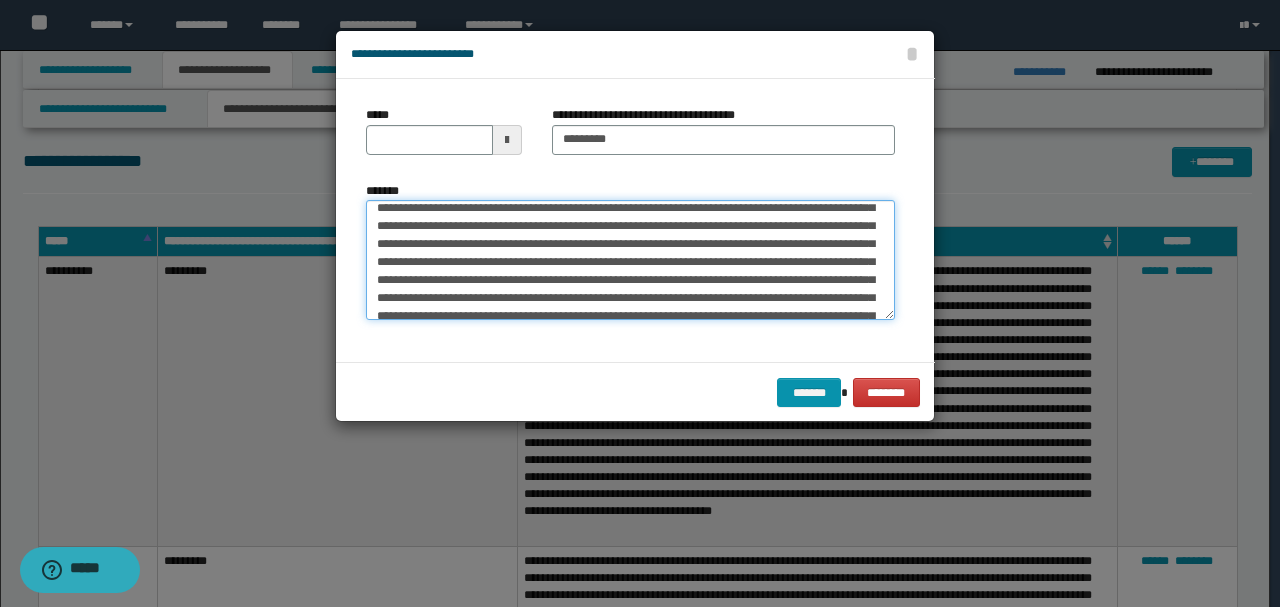 drag, startPoint x: 666, startPoint y: 281, endPoint x: 788, endPoint y: 281, distance: 122 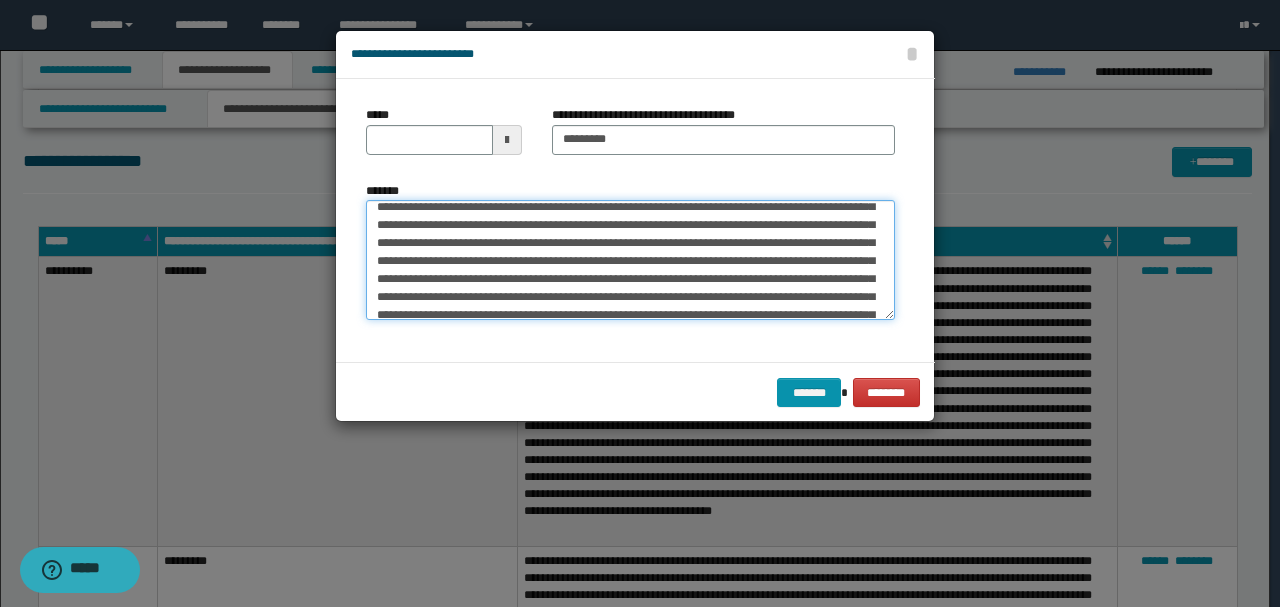 scroll, scrollTop: 200, scrollLeft: 0, axis: vertical 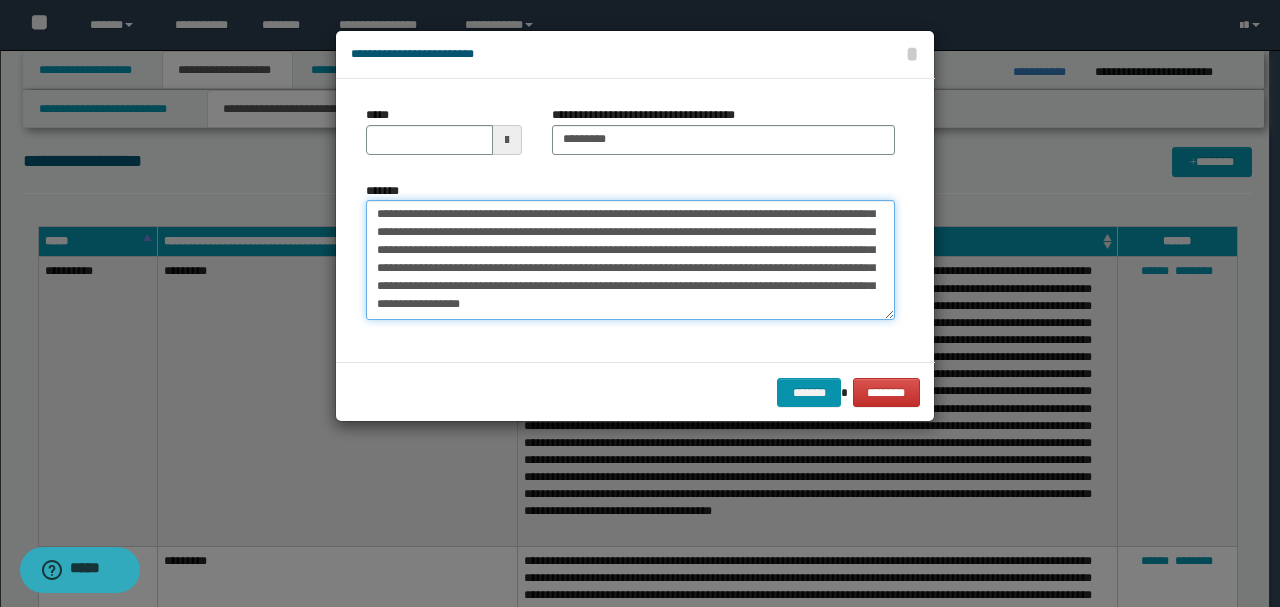 click on "*******" at bounding box center [630, 259] 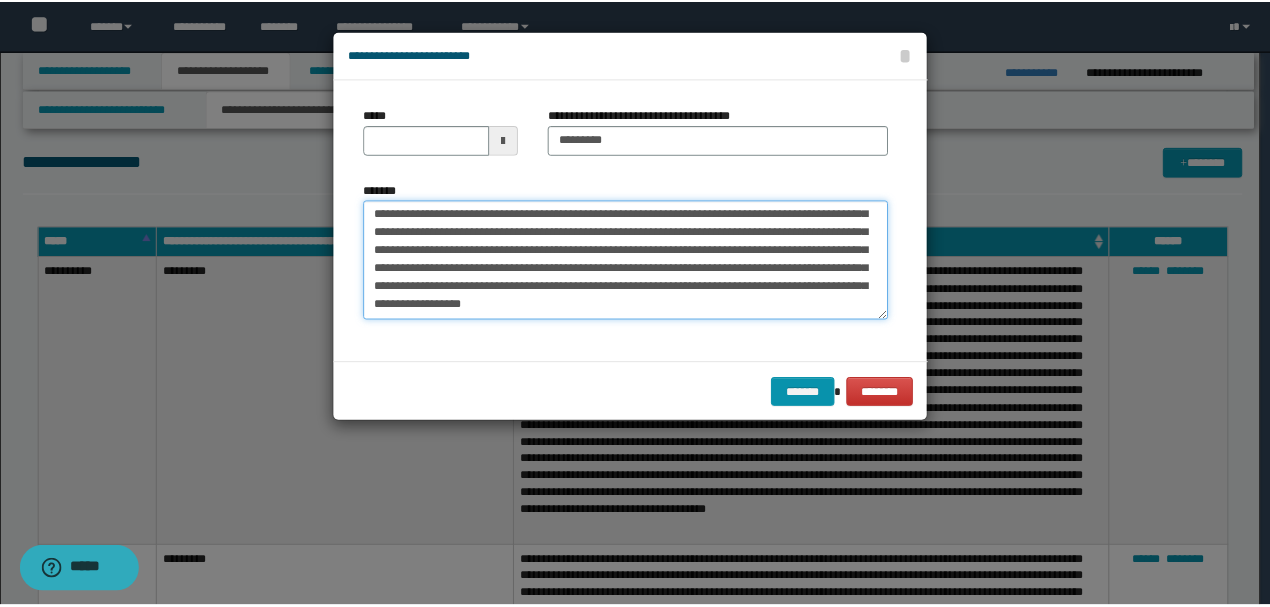 scroll, scrollTop: 216, scrollLeft: 0, axis: vertical 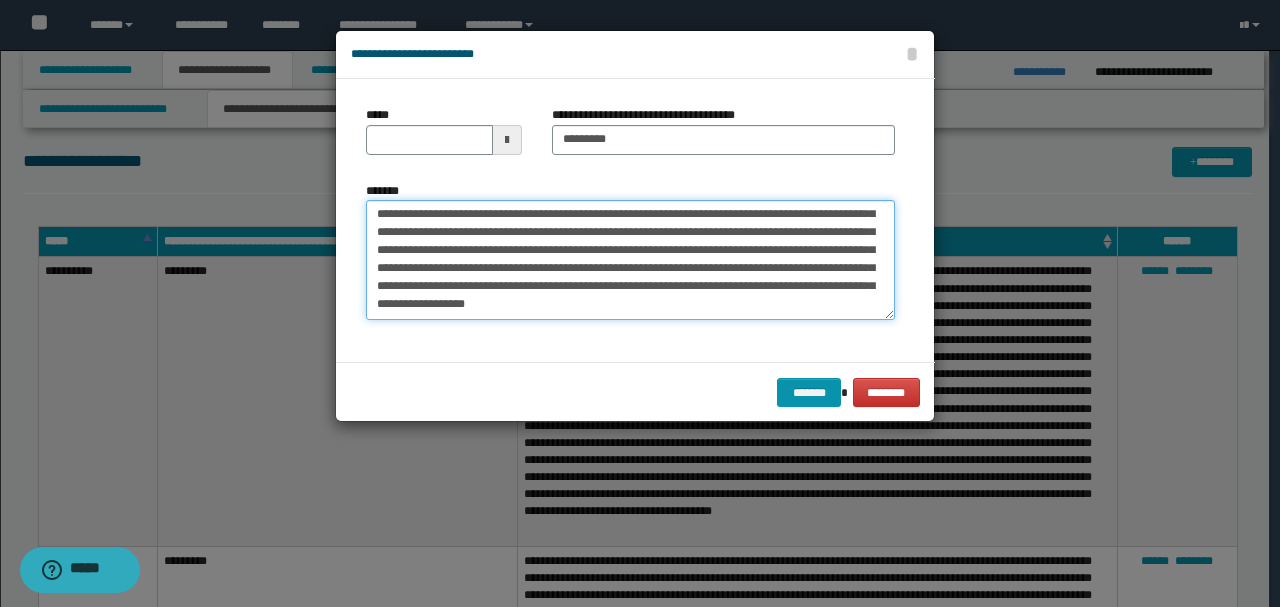 drag, startPoint x: 600, startPoint y: 307, endPoint x: 664, endPoint y: 306, distance: 64.00781 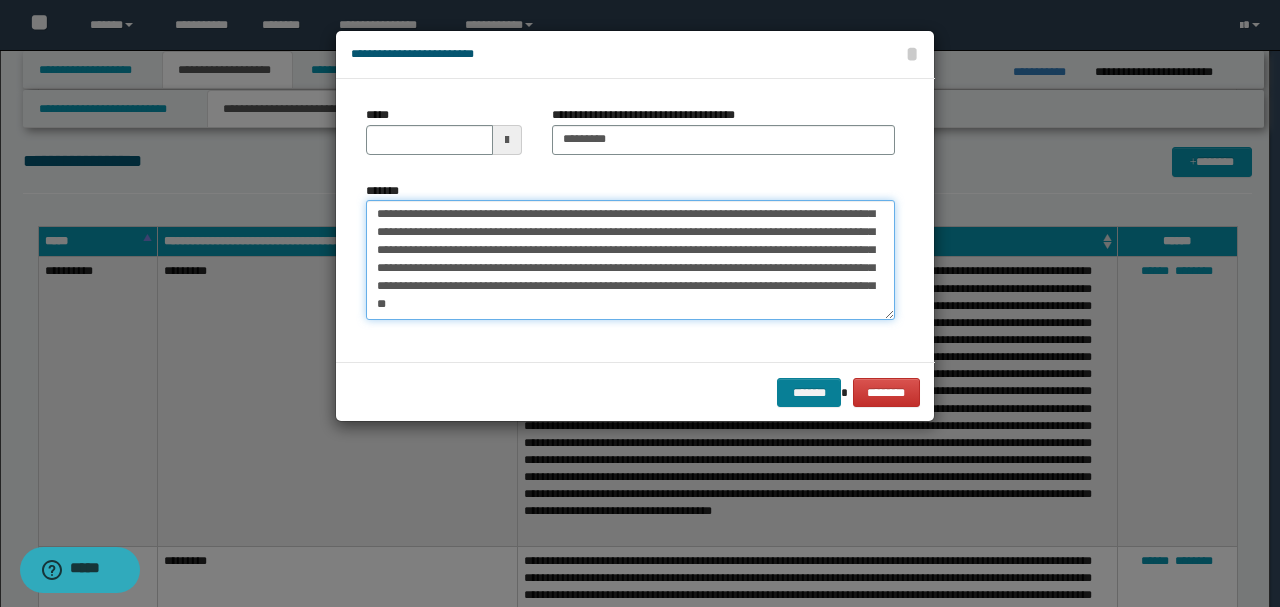 type on "**********" 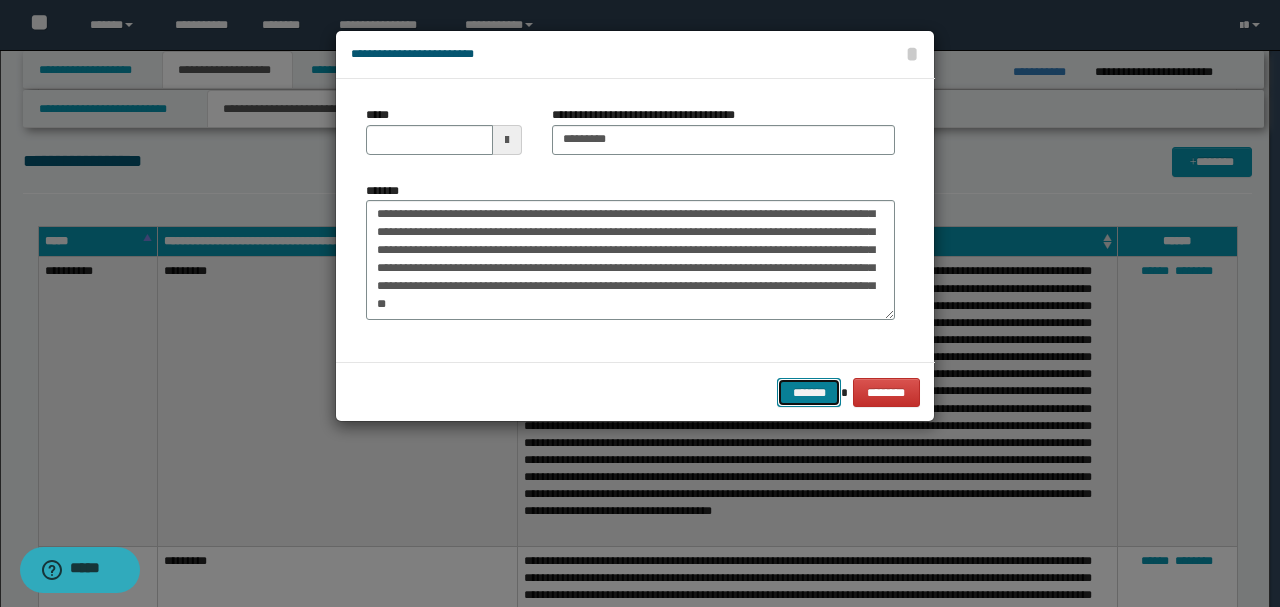 click on "*******" at bounding box center (809, 392) 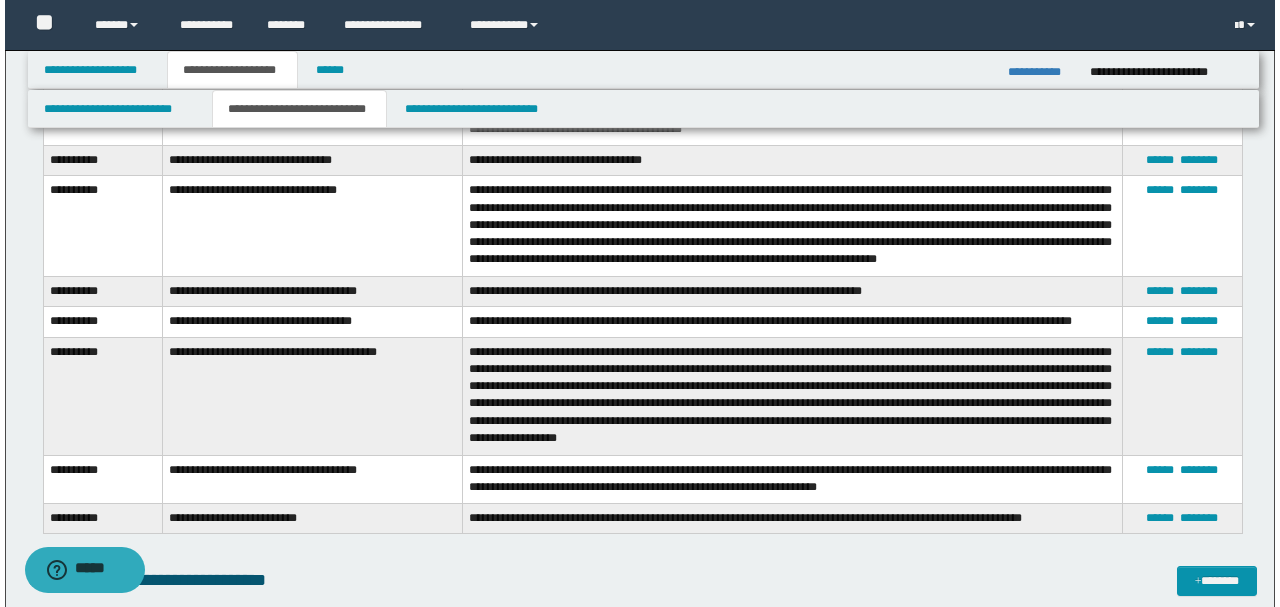scroll, scrollTop: 5000, scrollLeft: 0, axis: vertical 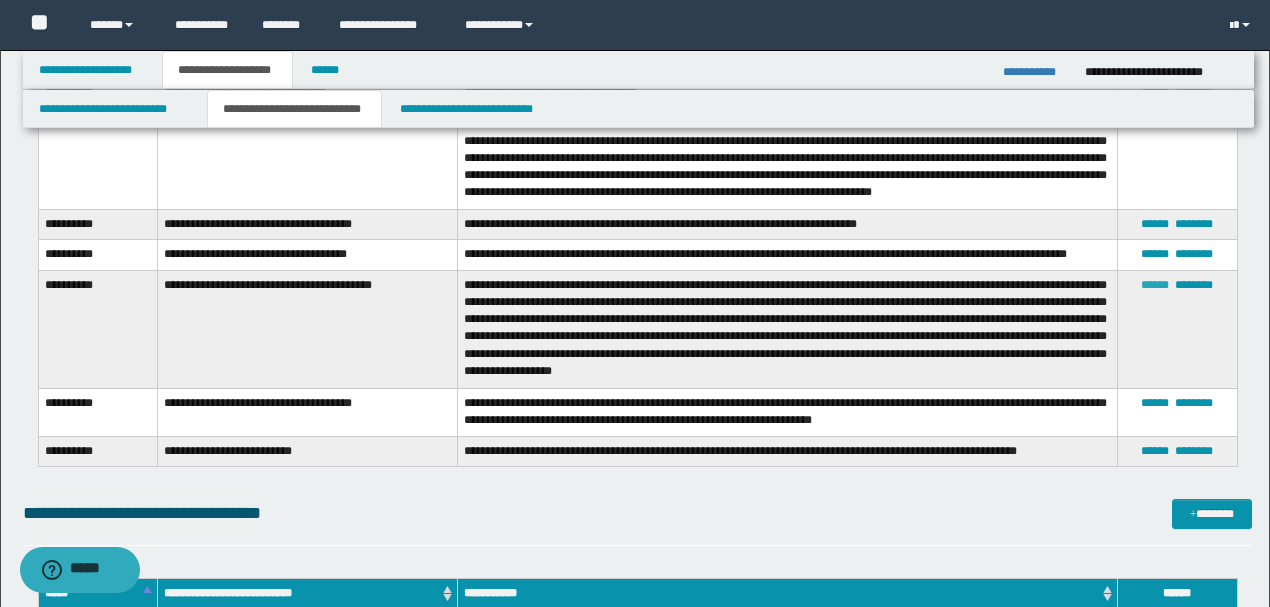 click on "******" at bounding box center (1155, 285) 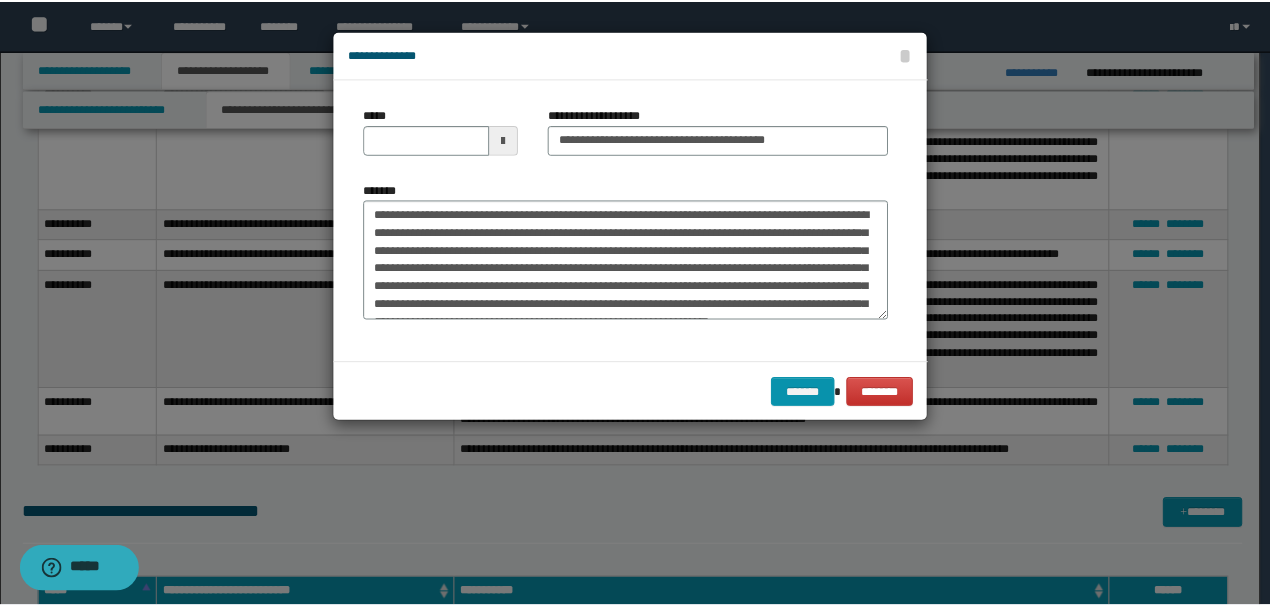 scroll, scrollTop: 36, scrollLeft: 0, axis: vertical 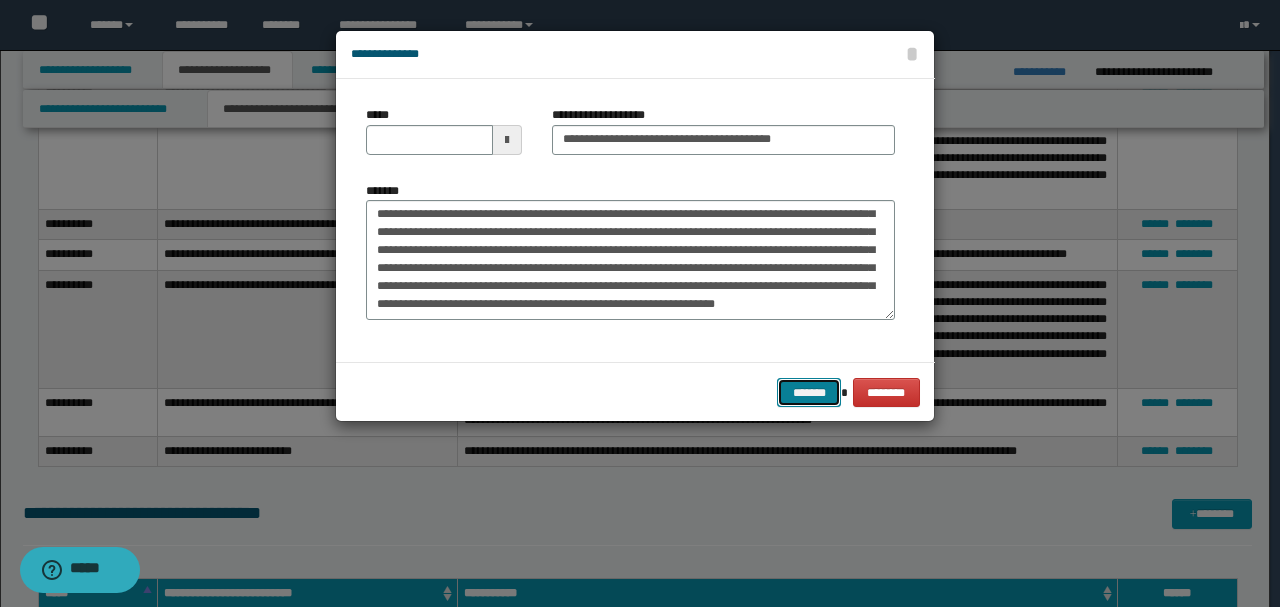 click on "*******" at bounding box center (809, 392) 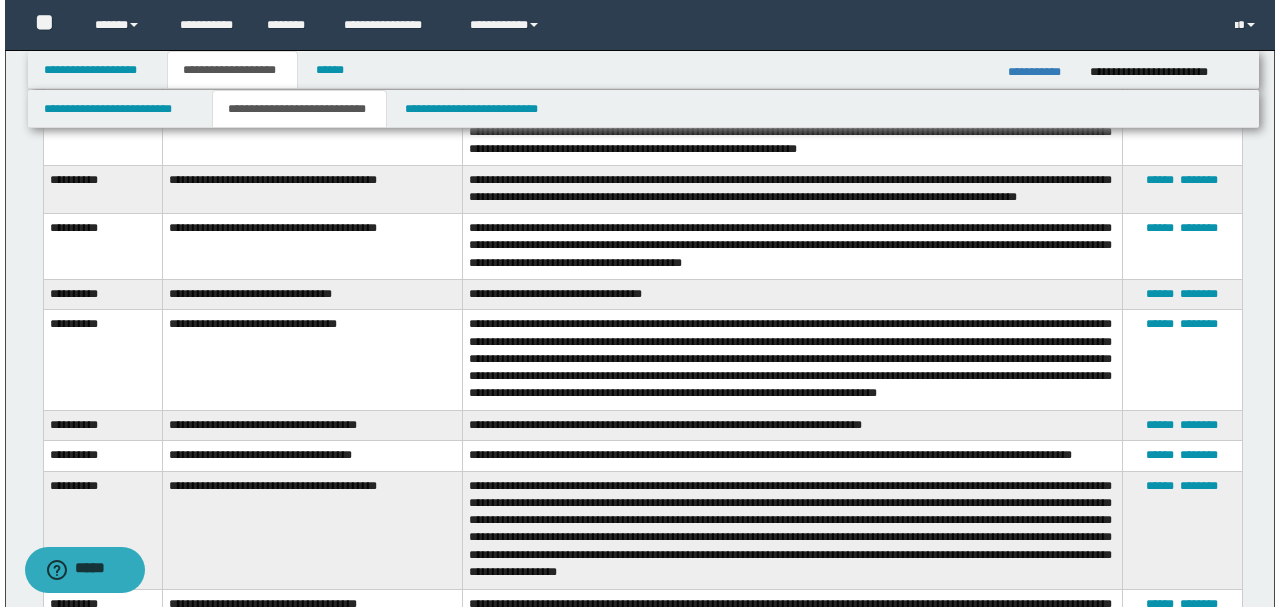 scroll, scrollTop: 4800, scrollLeft: 0, axis: vertical 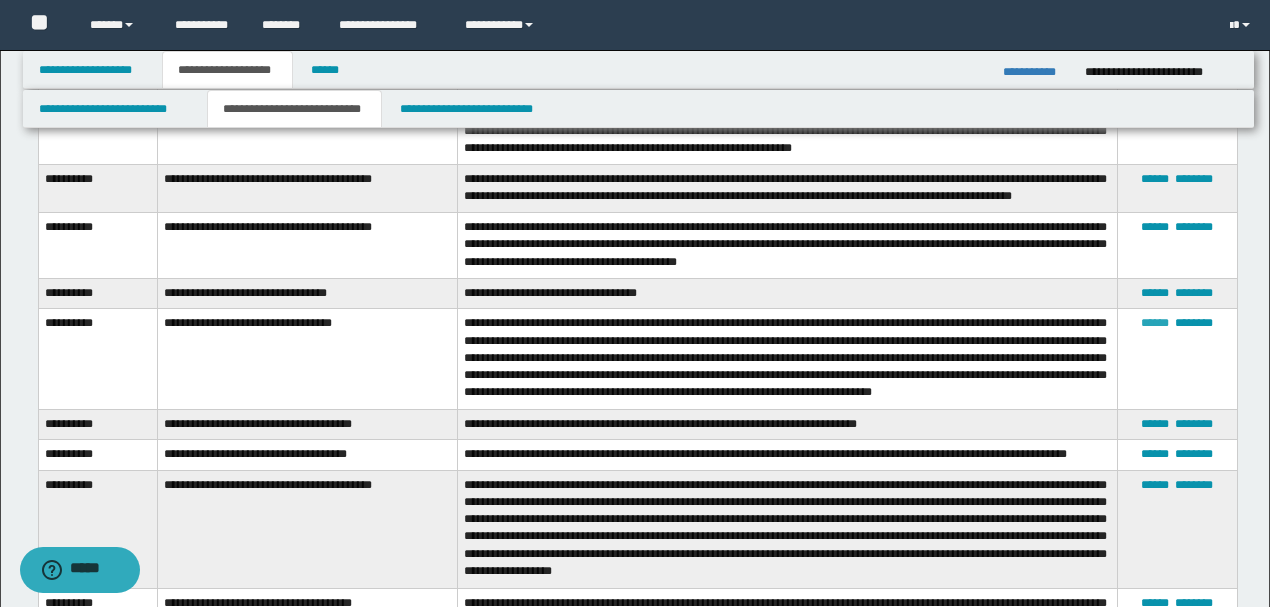 click on "******" at bounding box center (1155, 323) 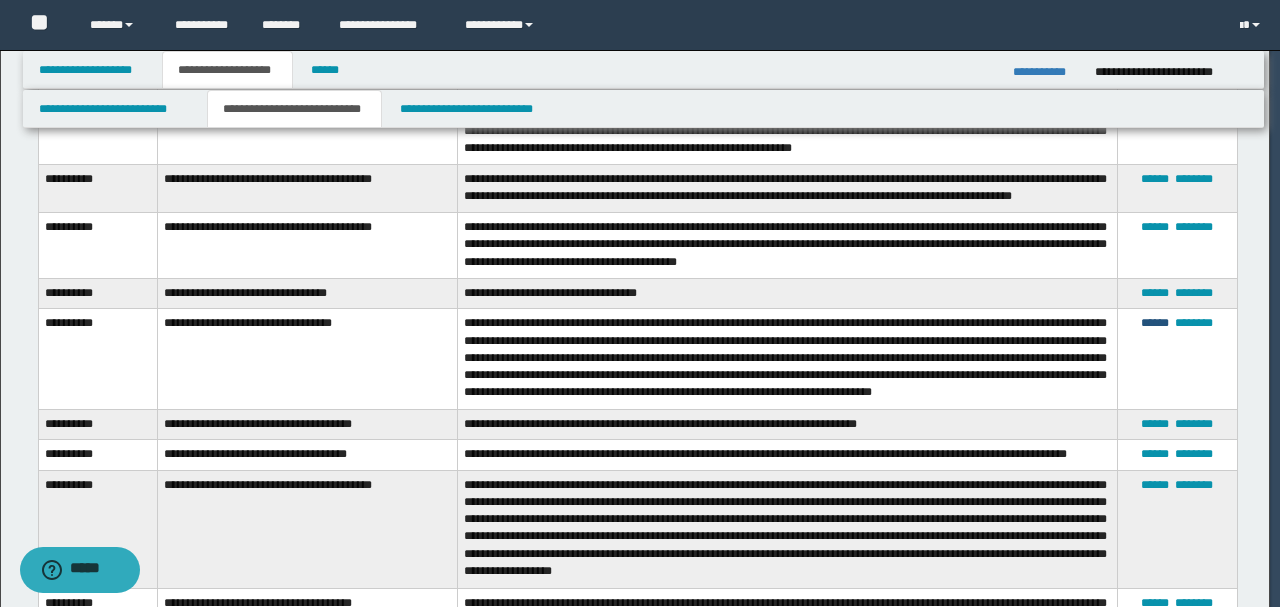 scroll, scrollTop: 18, scrollLeft: 0, axis: vertical 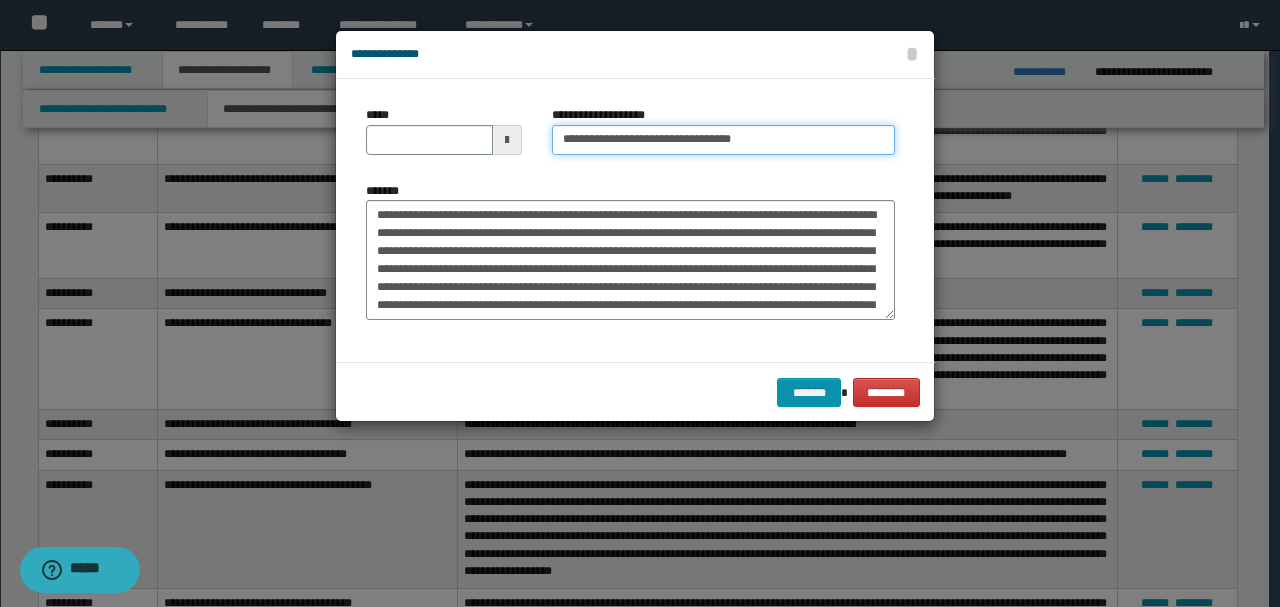 drag, startPoint x: 691, startPoint y: 142, endPoint x: 721, endPoint y: 140, distance: 30.066593 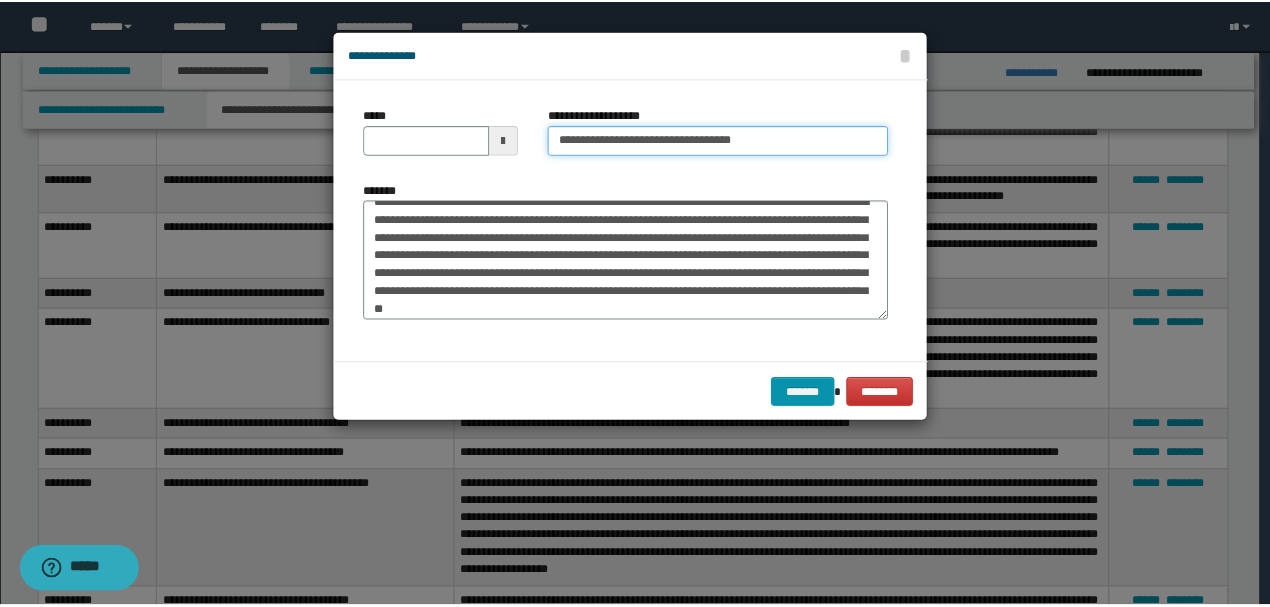 scroll, scrollTop: 18, scrollLeft: 0, axis: vertical 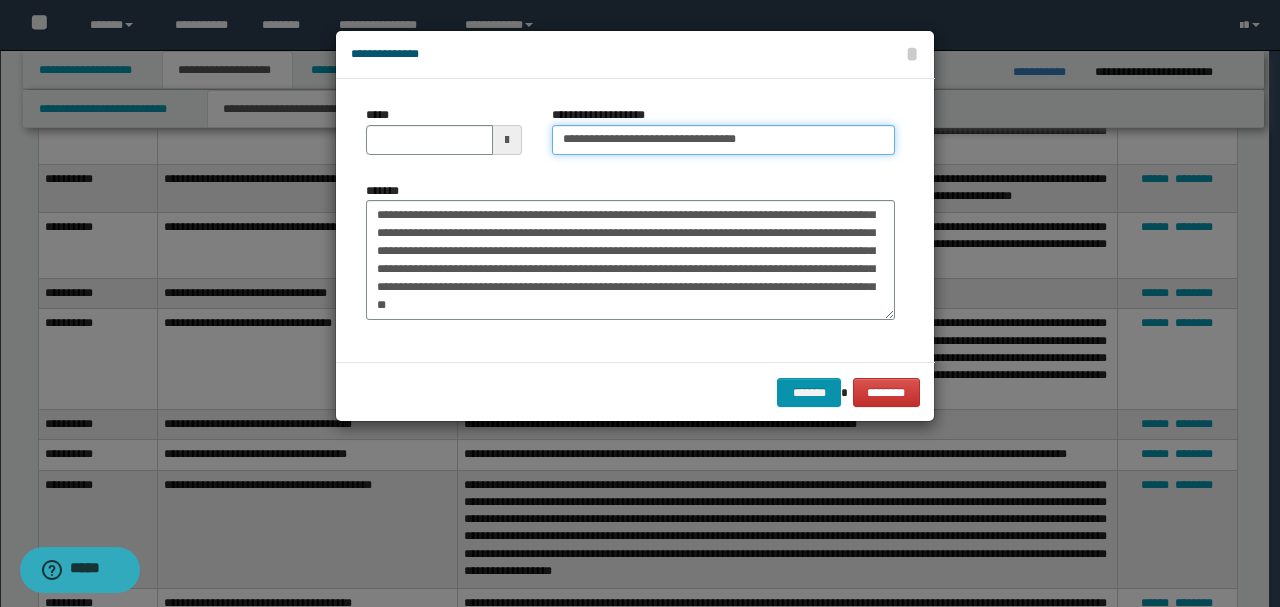 type on "**********" 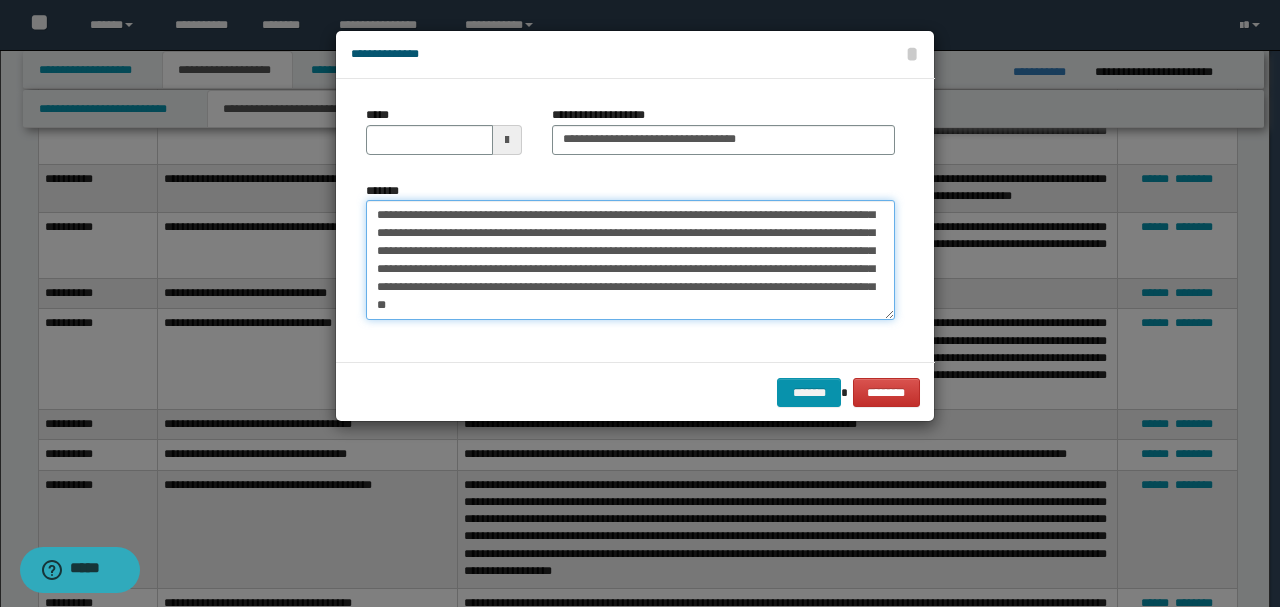 click on "**********" at bounding box center [630, 259] 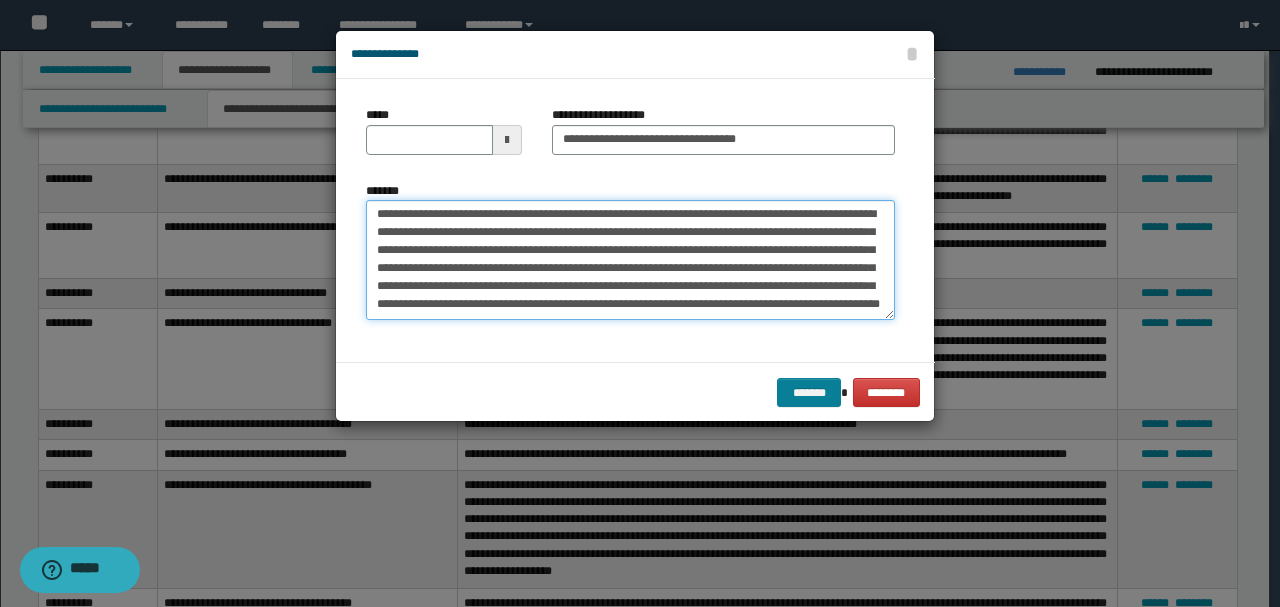 type on "**********" 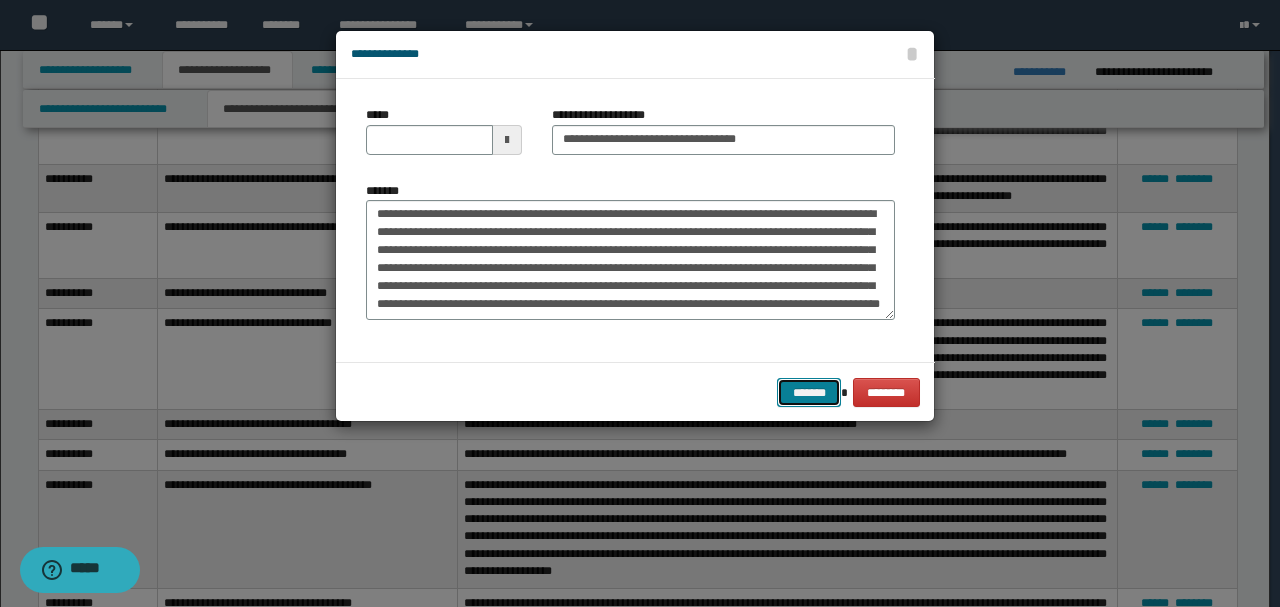 click on "*******" at bounding box center (809, 392) 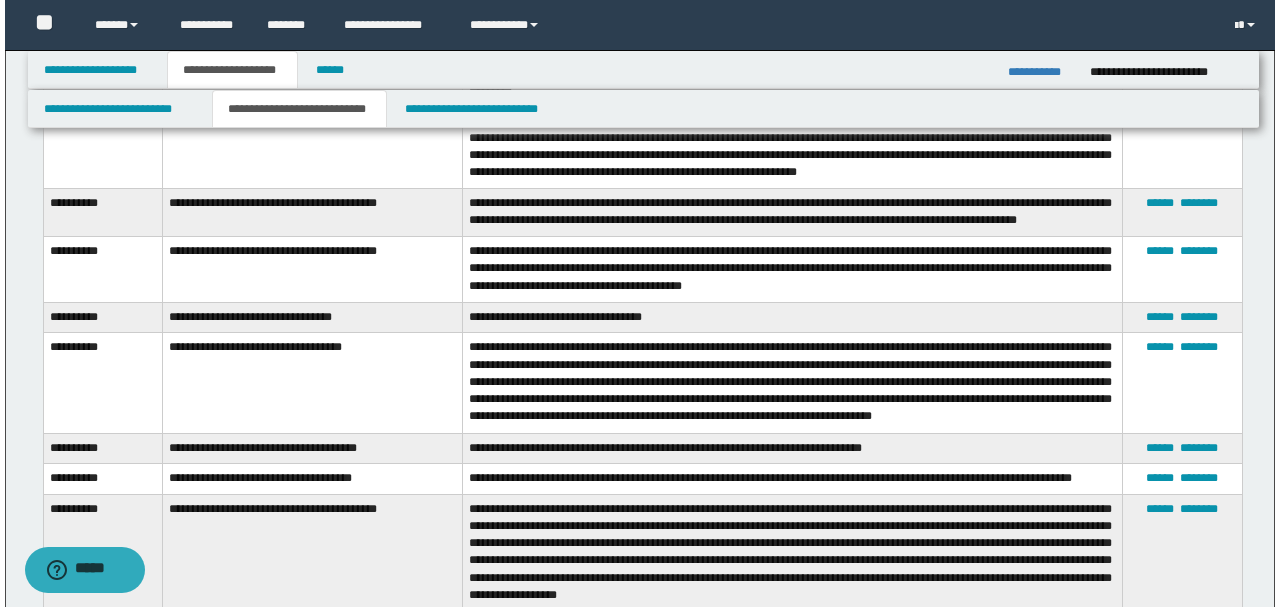 scroll, scrollTop: 4800, scrollLeft: 0, axis: vertical 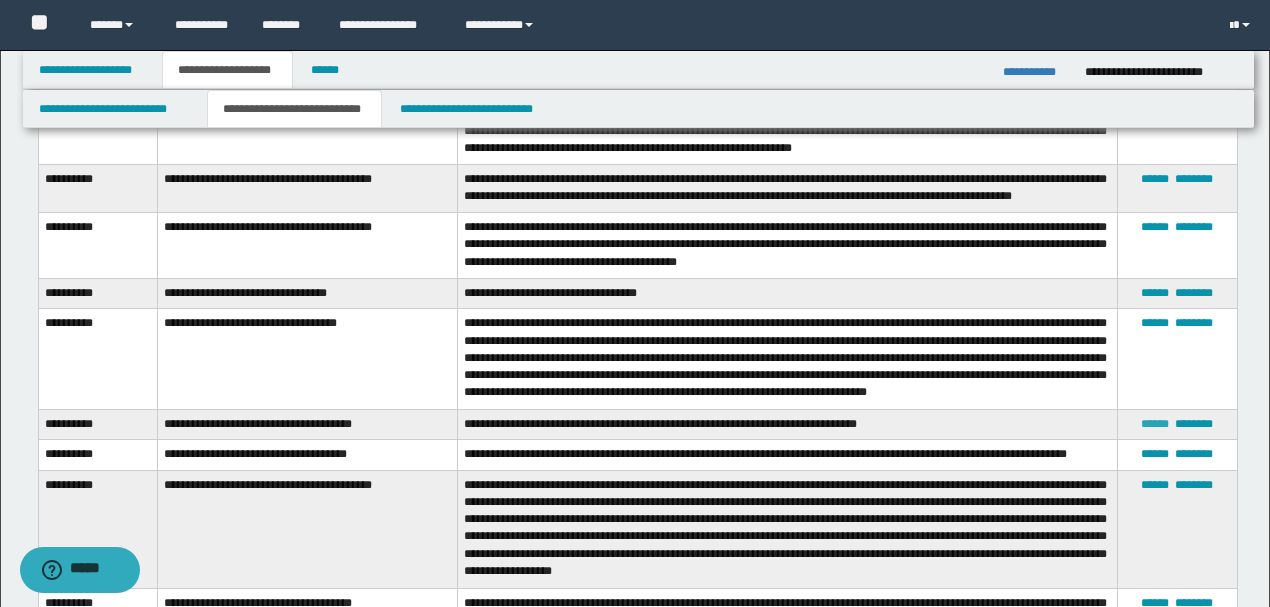 click on "******" at bounding box center (1155, 424) 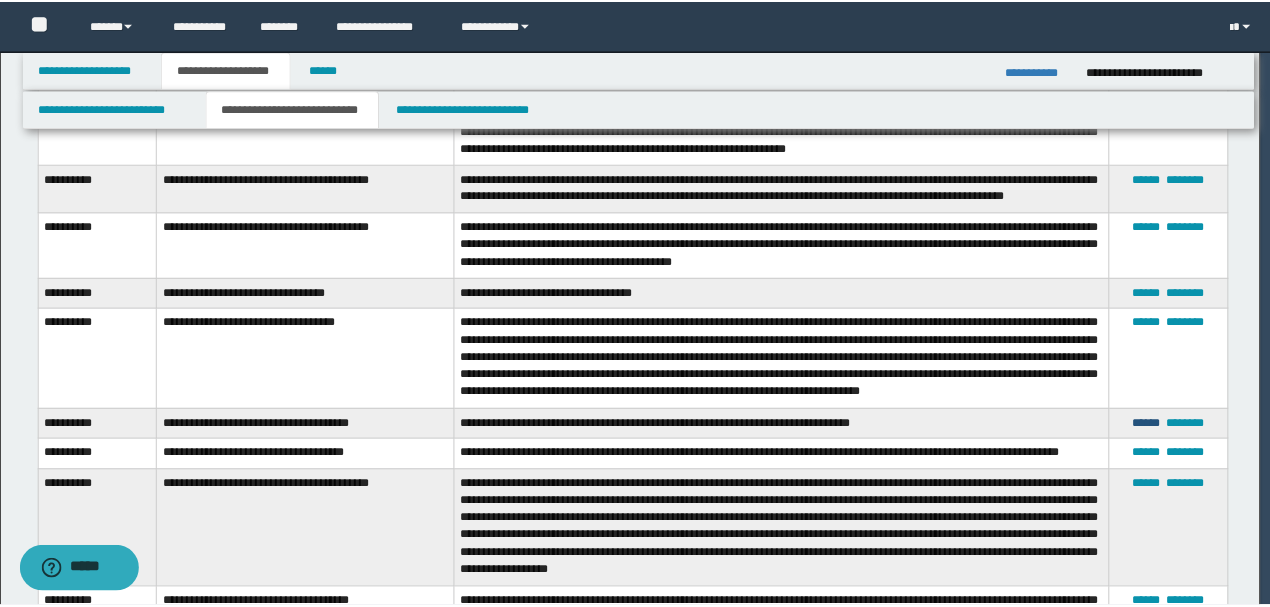 scroll, scrollTop: 0, scrollLeft: 0, axis: both 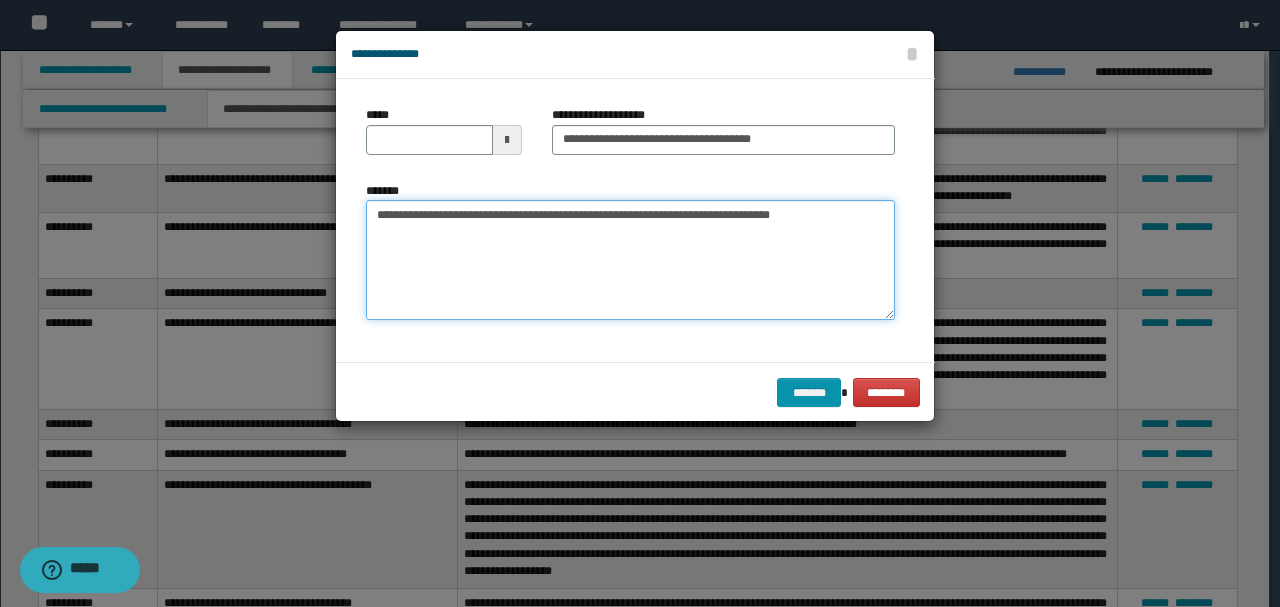 drag, startPoint x: 811, startPoint y: 216, endPoint x: 357, endPoint y: 218, distance: 454.0044 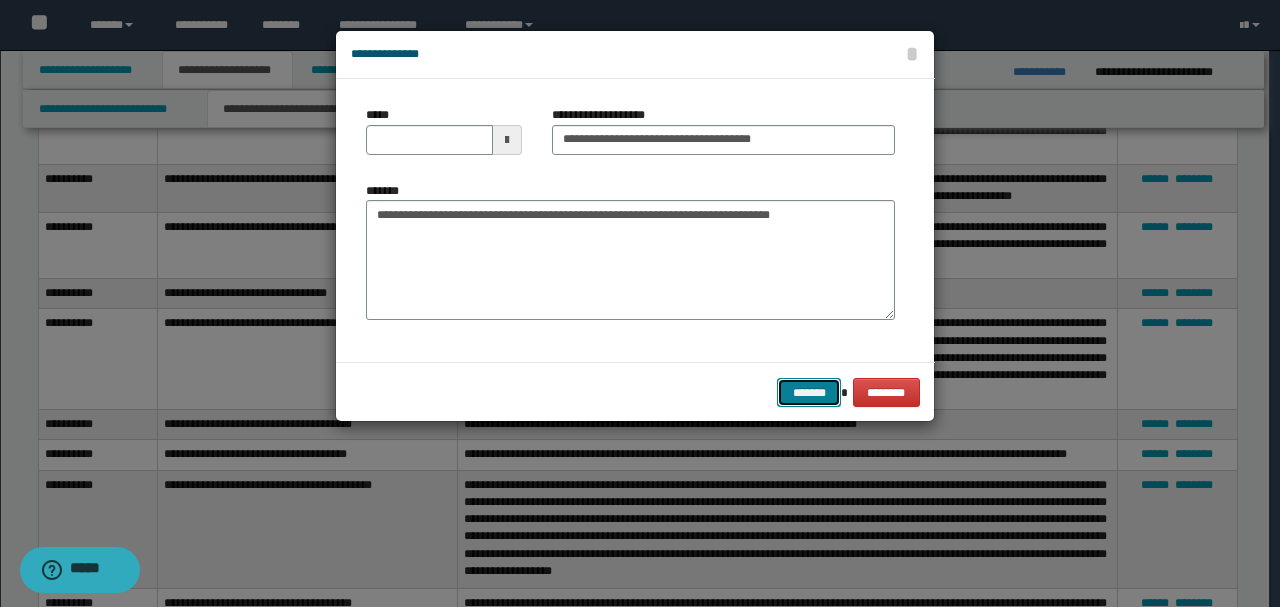 click on "*******" at bounding box center [809, 392] 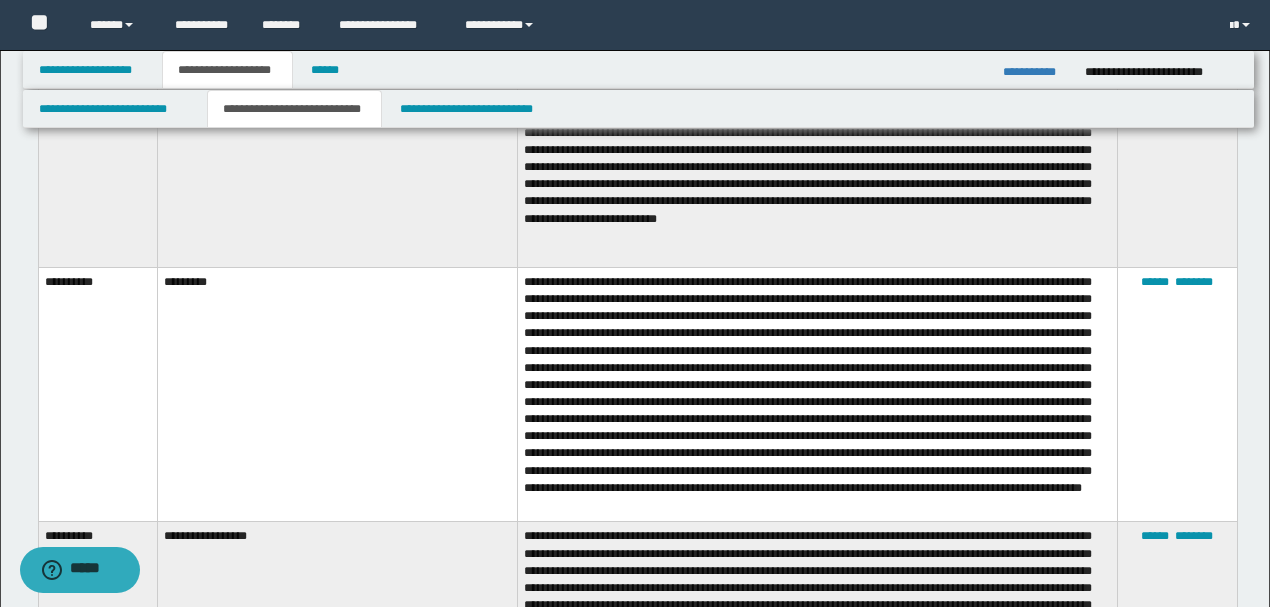 scroll, scrollTop: 2866, scrollLeft: 0, axis: vertical 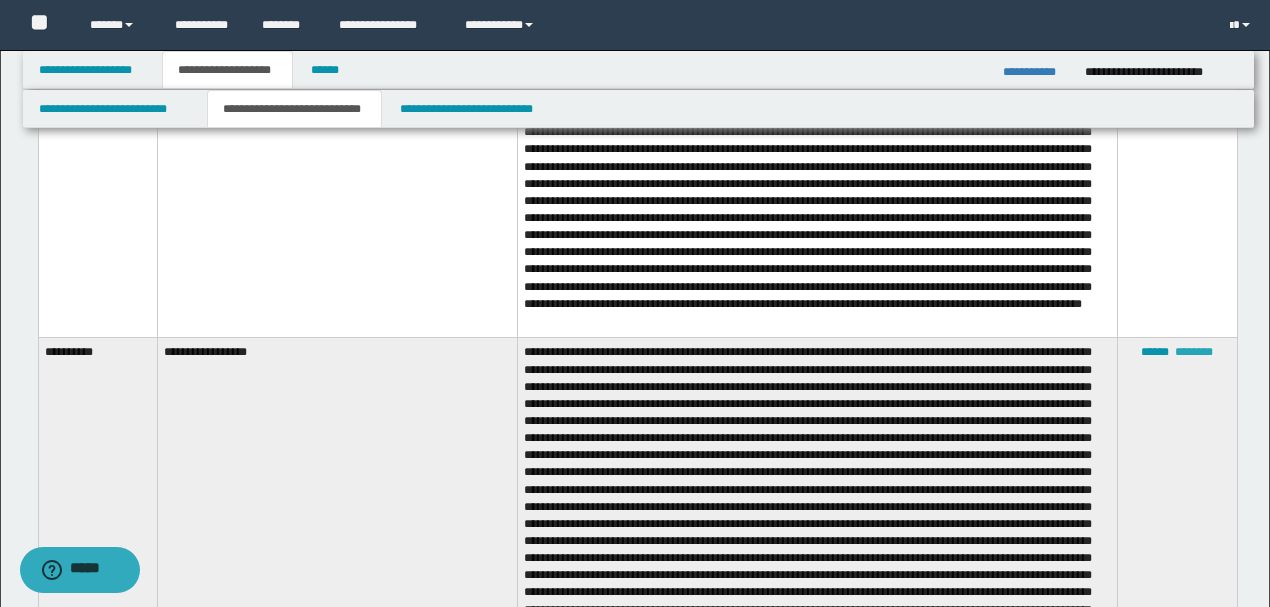 click on "********" at bounding box center (1194, 352) 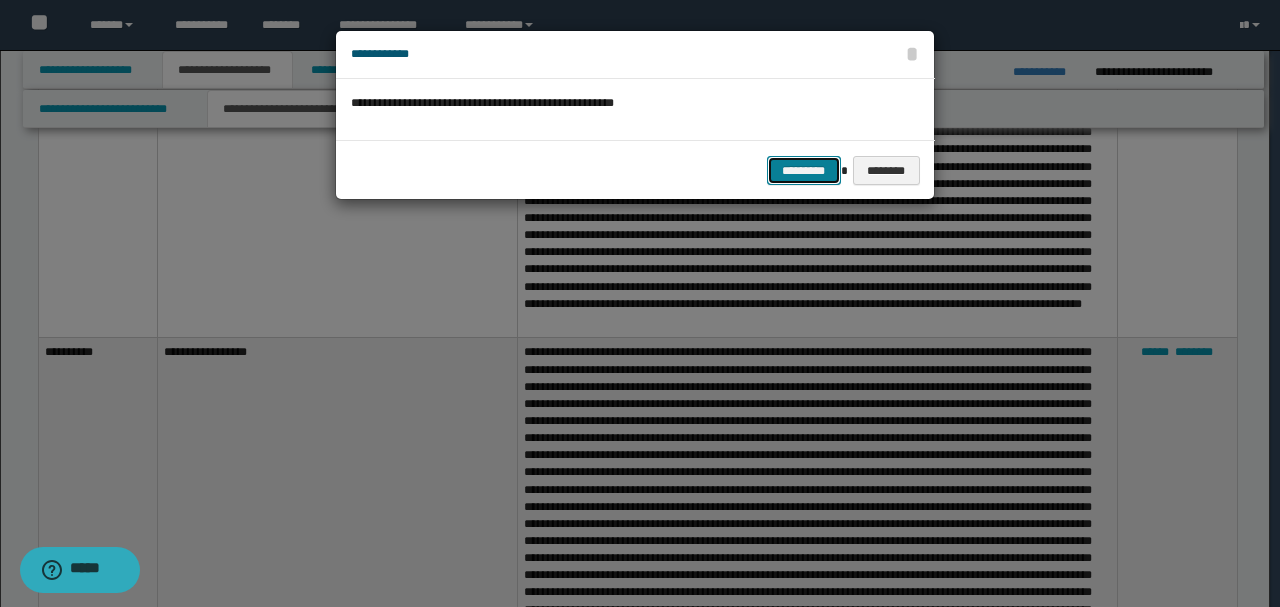 click on "*********" at bounding box center (804, 170) 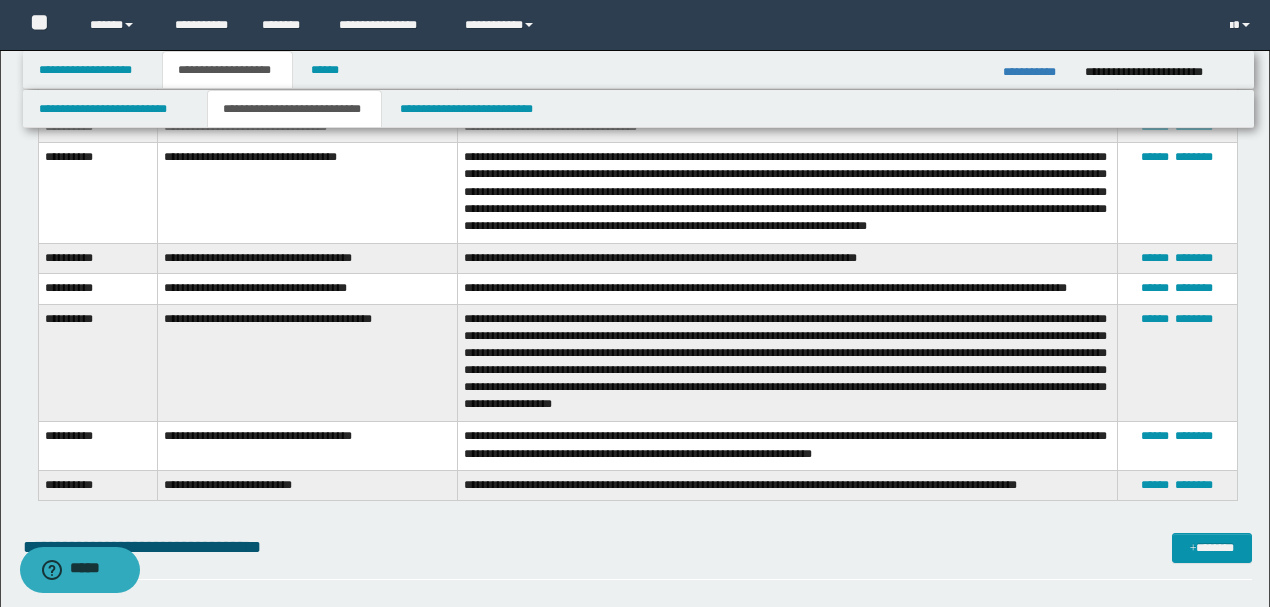 scroll, scrollTop: 4533, scrollLeft: 0, axis: vertical 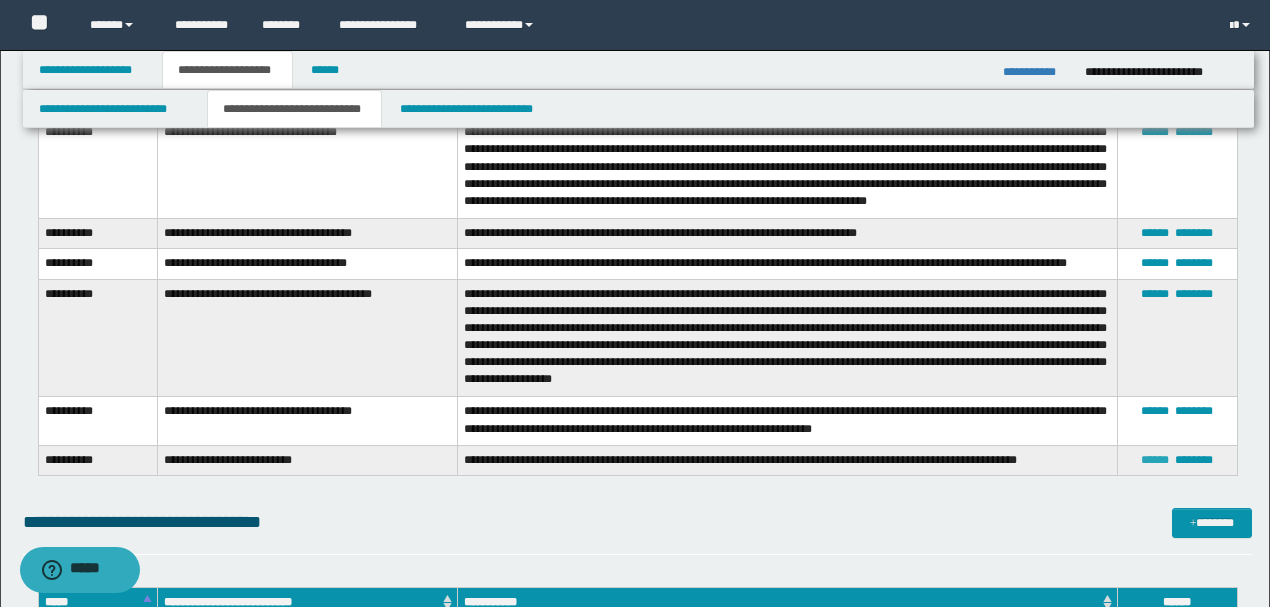 click on "******" at bounding box center (1155, 460) 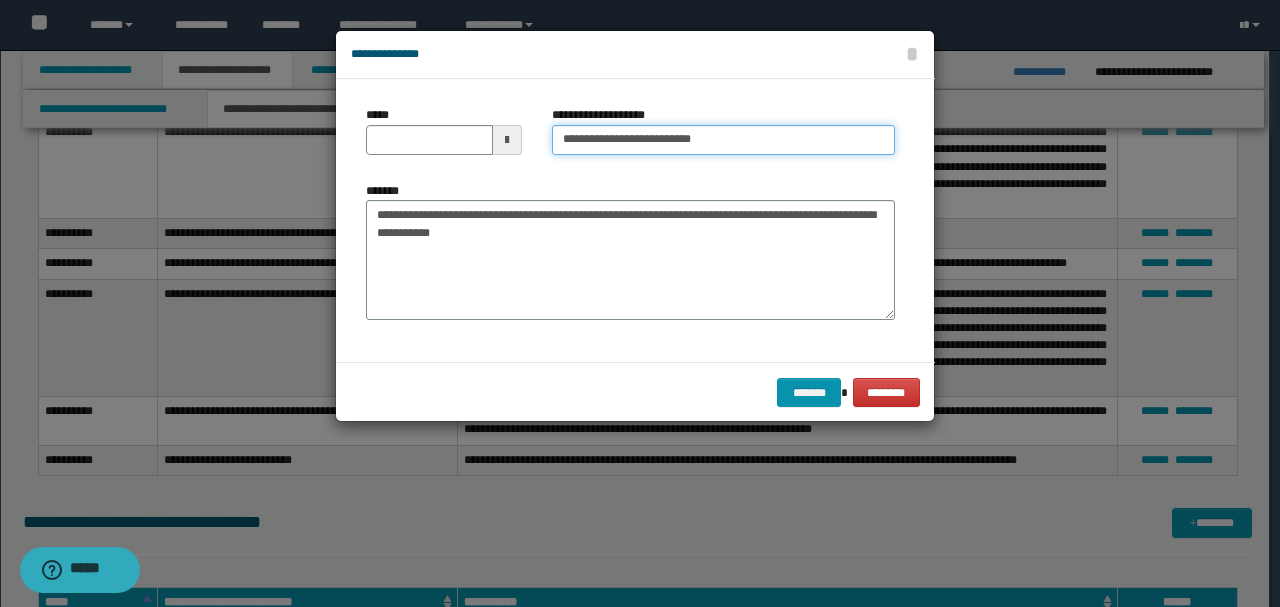 drag, startPoint x: 692, startPoint y: 136, endPoint x: 792, endPoint y: 135, distance: 100.005 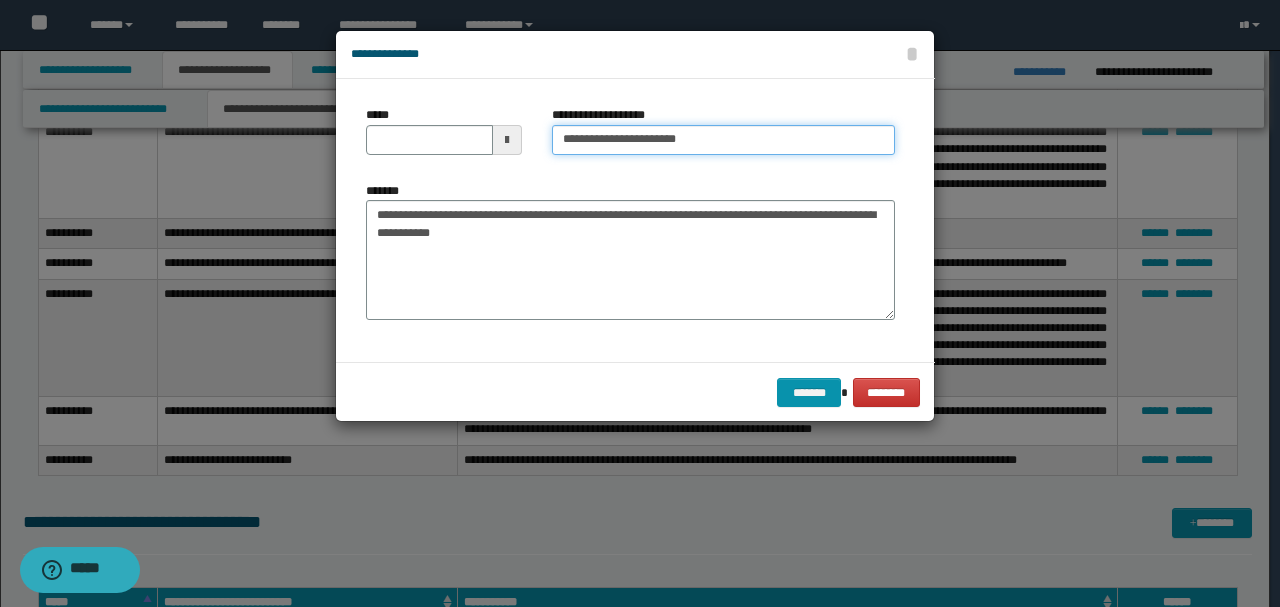 type on "**********" 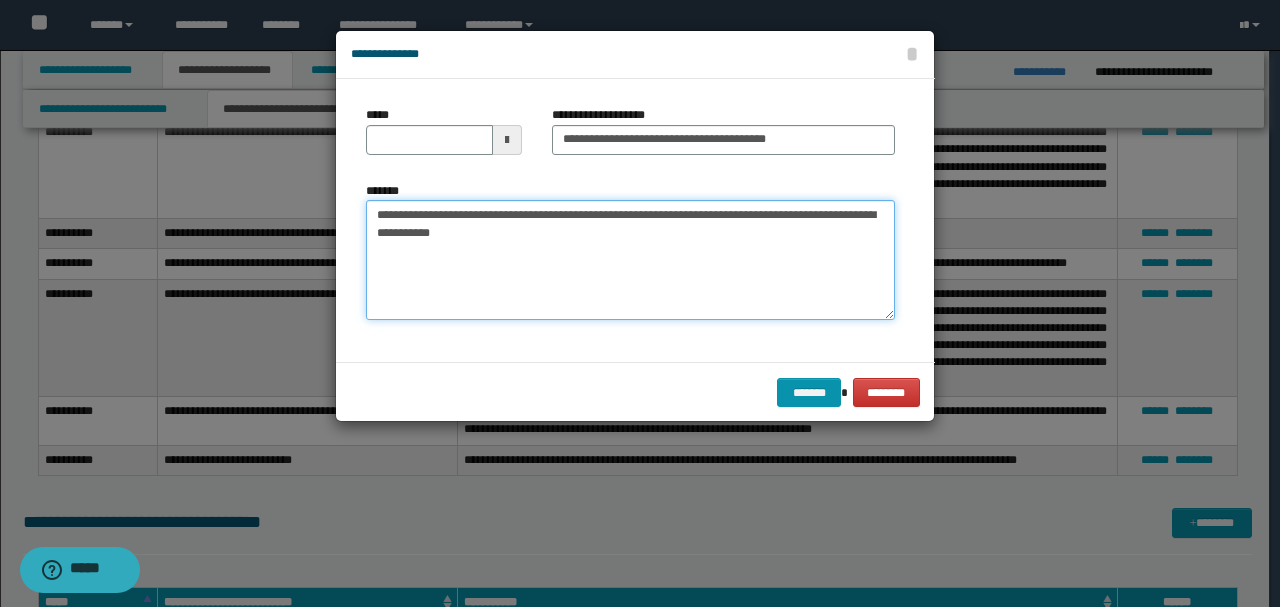 drag, startPoint x: 711, startPoint y: 213, endPoint x: 716, endPoint y: 224, distance: 12.083046 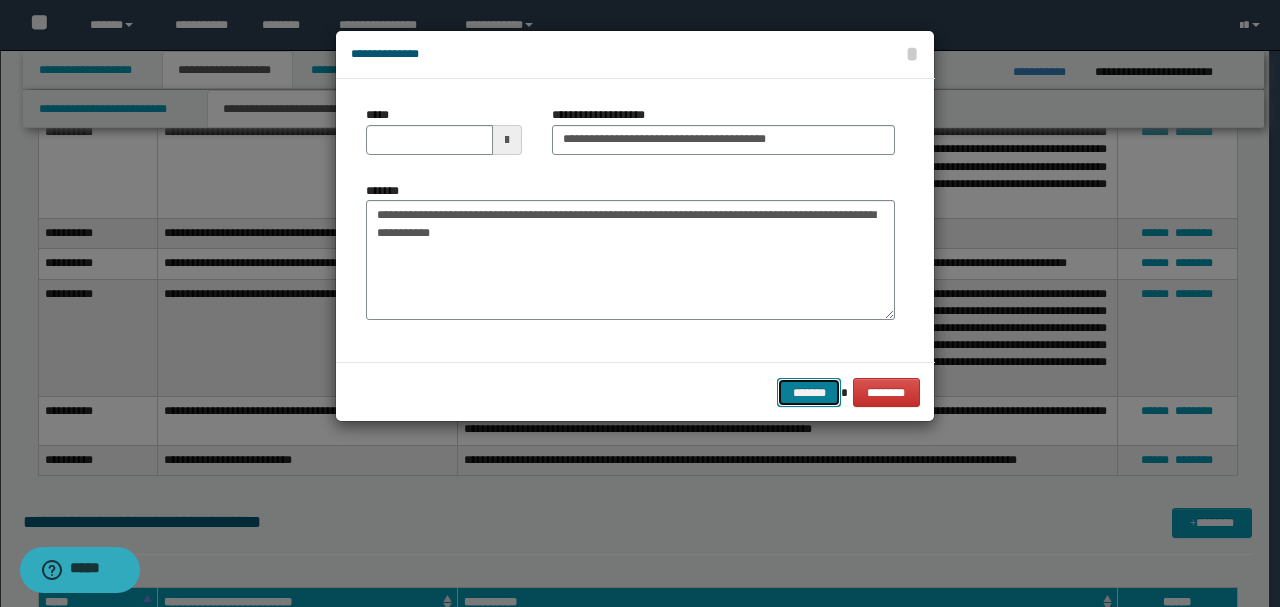 click on "*******" at bounding box center (809, 392) 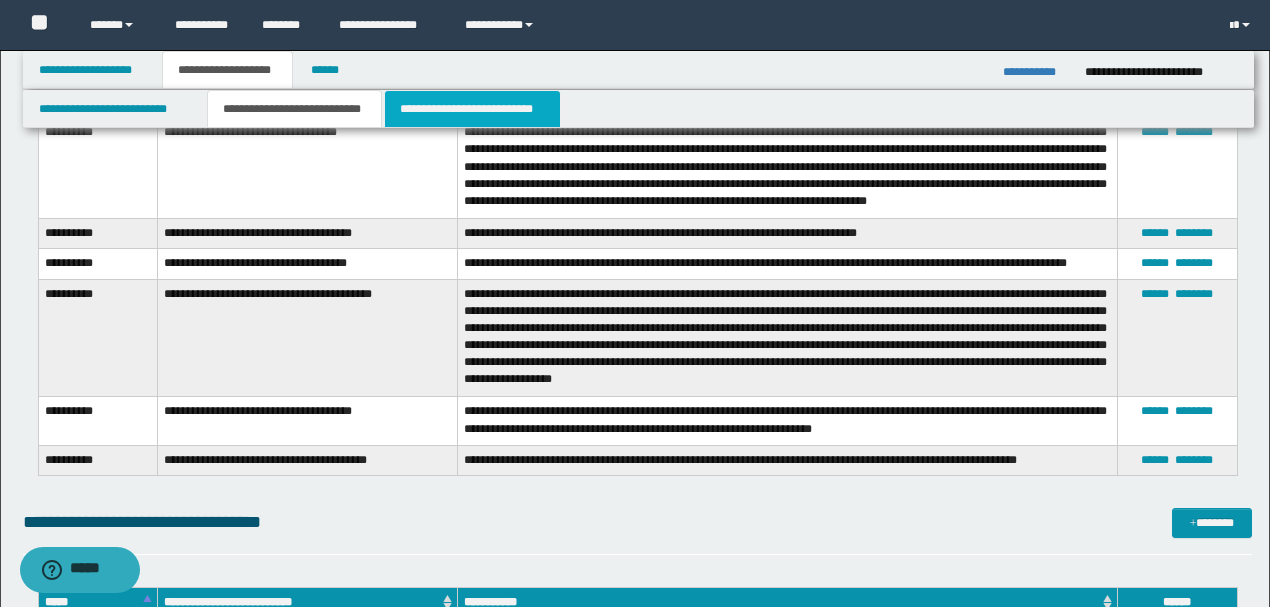 click on "**********" at bounding box center [472, 109] 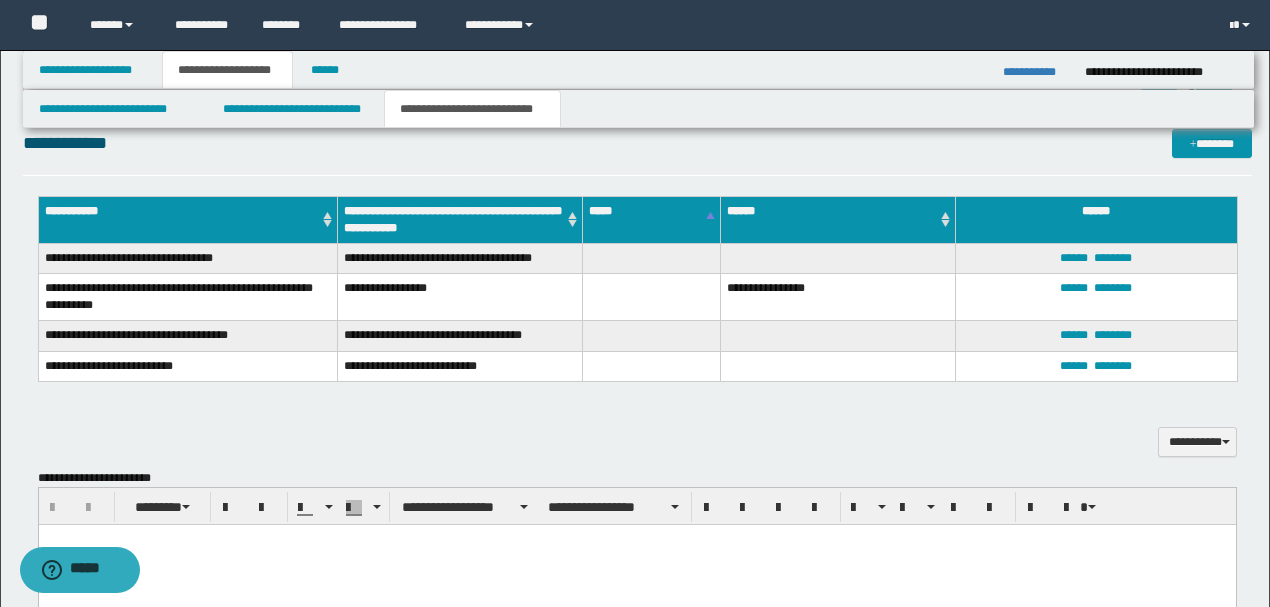 scroll, scrollTop: 834, scrollLeft: 0, axis: vertical 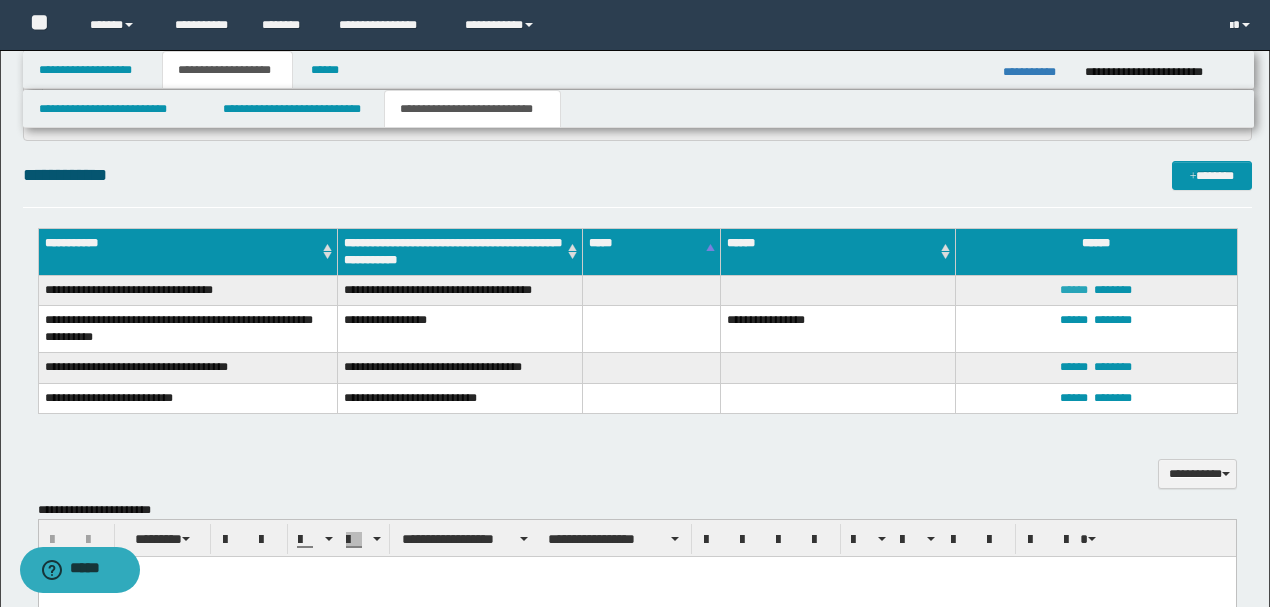 click on "******" at bounding box center (1074, 290) 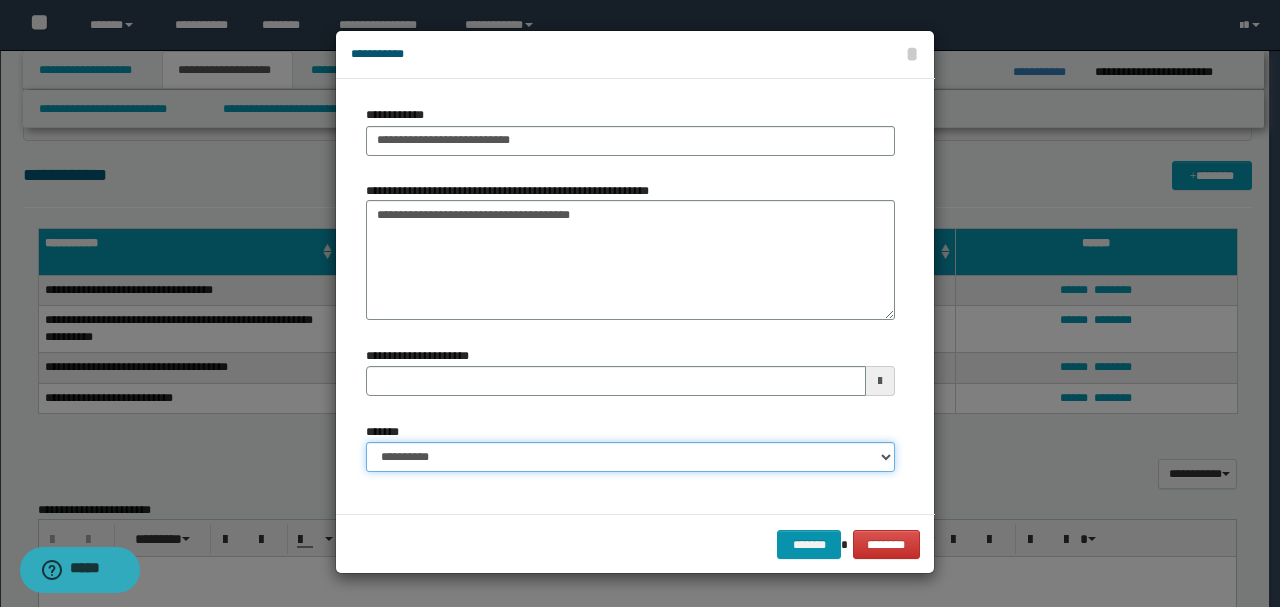 click on "**********" at bounding box center (630, 457) 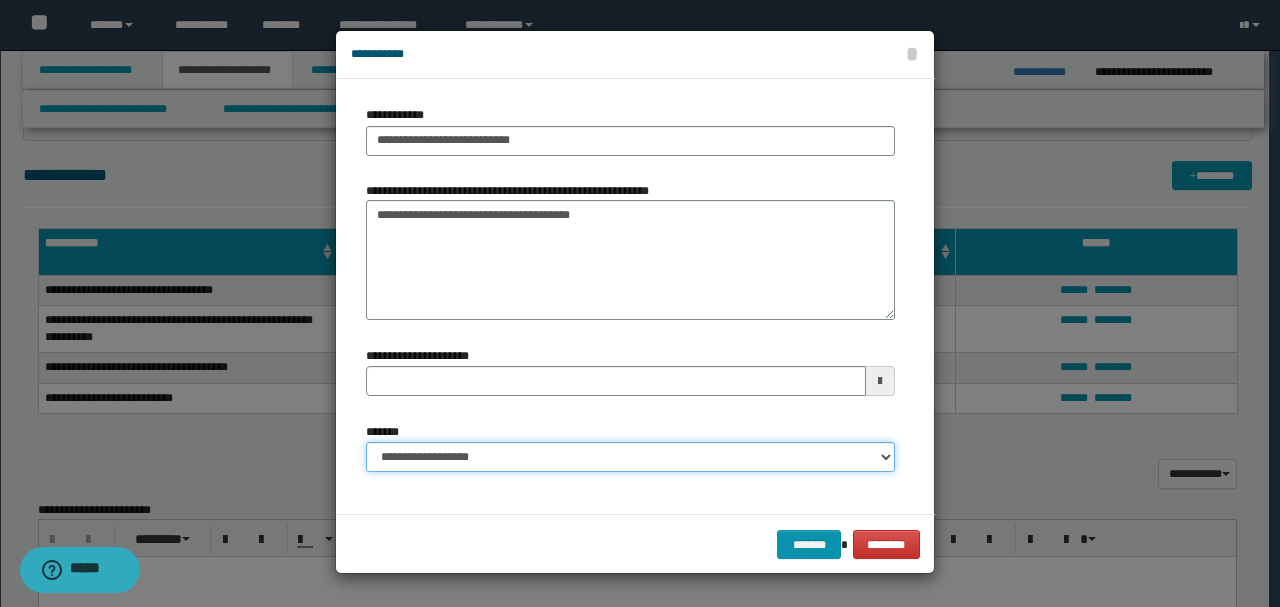 click on "**********" at bounding box center (630, 457) 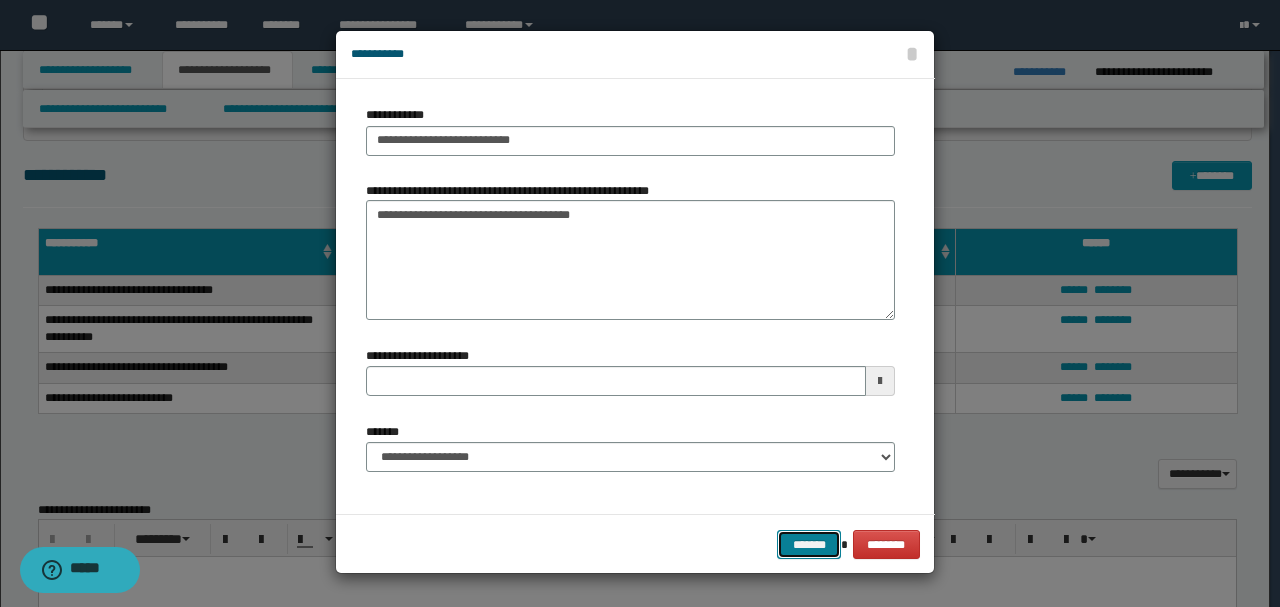 click on "*******" at bounding box center (809, 544) 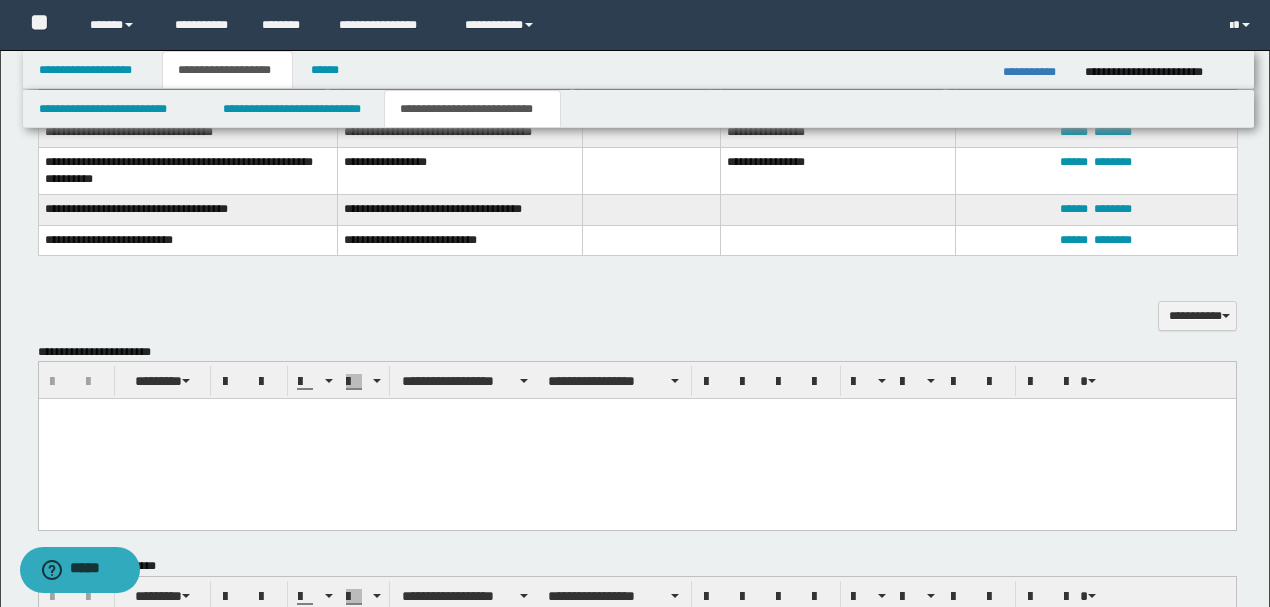 scroll, scrollTop: 967, scrollLeft: 0, axis: vertical 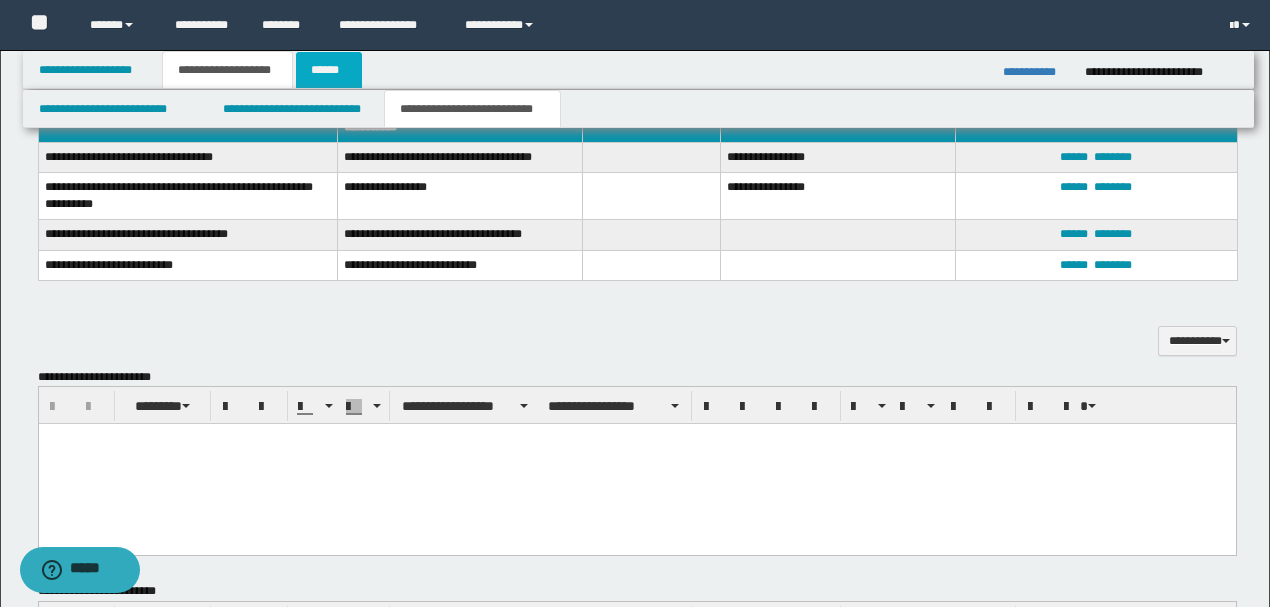 click on "******" at bounding box center [329, 70] 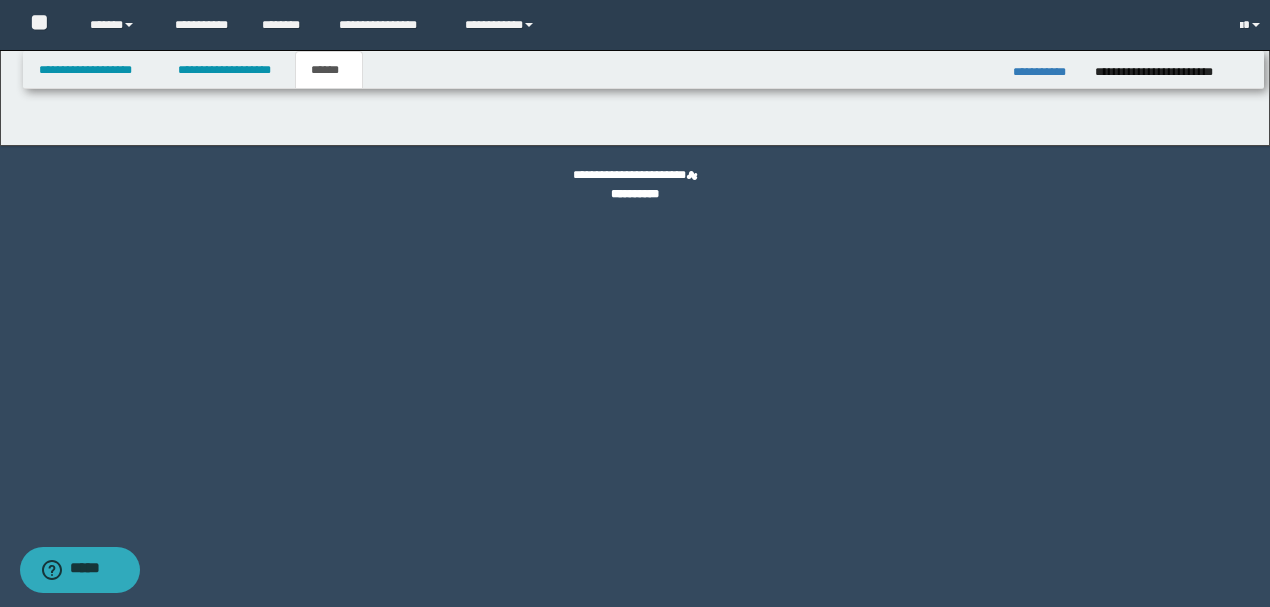 scroll, scrollTop: 0, scrollLeft: 0, axis: both 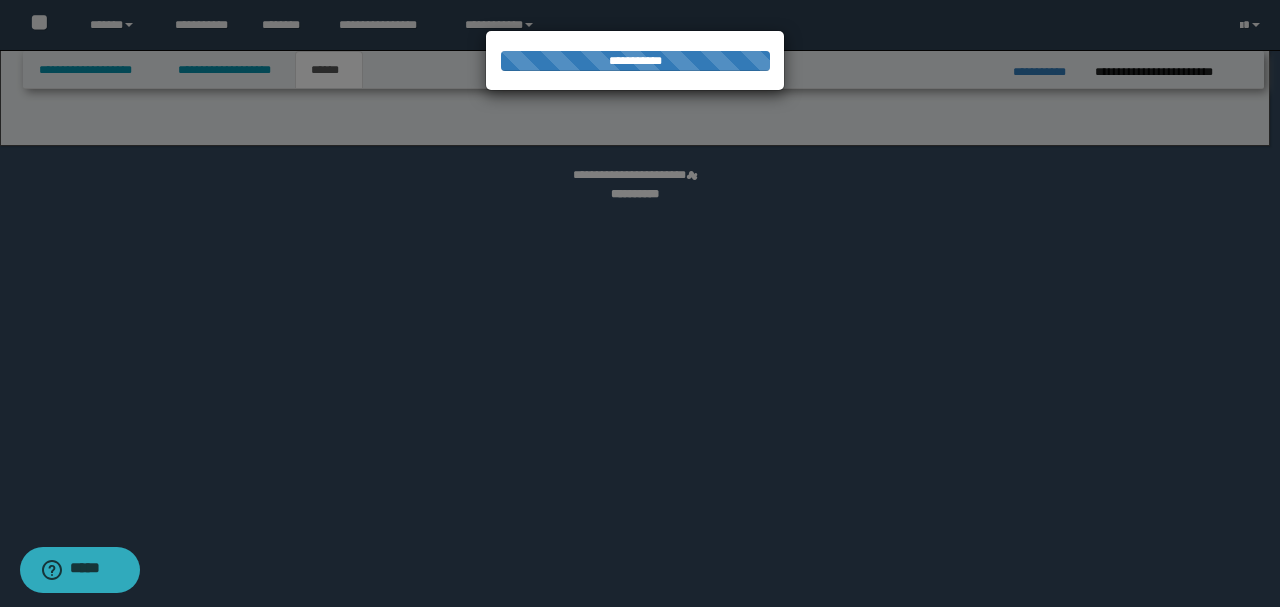 select on "*" 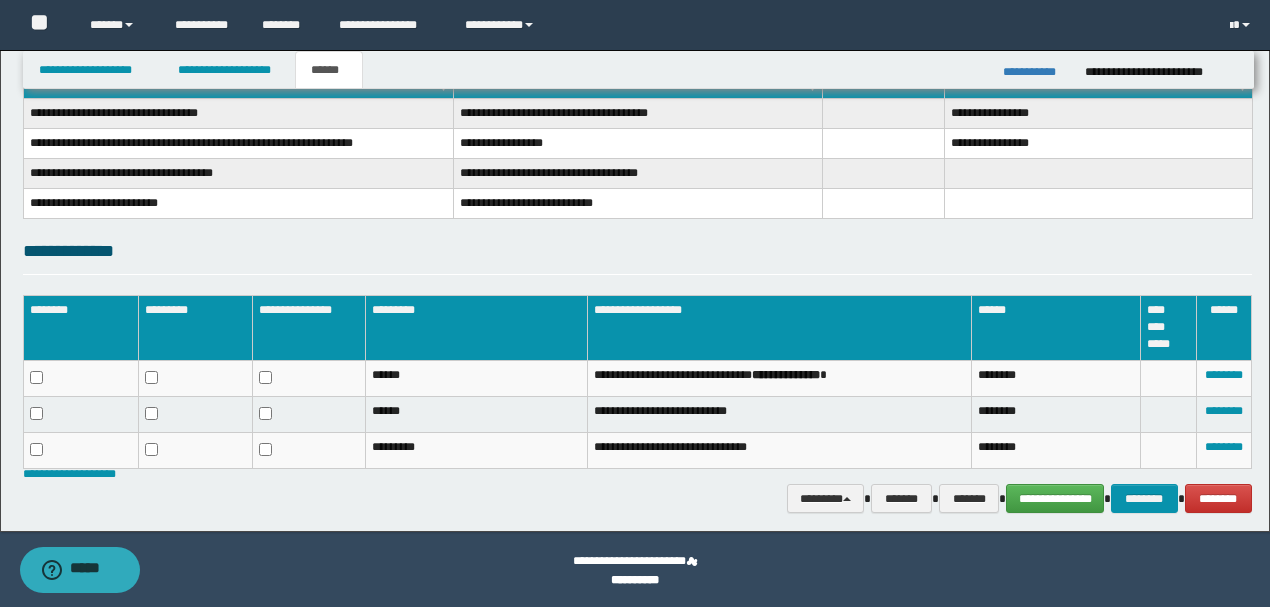 scroll, scrollTop: 344, scrollLeft: 0, axis: vertical 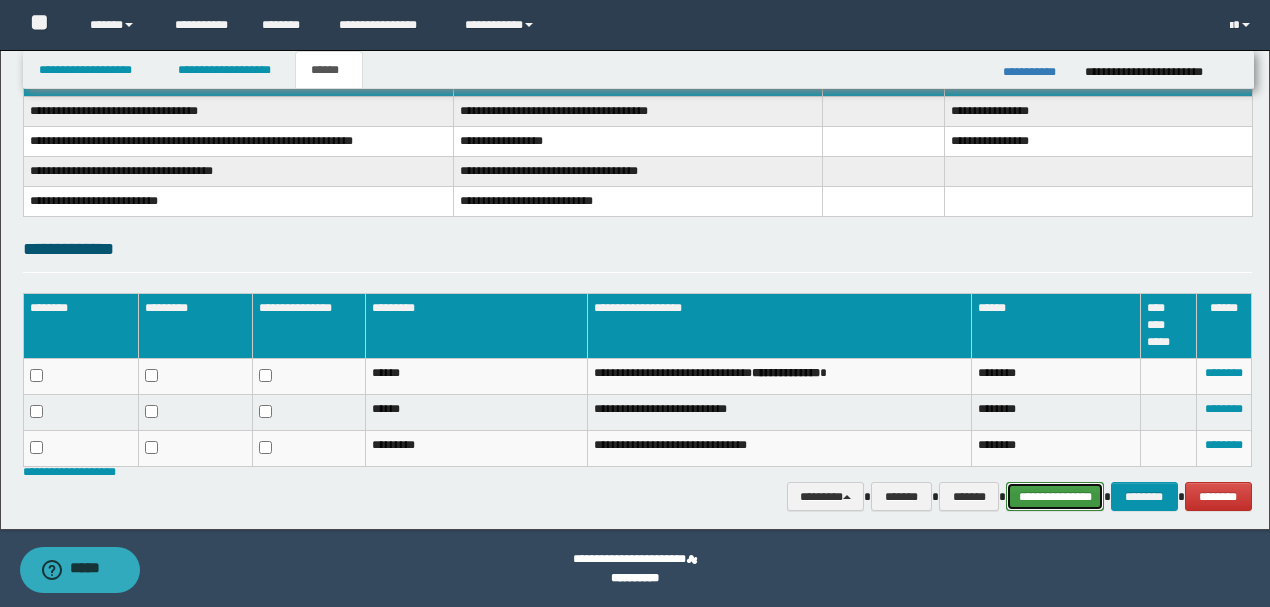 click on "**********" at bounding box center (1055, 496) 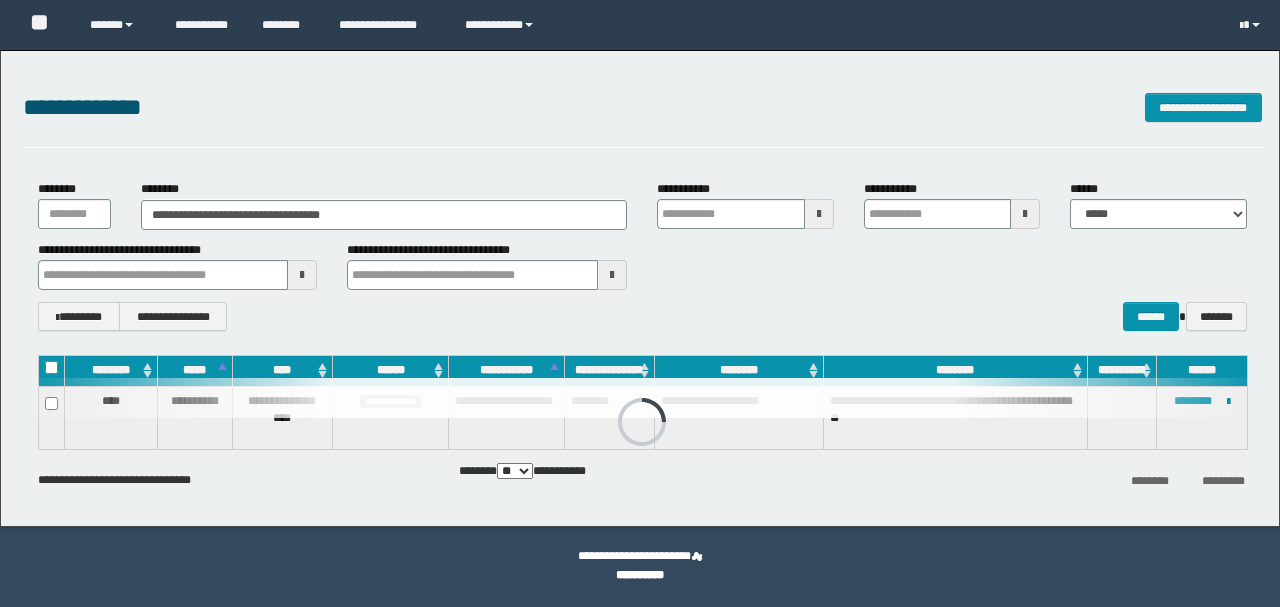 scroll, scrollTop: 0, scrollLeft: 0, axis: both 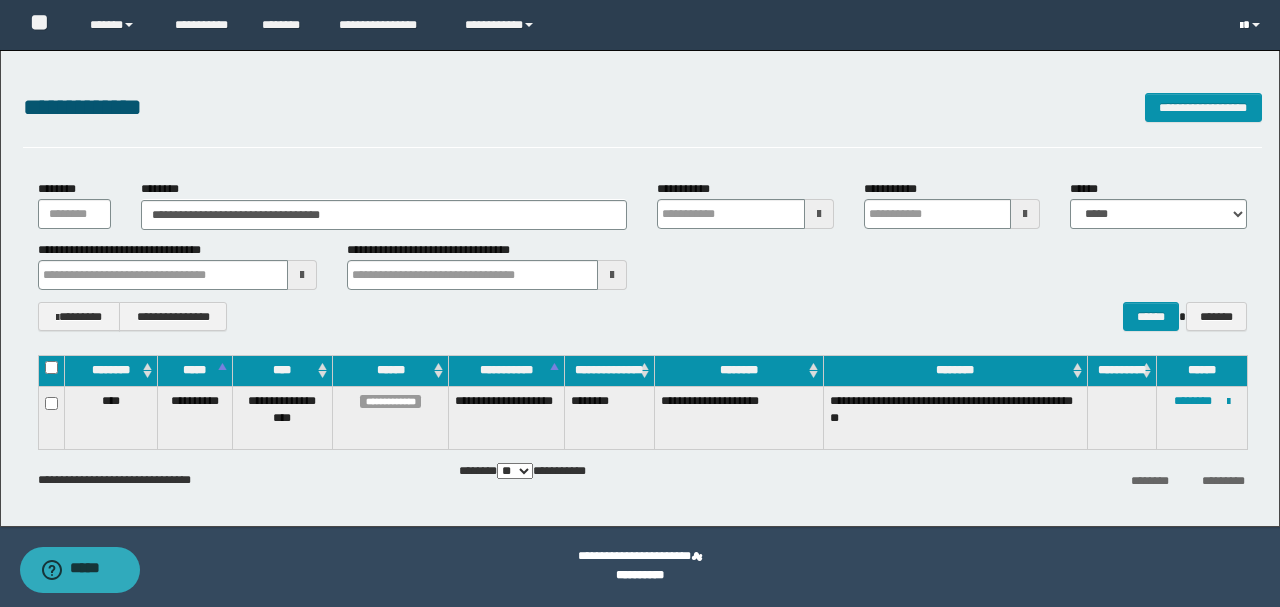 click at bounding box center (1241, 26) 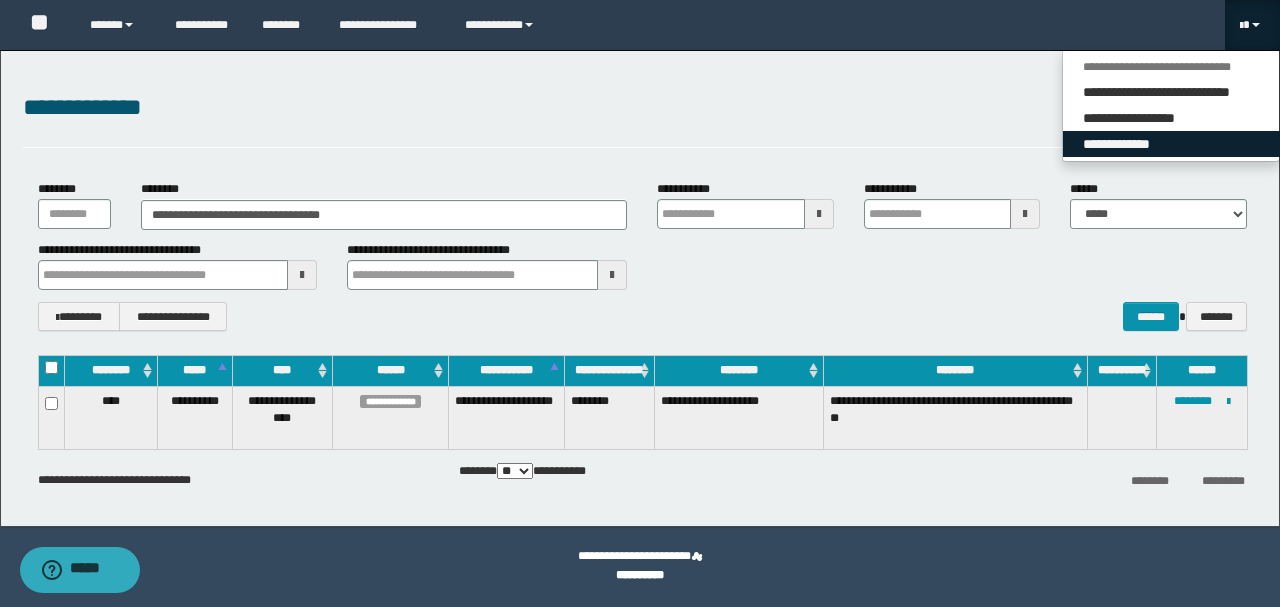 click on "**********" at bounding box center (1171, 144) 